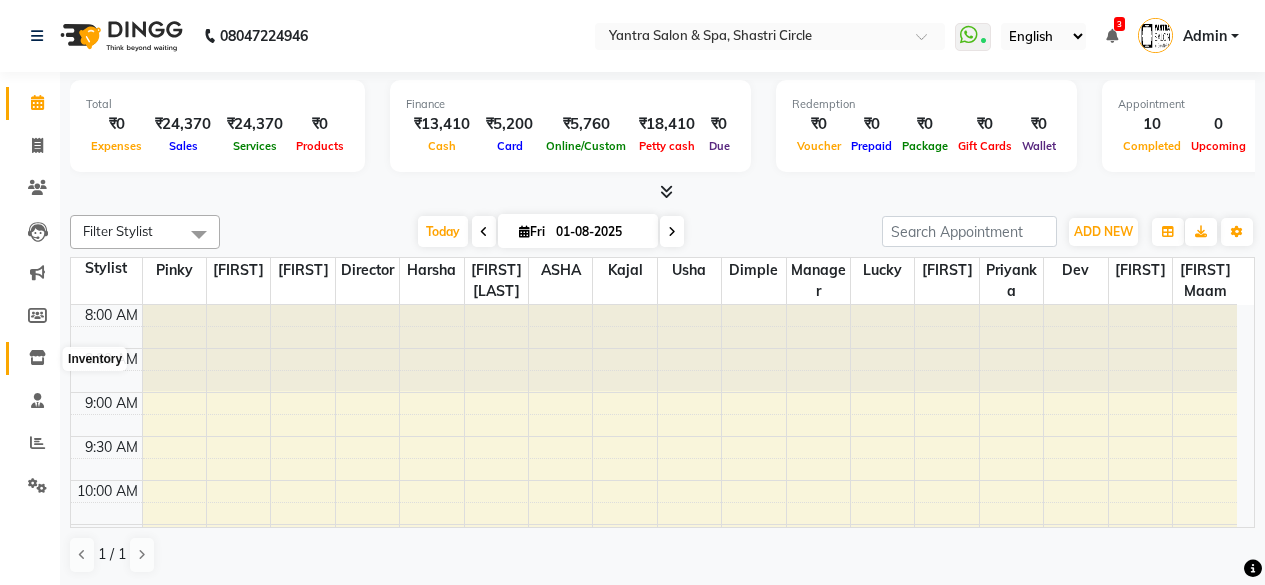 click 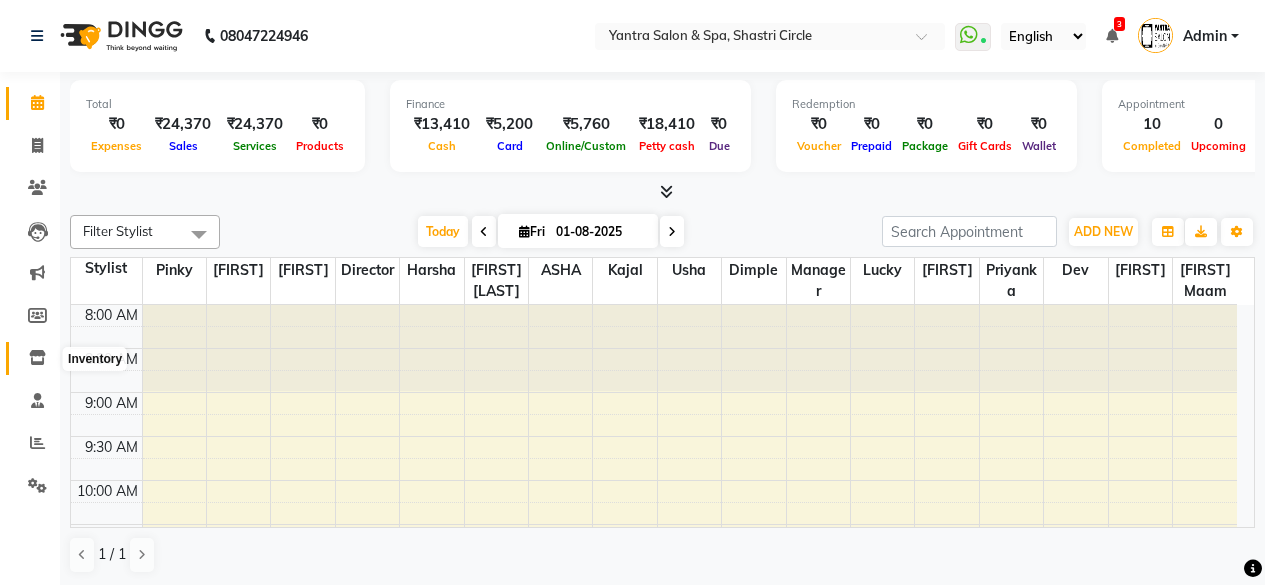 scroll, scrollTop: 0, scrollLeft: 0, axis: both 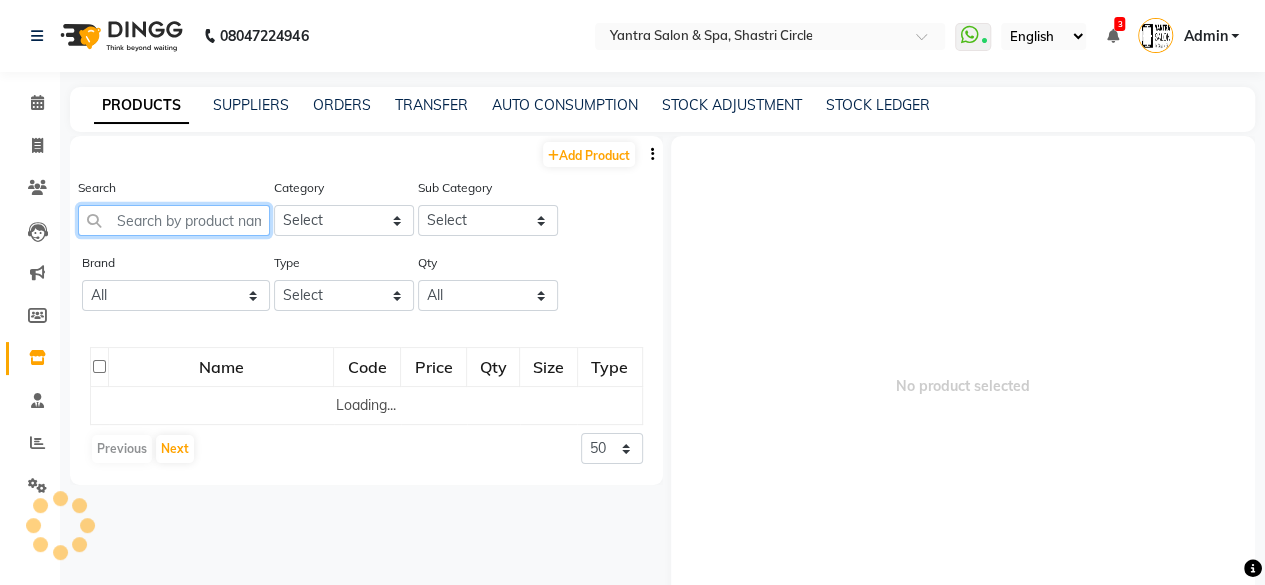 click 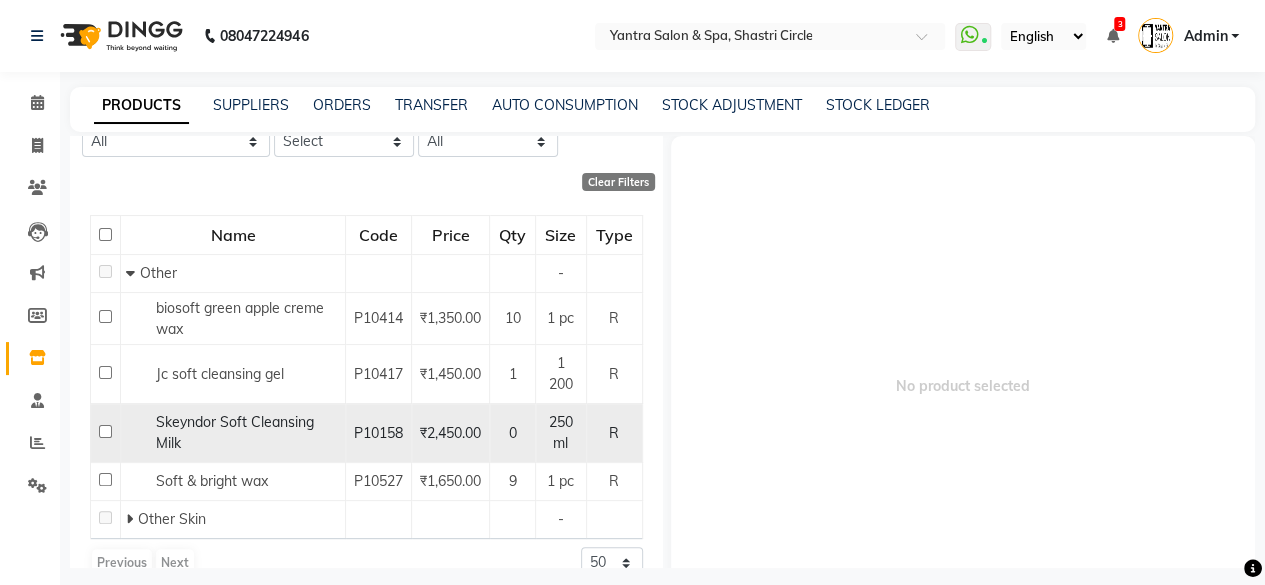 scroll, scrollTop: 182, scrollLeft: 0, axis: vertical 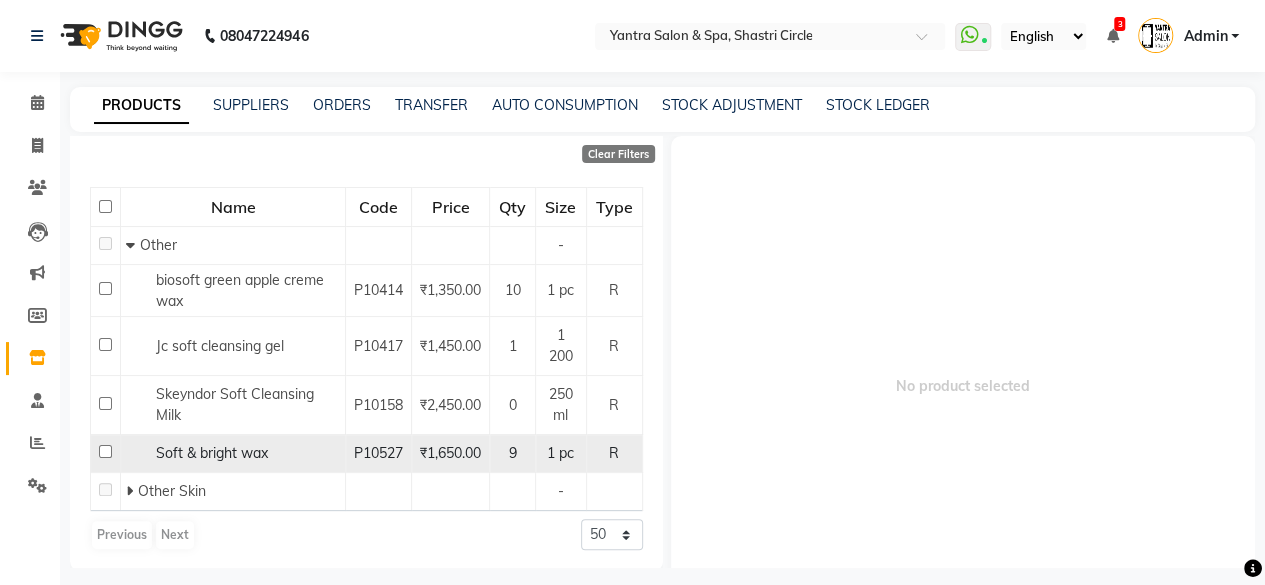 type on "soft" 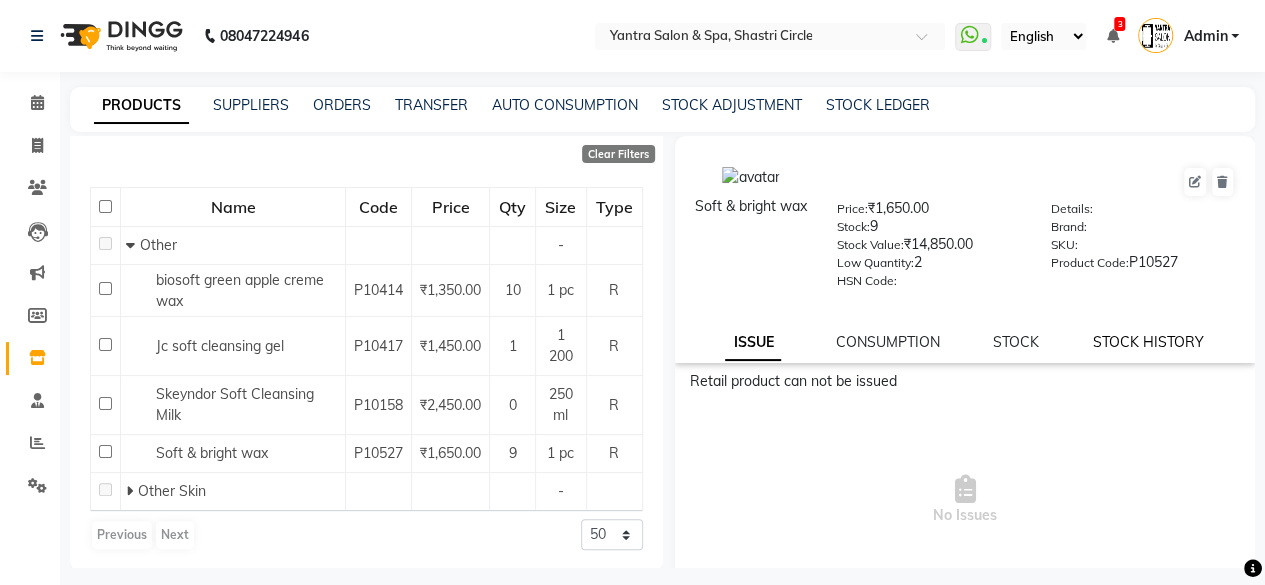click on "STOCK HISTORY" 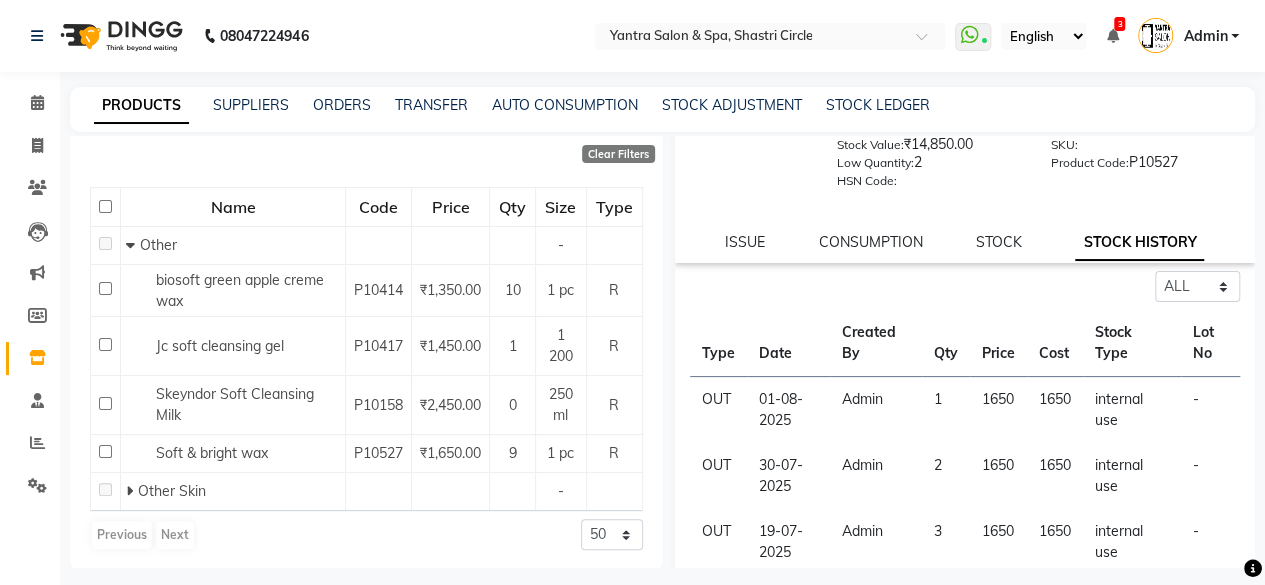 scroll, scrollTop: 200, scrollLeft: 0, axis: vertical 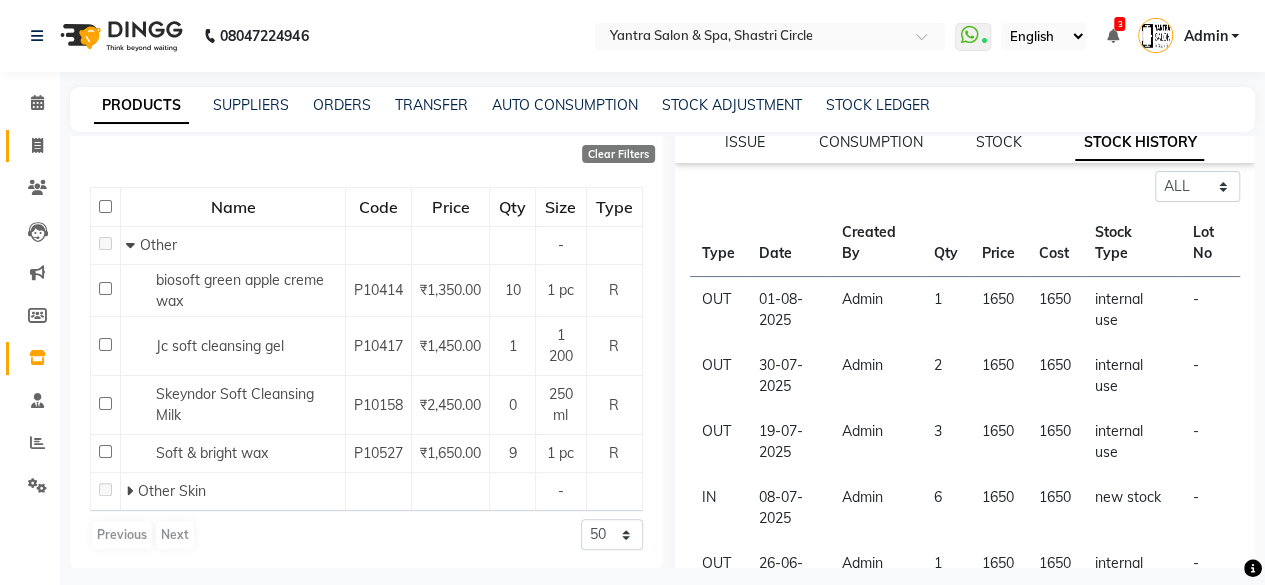 click 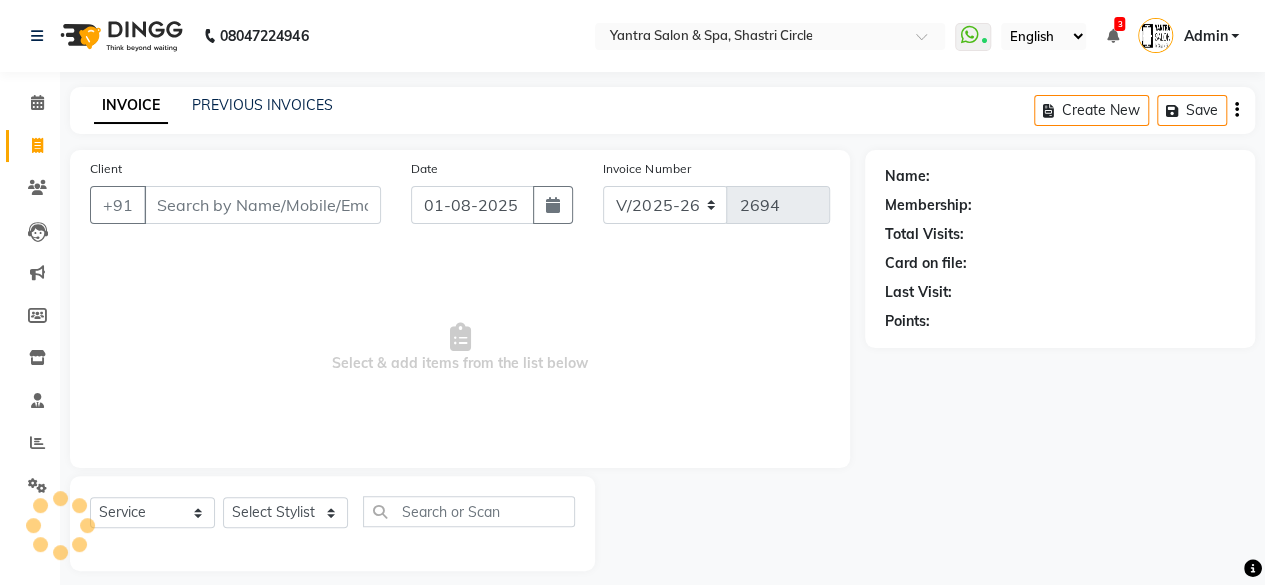 scroll, scrollTop: 15, scrollLeft: 0, axis: vertical 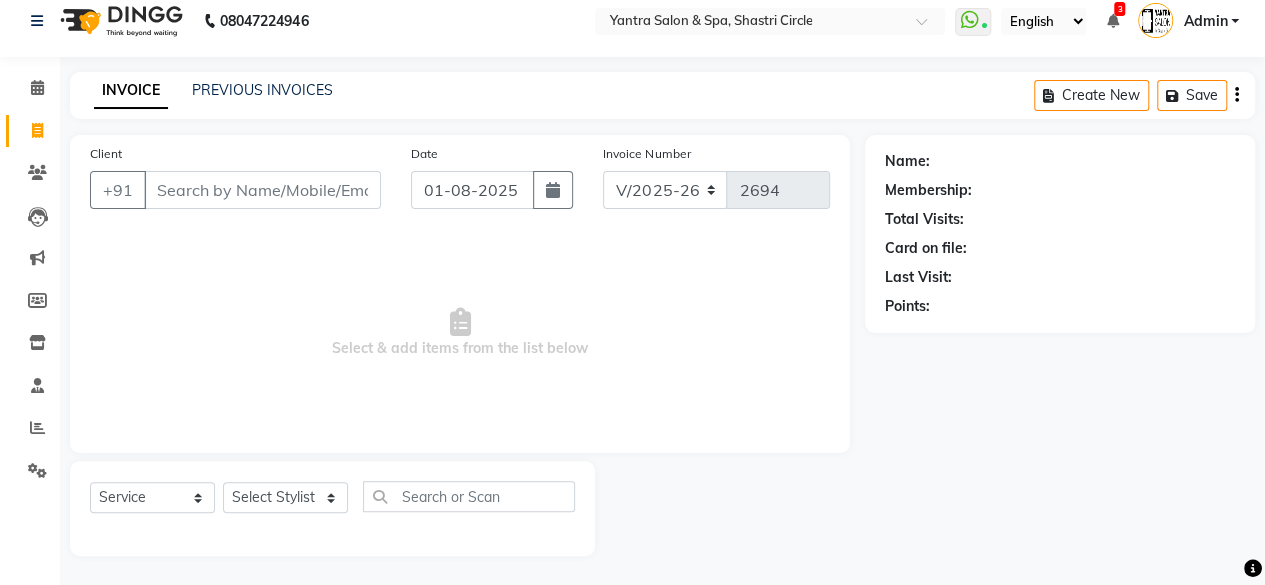 click on "Client" at bounding box center [262, 190] 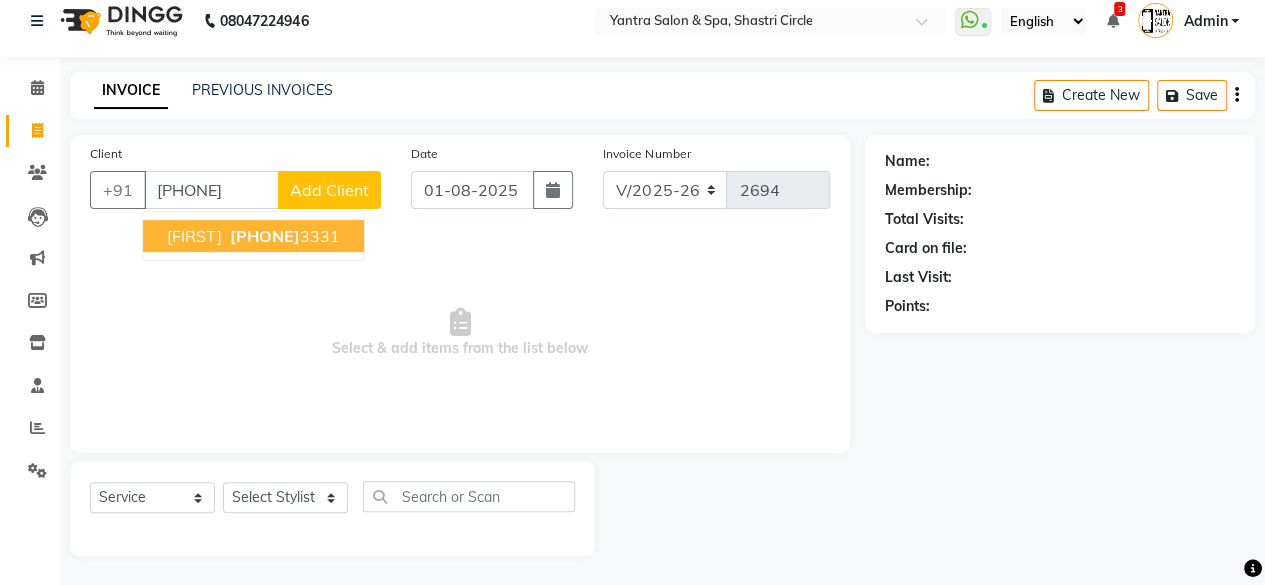 click on "Gunjan   895519 3331" at bounding box center [253, 236] 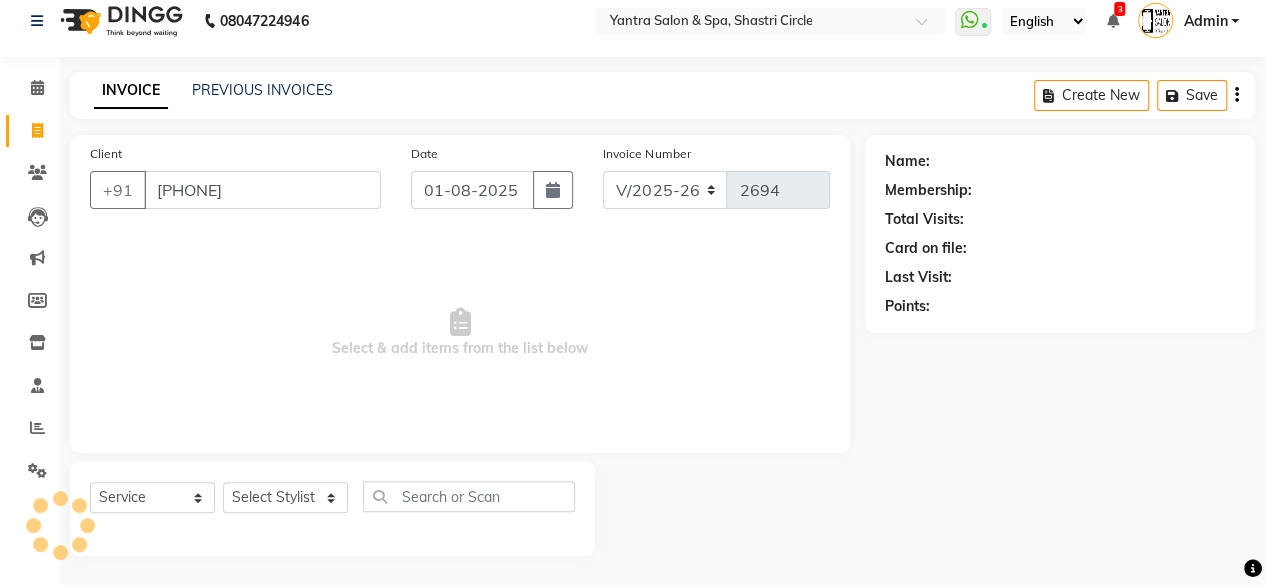 type on "8955193331" 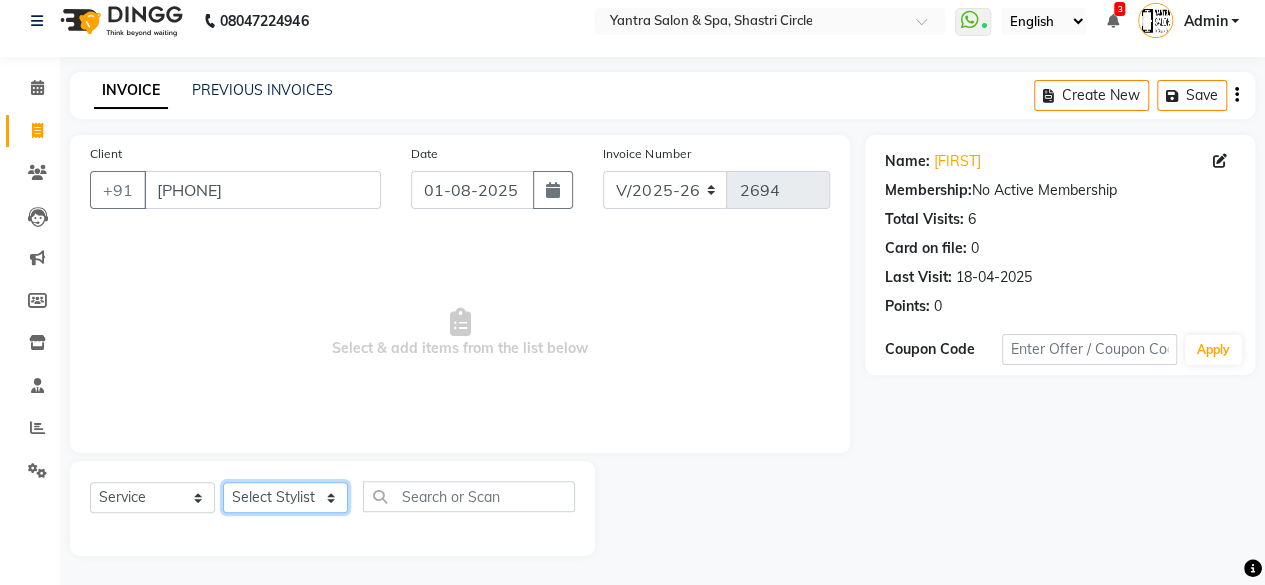 click on "Select Stylist Arvind ASHA bhawna goyal Dev Dimple Director Harsha Hemlata kajal Latika lucky Manager Manisha maam Neelu  Pallavi Pinky Priyanka Rahul Sekhar usha" 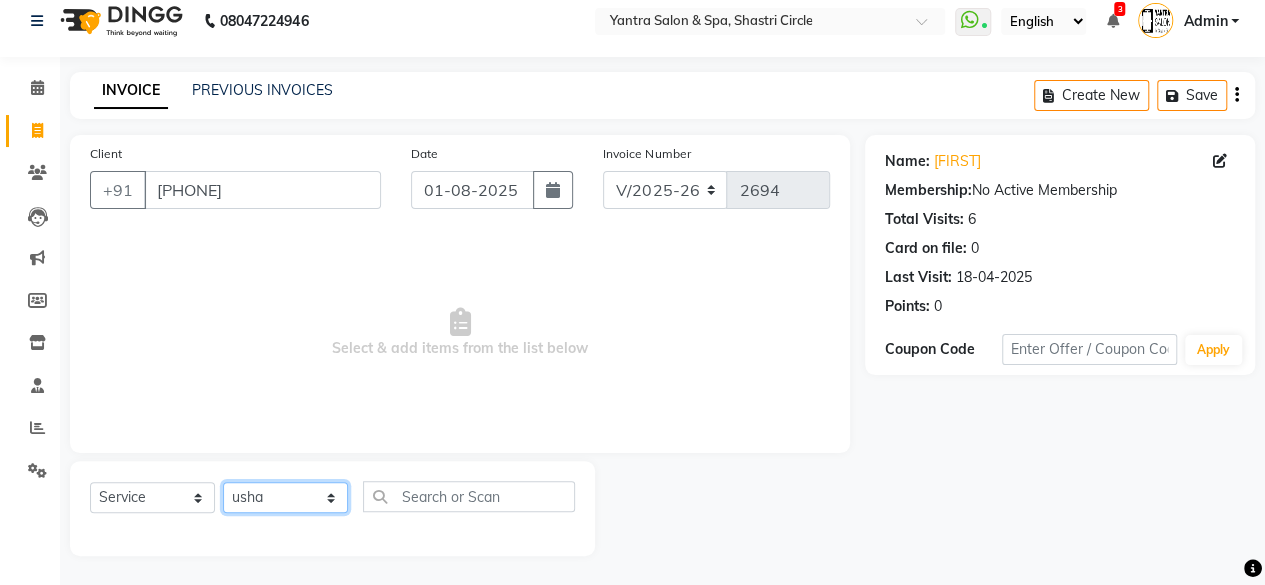 click on "Select Stylist Arvind ASHA bhawna goyal Dev Dimple Director Harsha Hemlata kajal Latika lucky Manager Manisha maam Neelu  Pallavi Pinky Priyanka Rahul Sekhar usha" 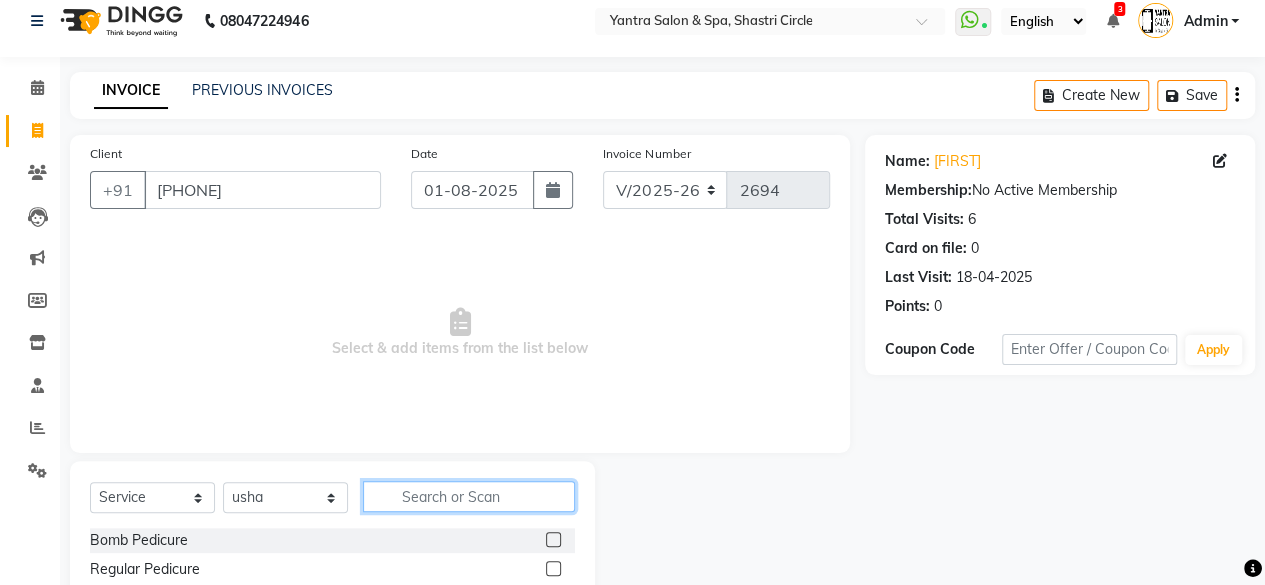 click 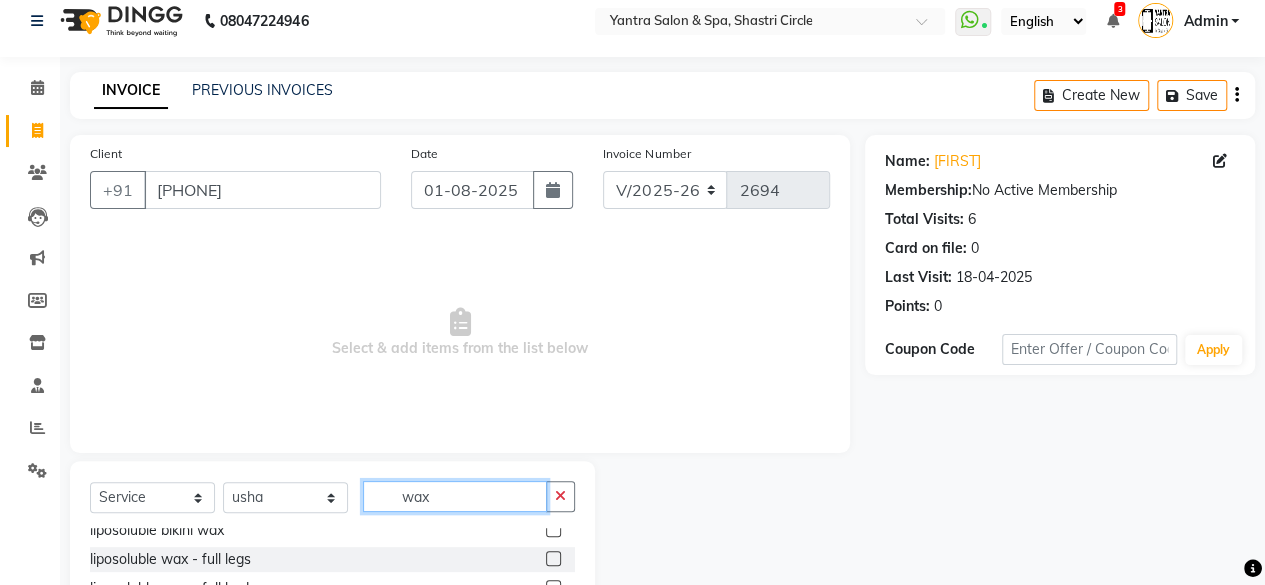 scroll, scrollTop: 200, scrollLeft: 0, axis: vertical 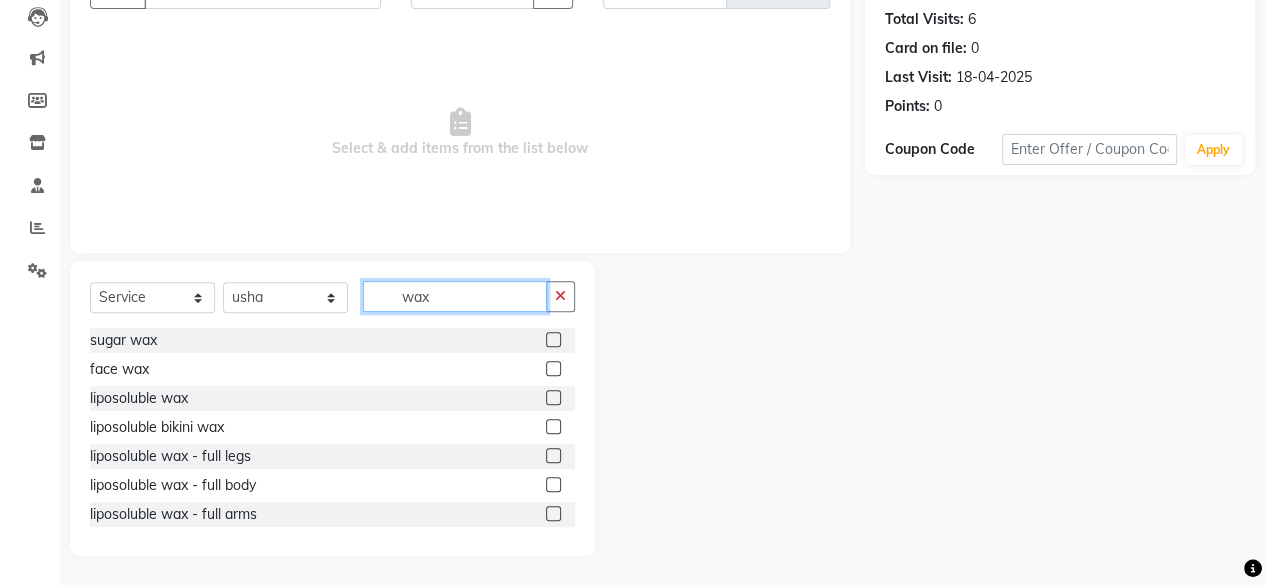 type on "wax" 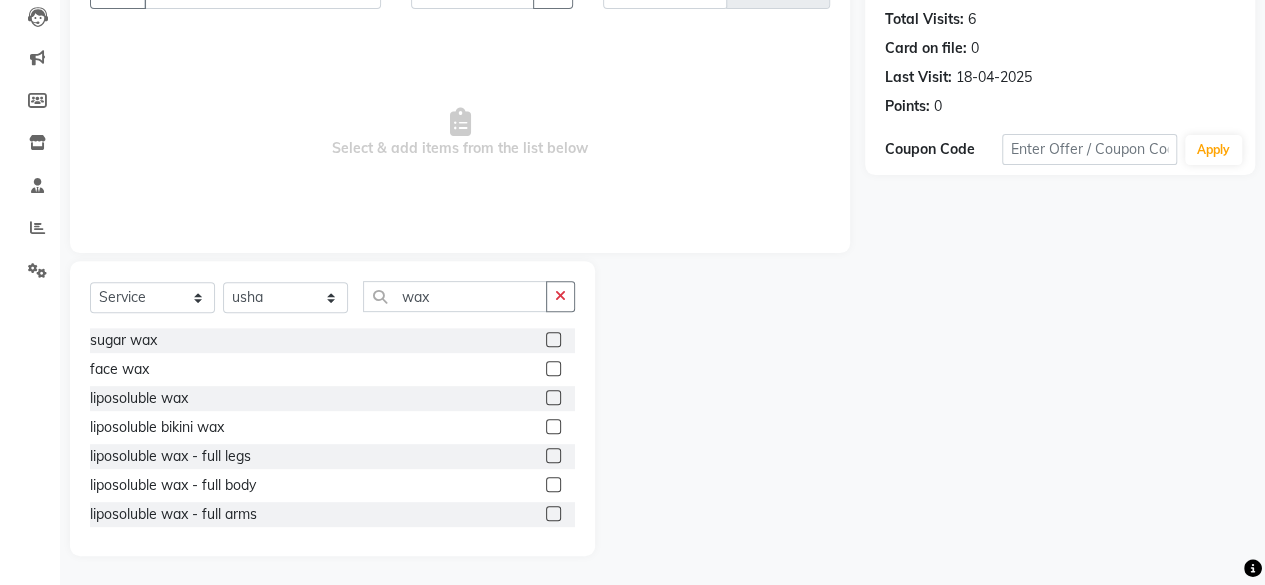 click 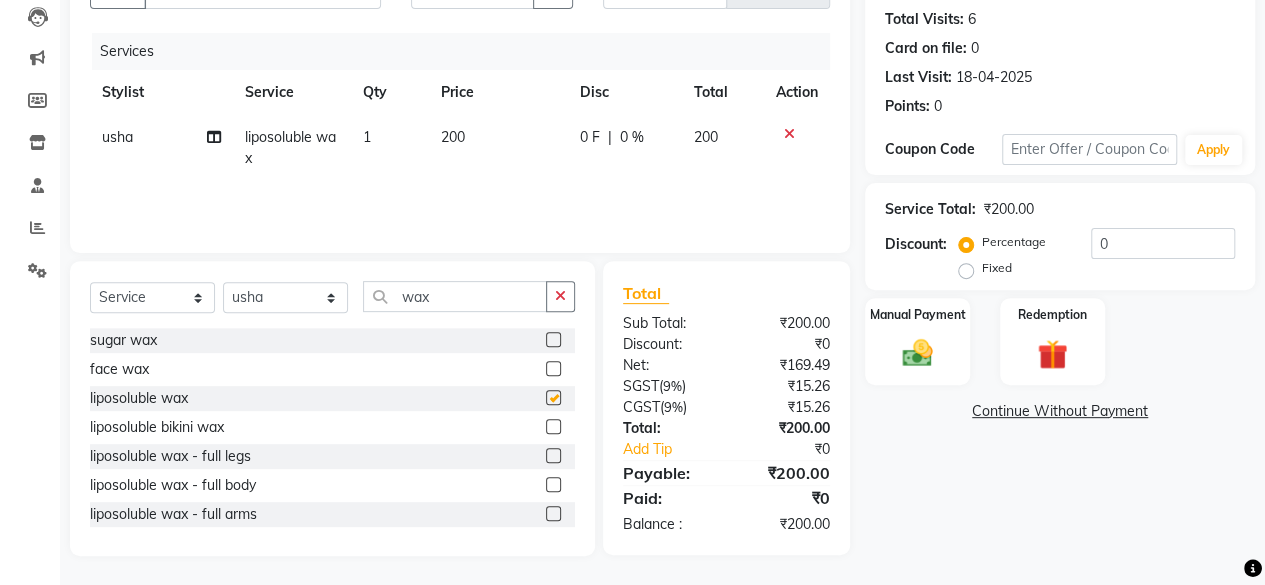 checkbox on "false" 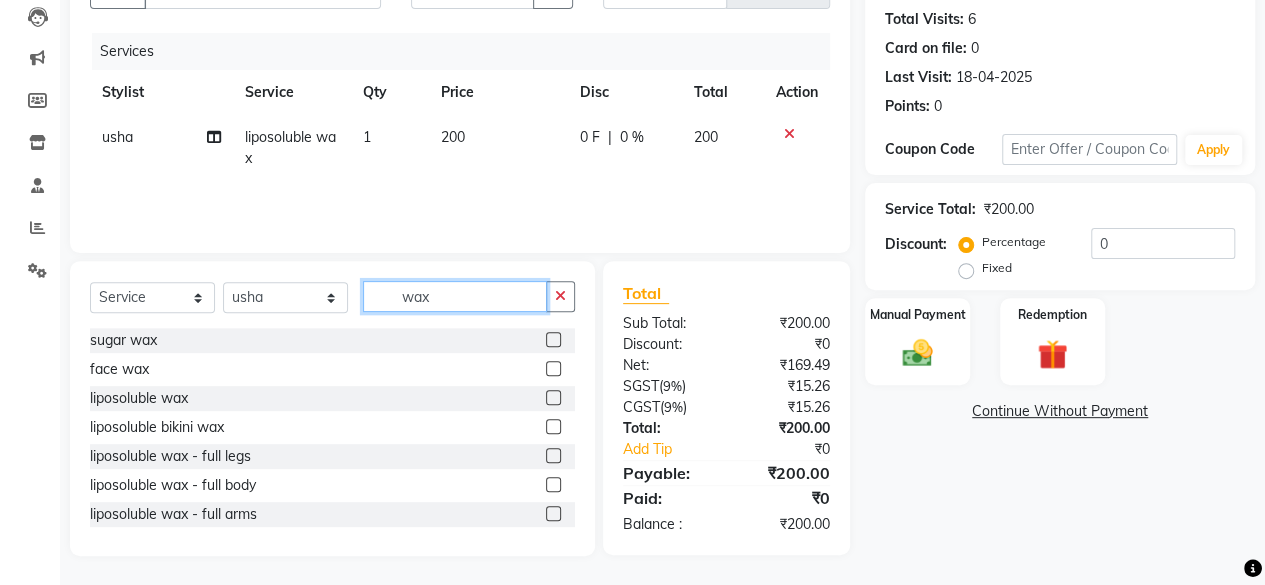 click on "wax" 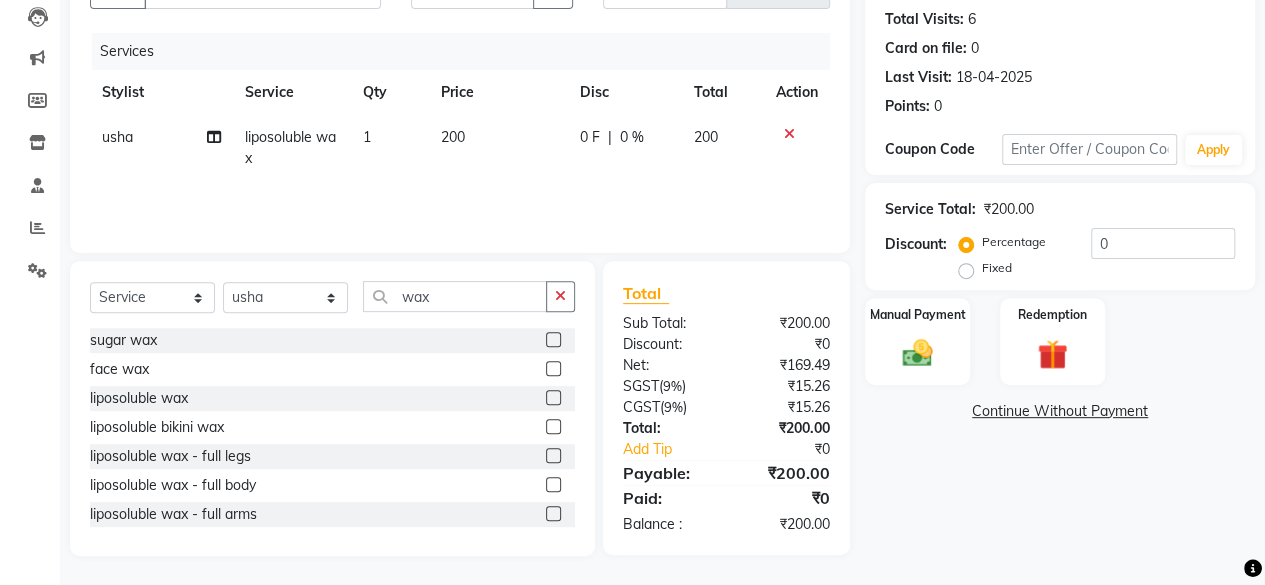 click 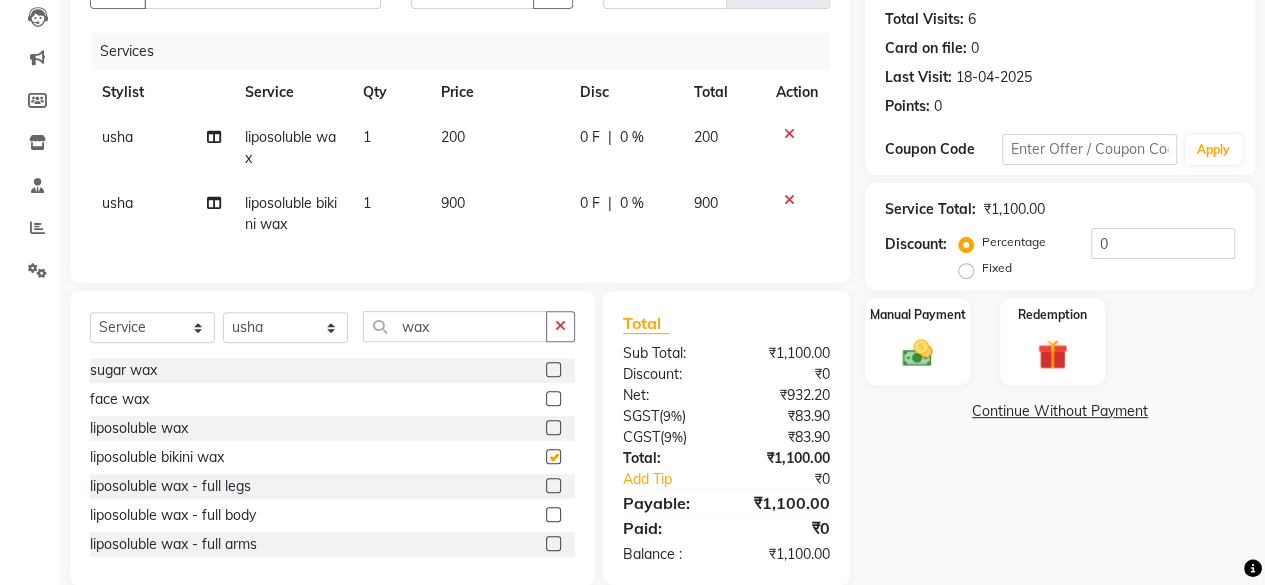 checkbox on "false" 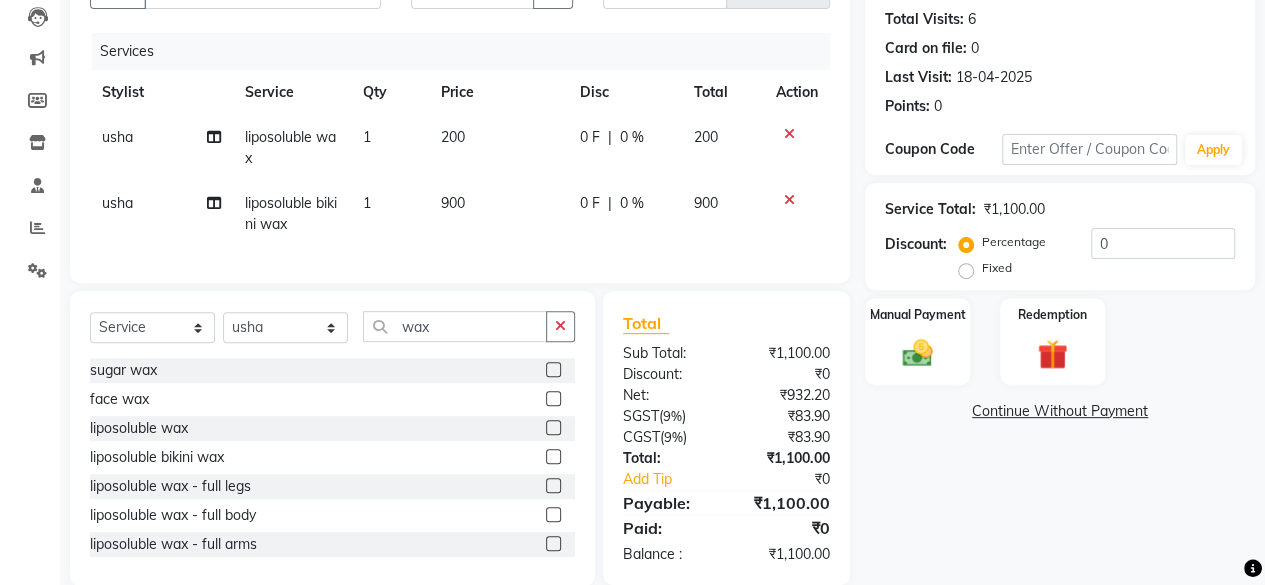 click on "Price" 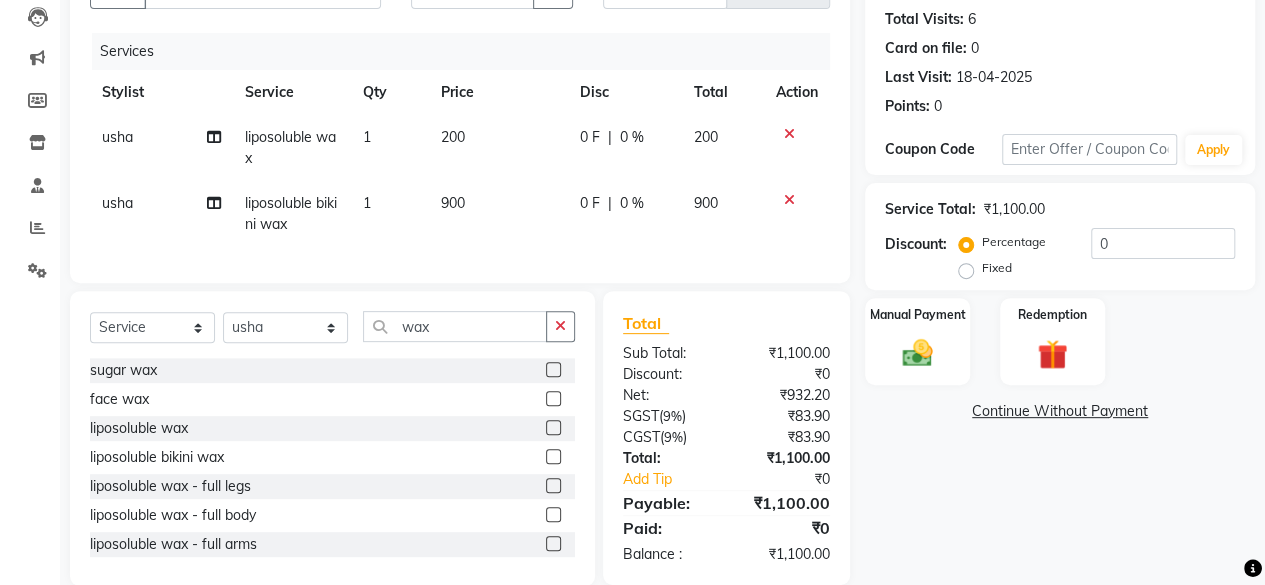 click on "200" 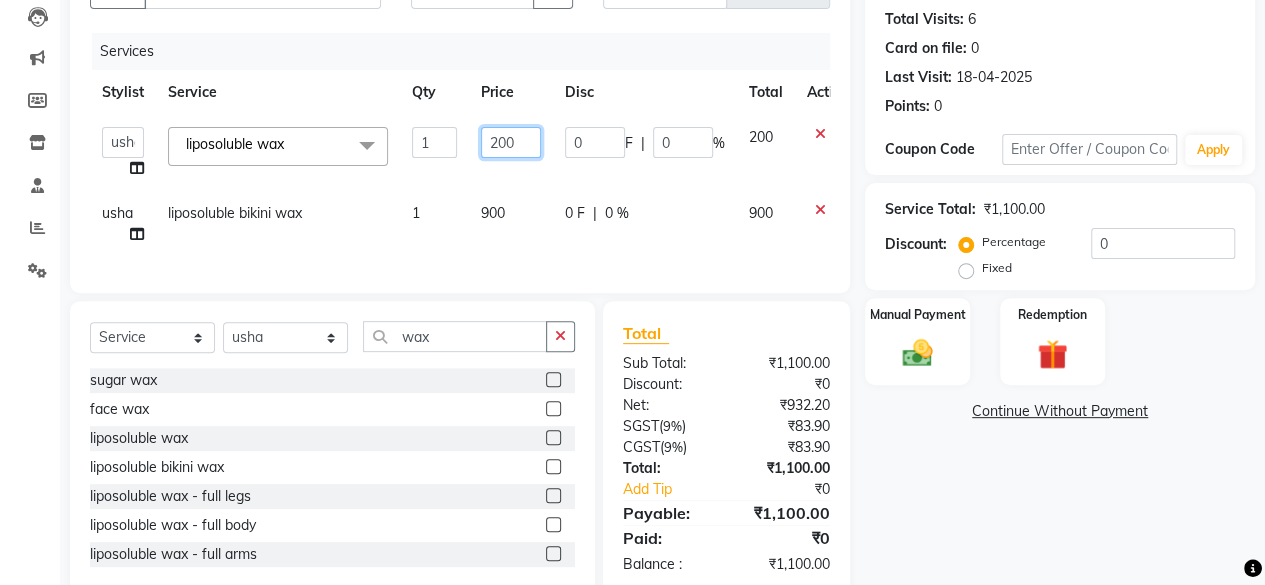 click on "200" 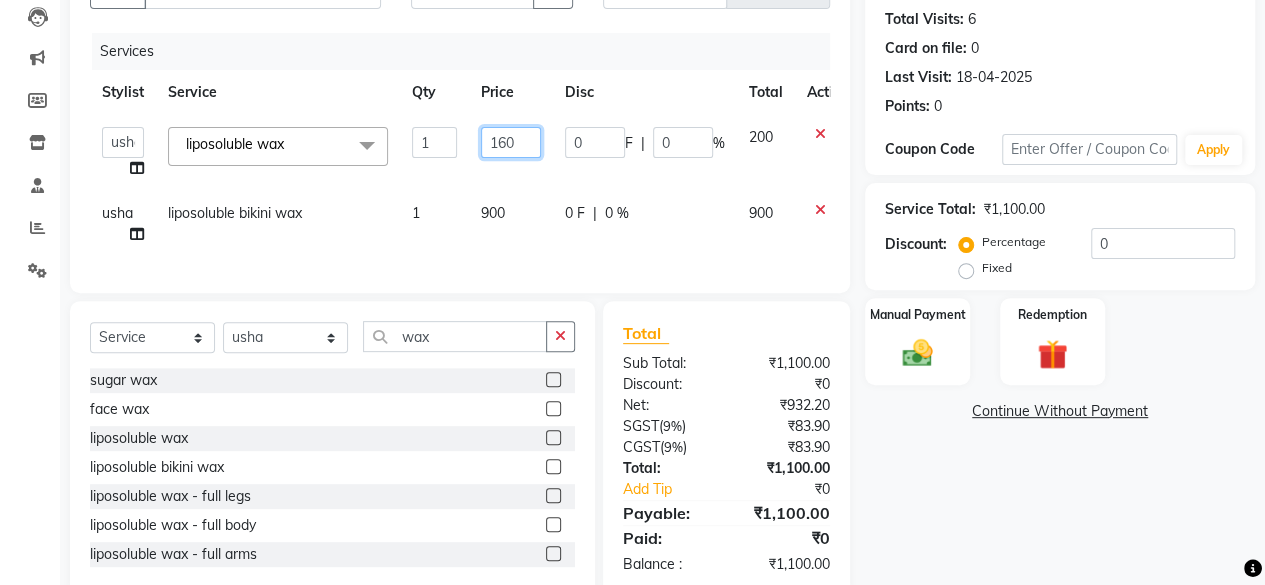 type on "1600" 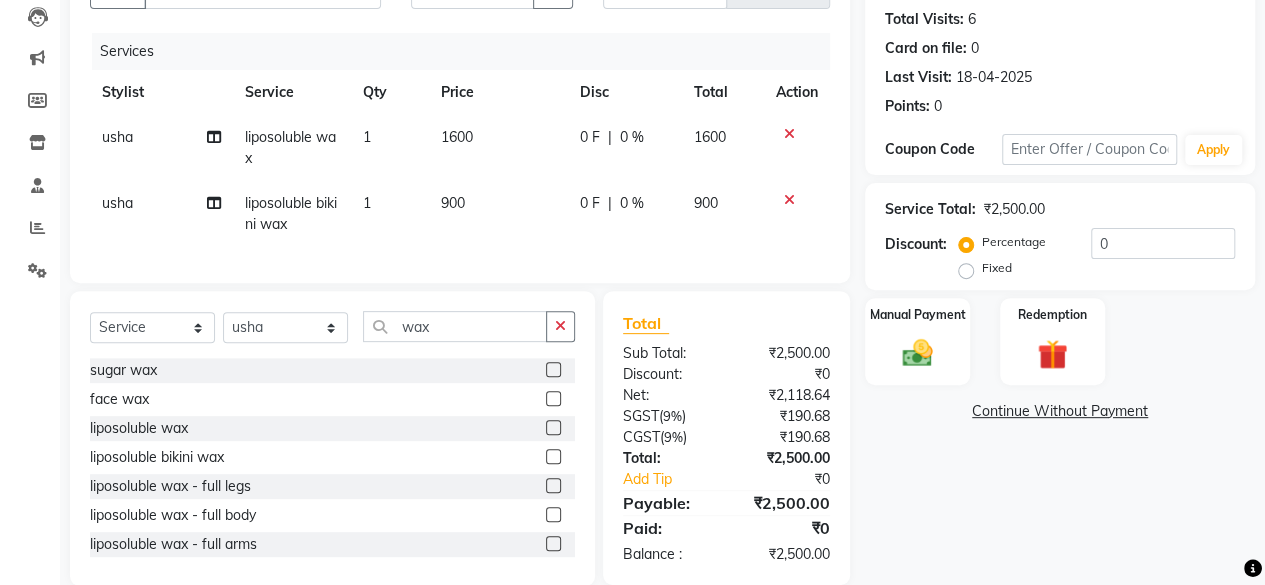 click on "900" 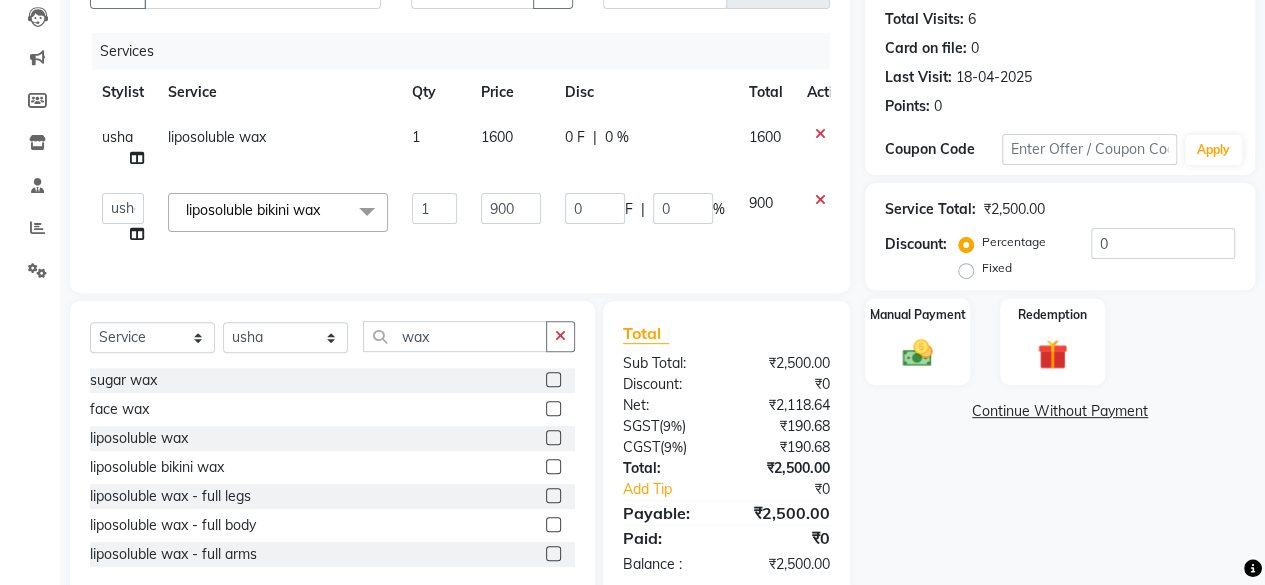 click on "900" 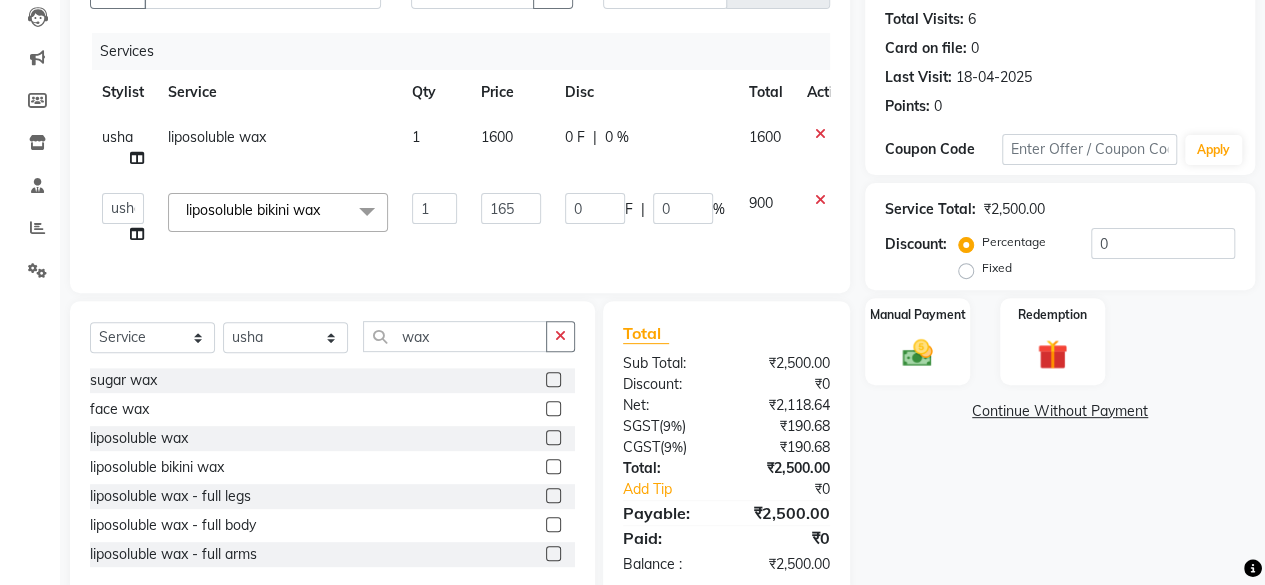 type on "1650" 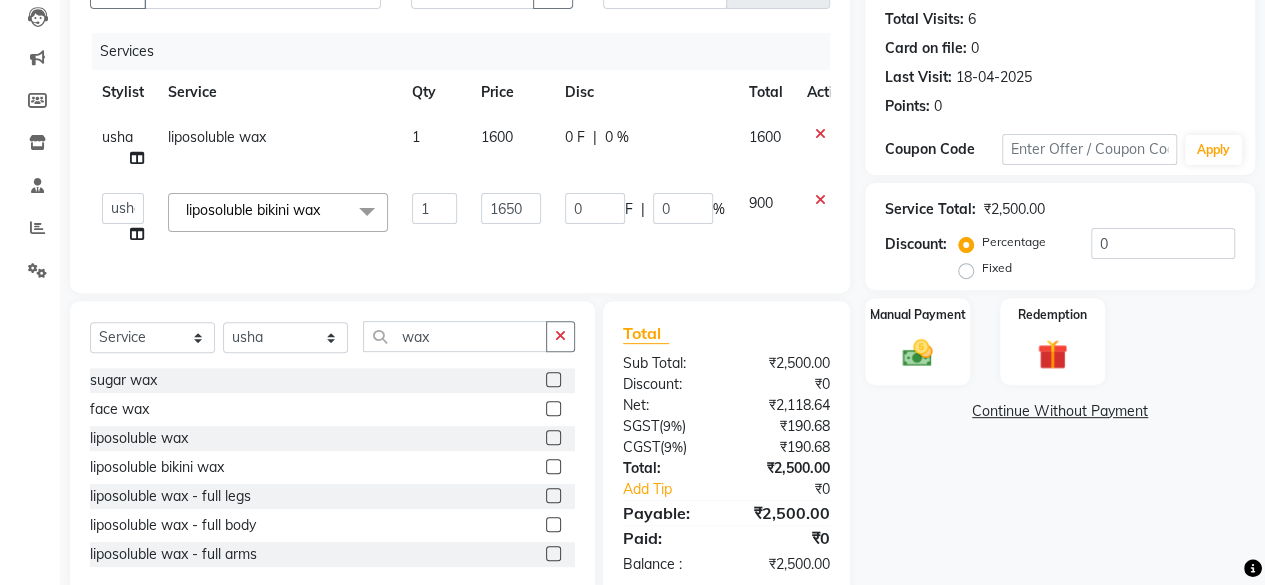 click on "1650" 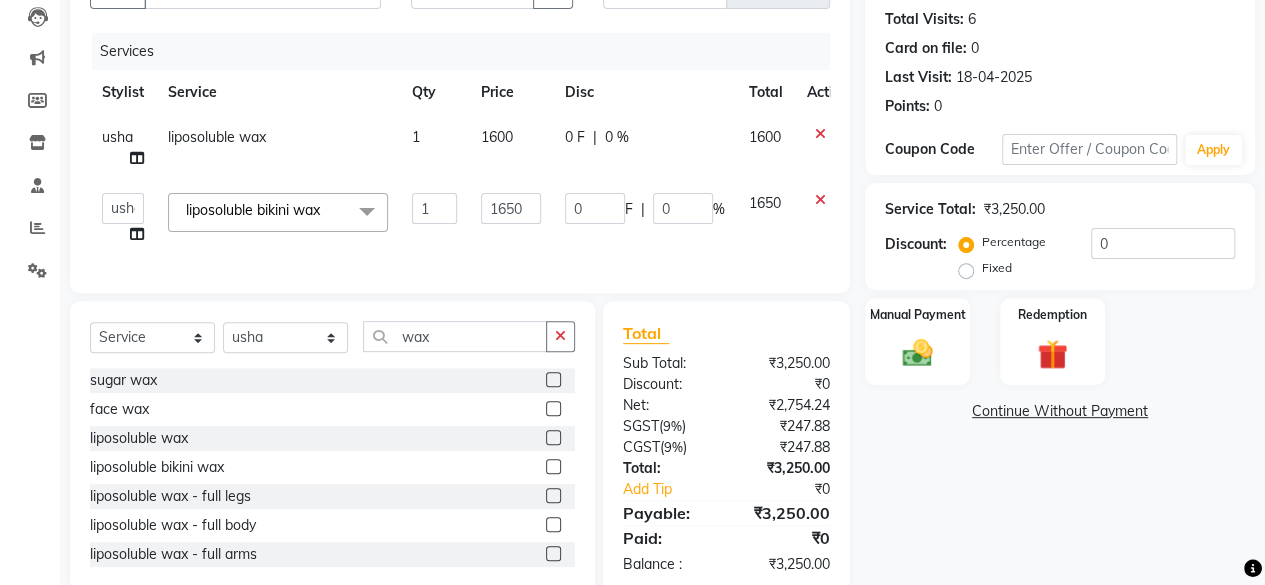 scroll, scrollTop: 270, scrollLeft: 0, axis: vertical 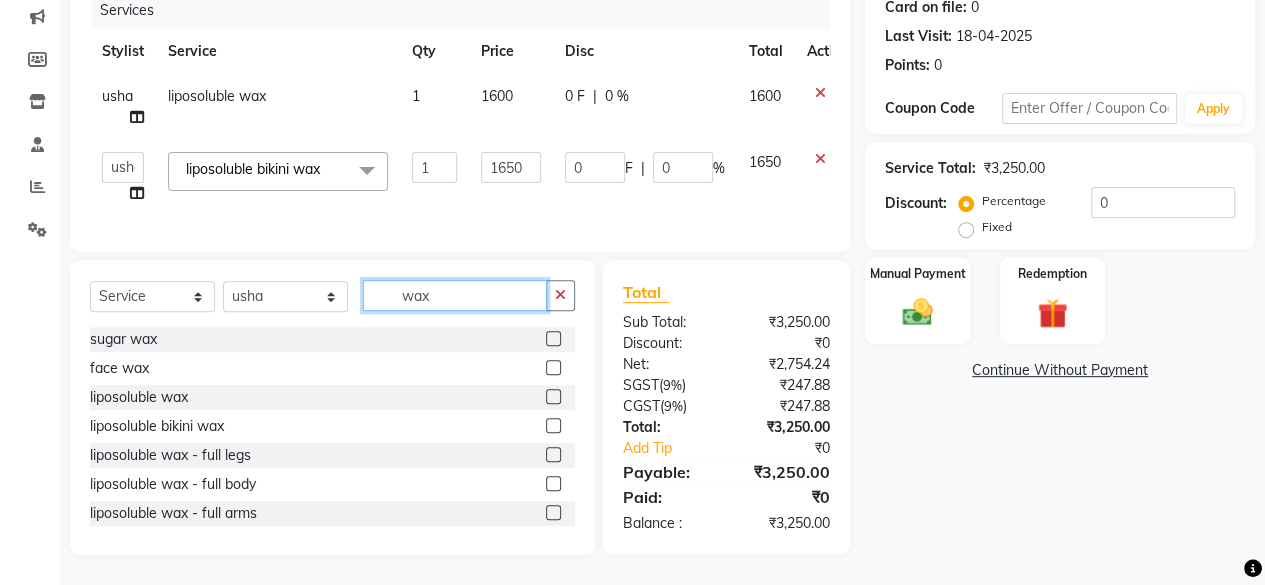 click on "wax" 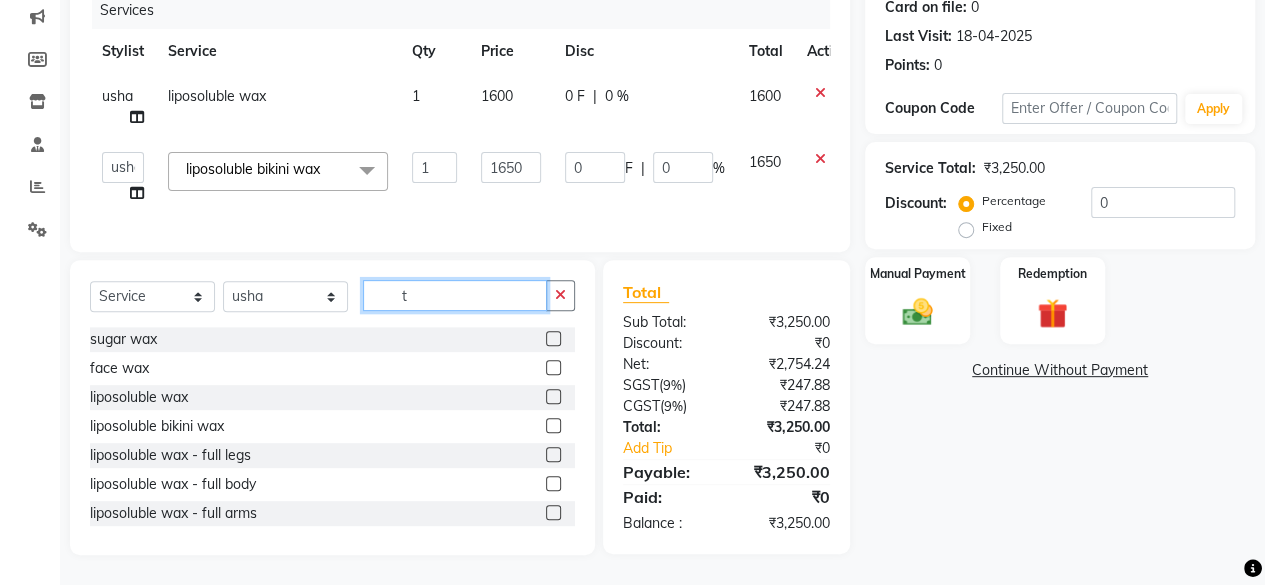 click on "t" 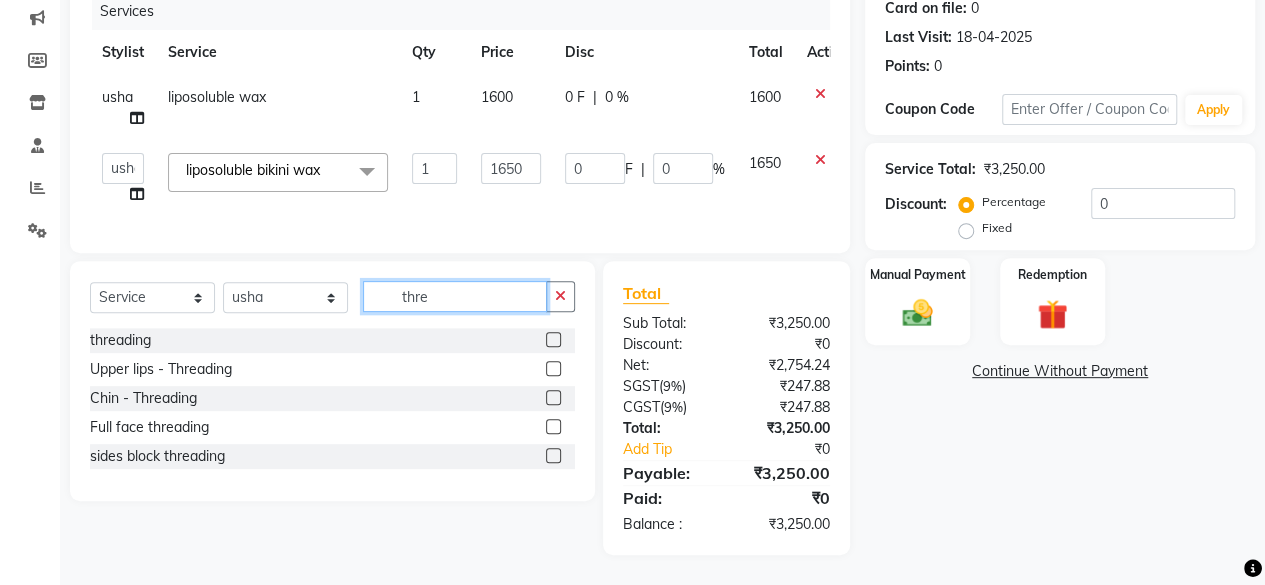 type on "thre" 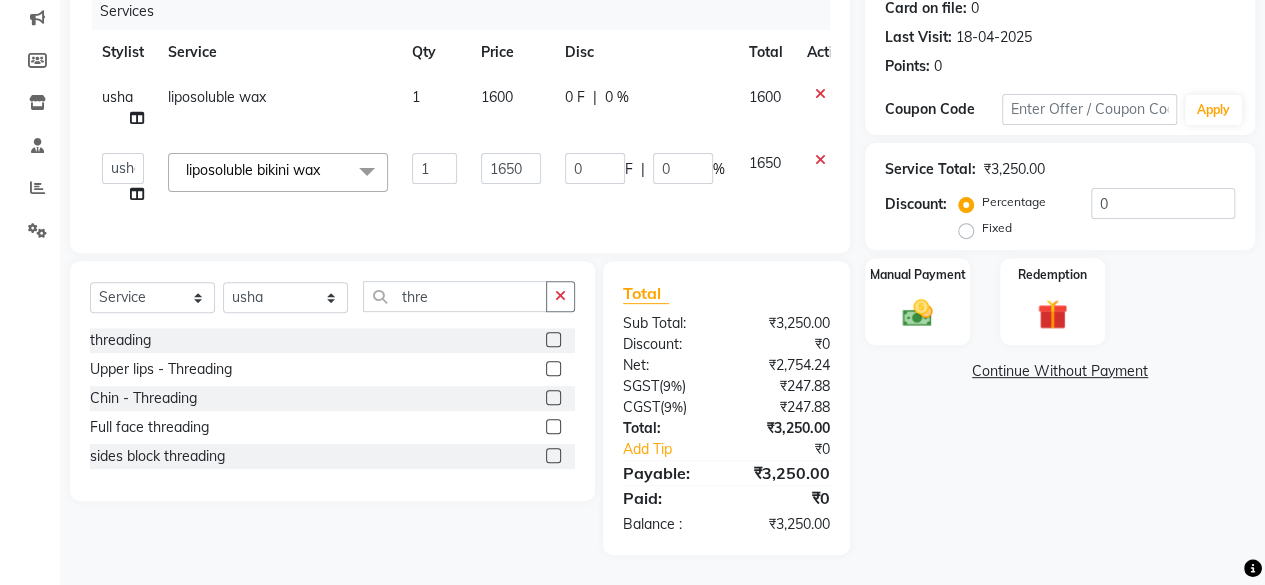 click 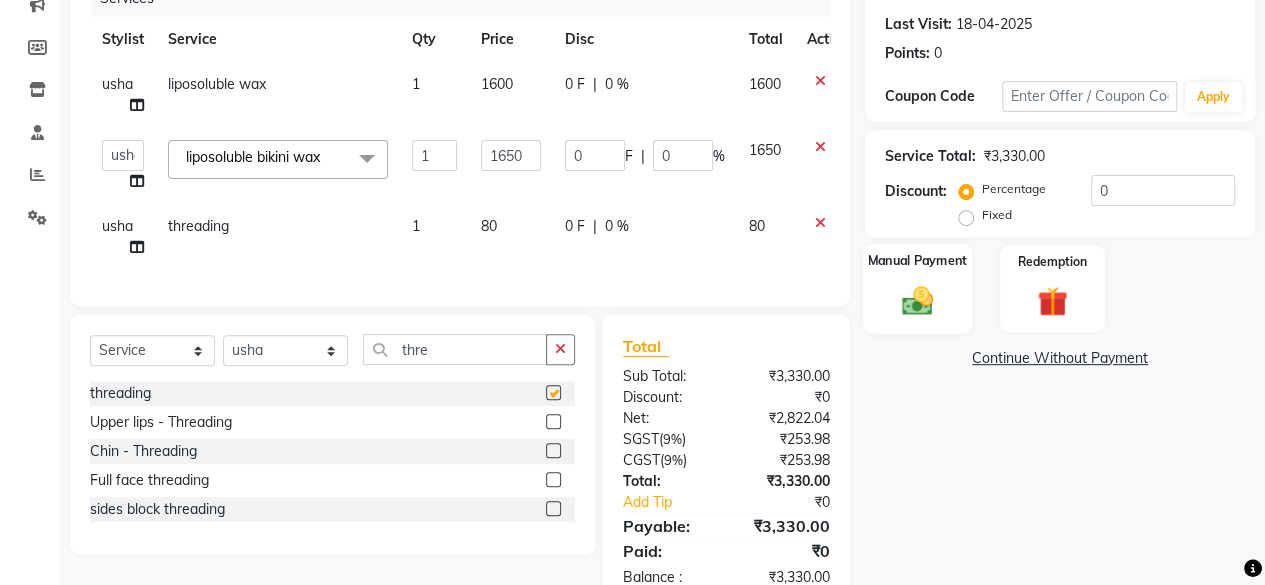 checkbox on "false" 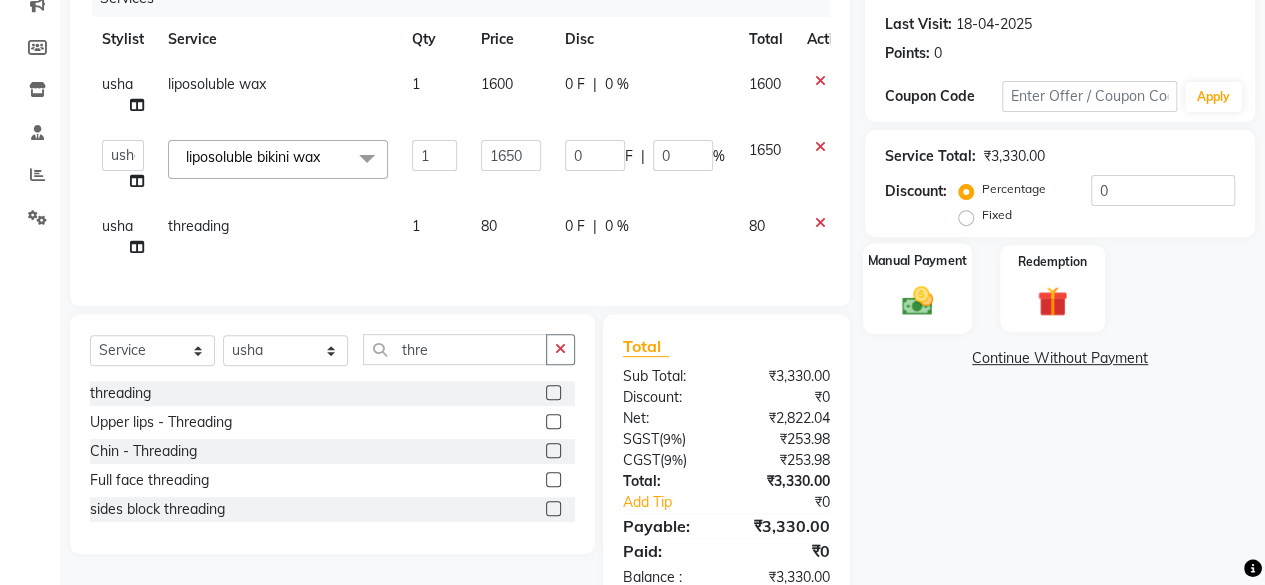 scroll, scrollTop: 334, scrollLeft: 0, axis: vertical 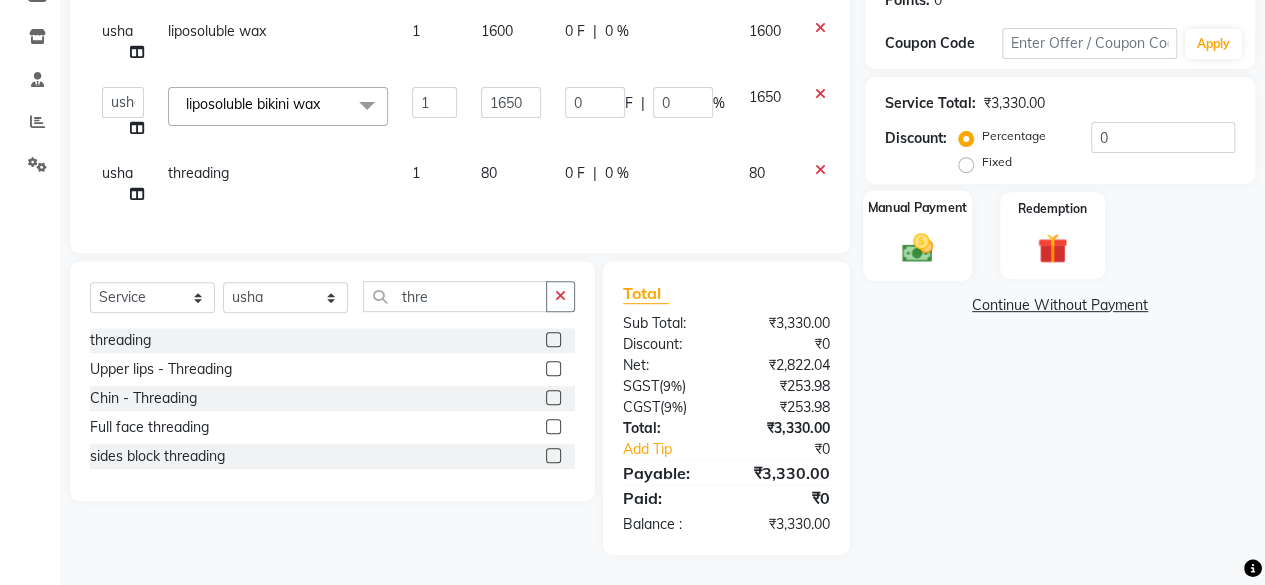 click 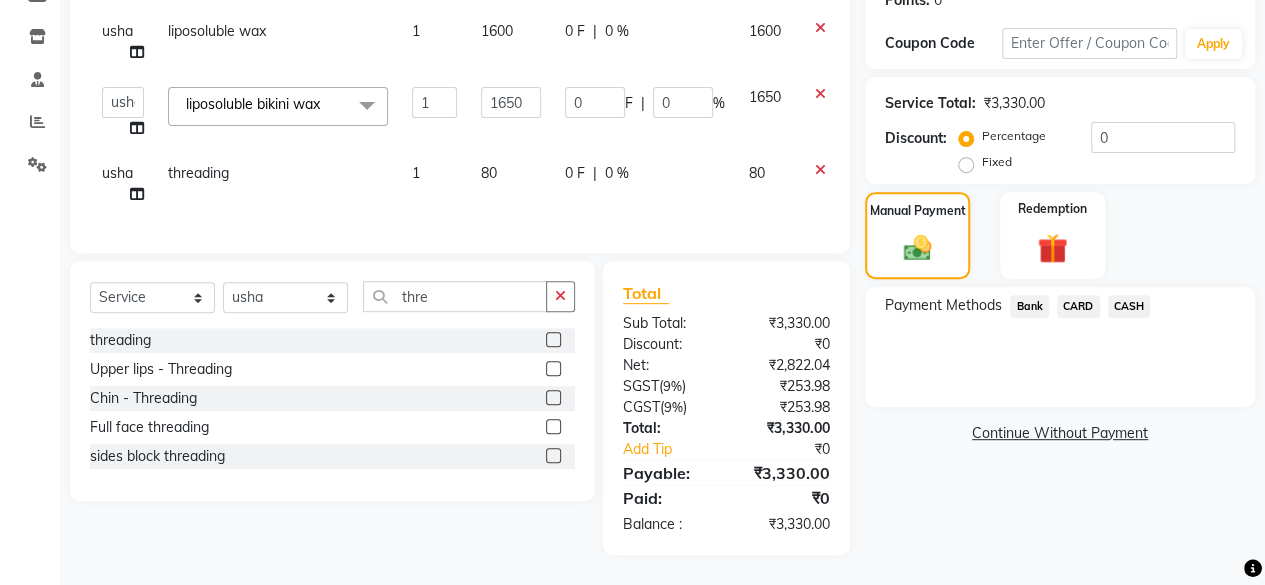 click on "CASH" 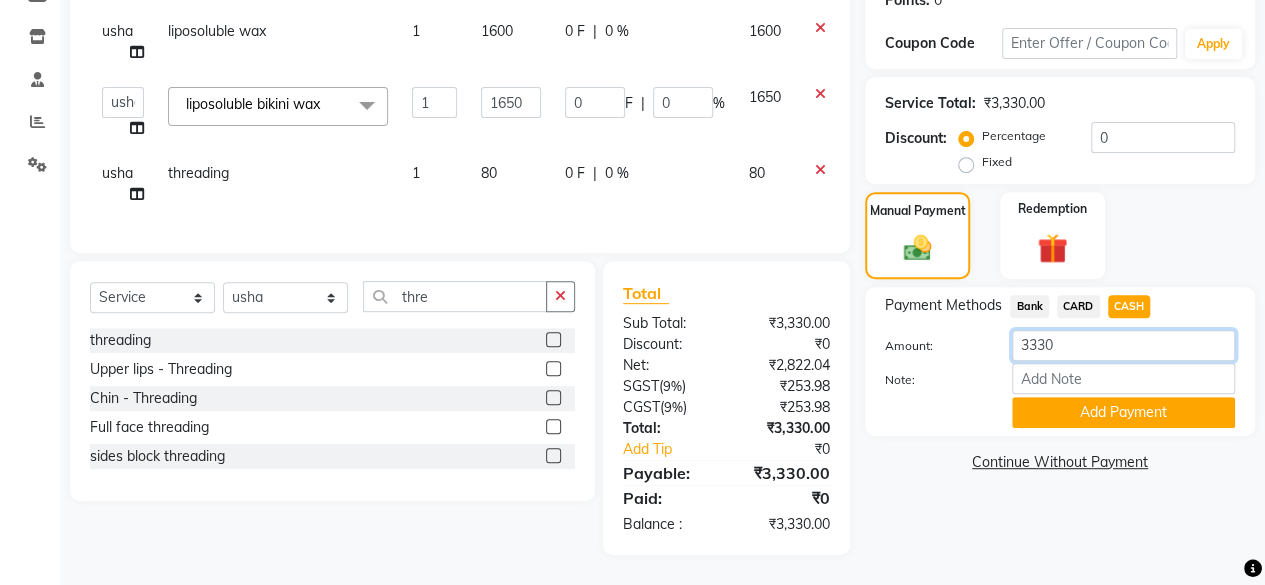 click on "3330" 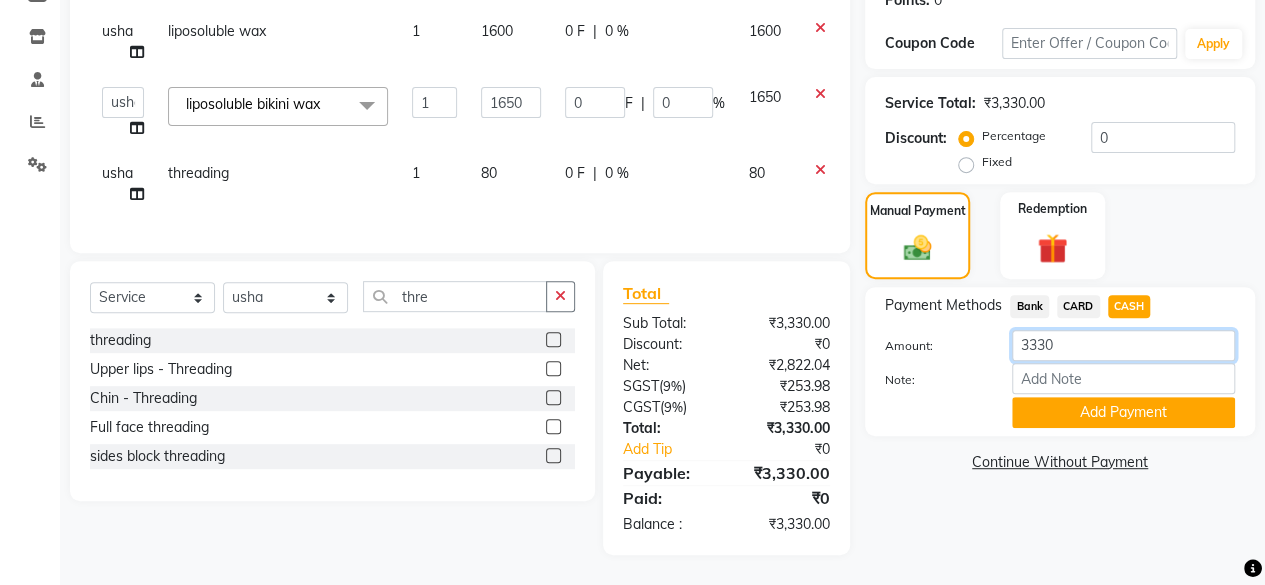 click on "3330" 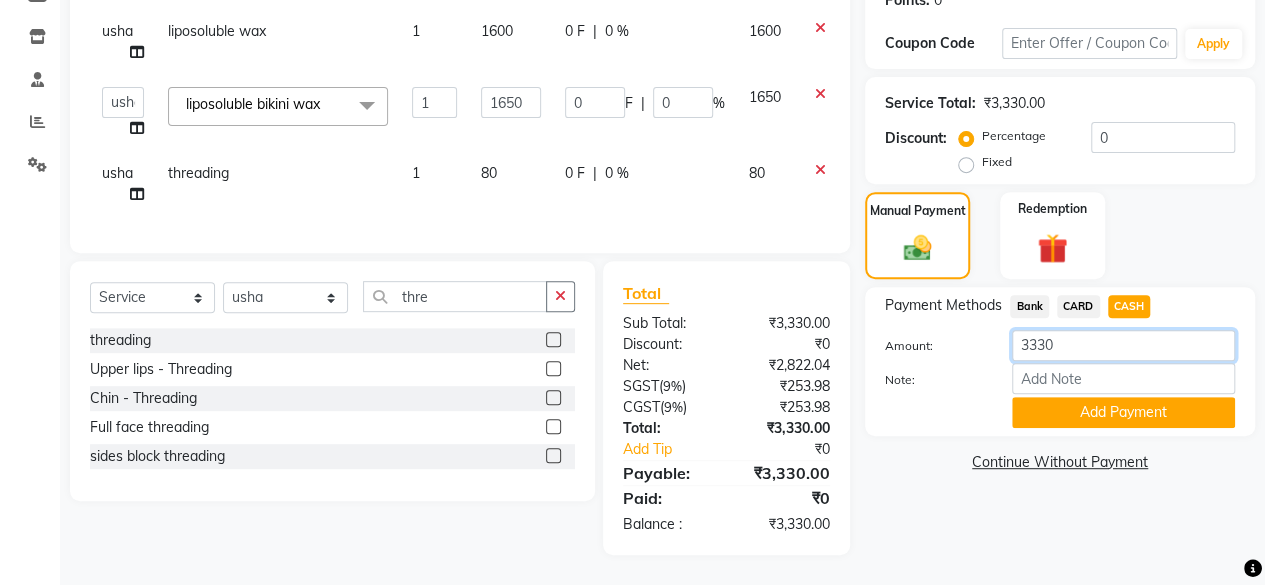 click on "3330" 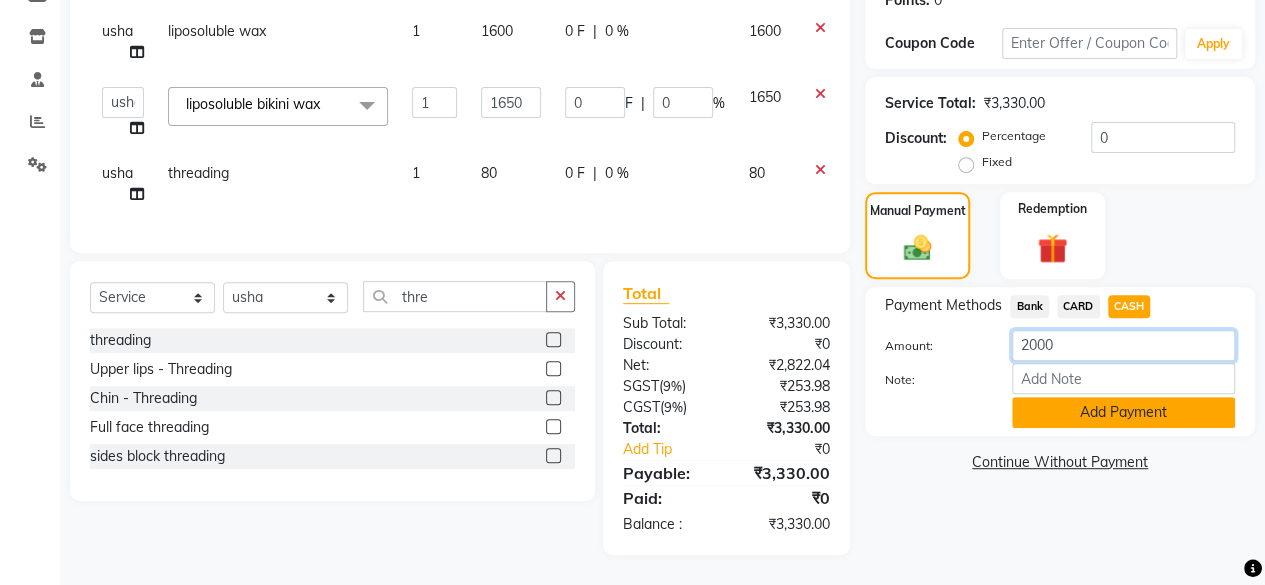 type on "2000" 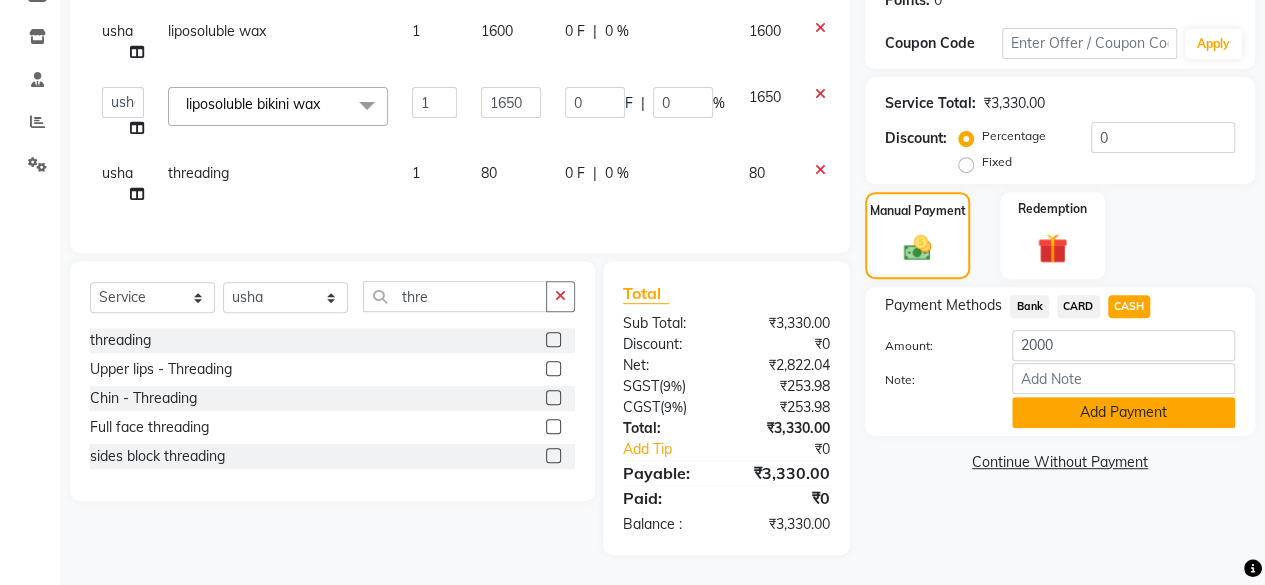 click on "Add Payment" 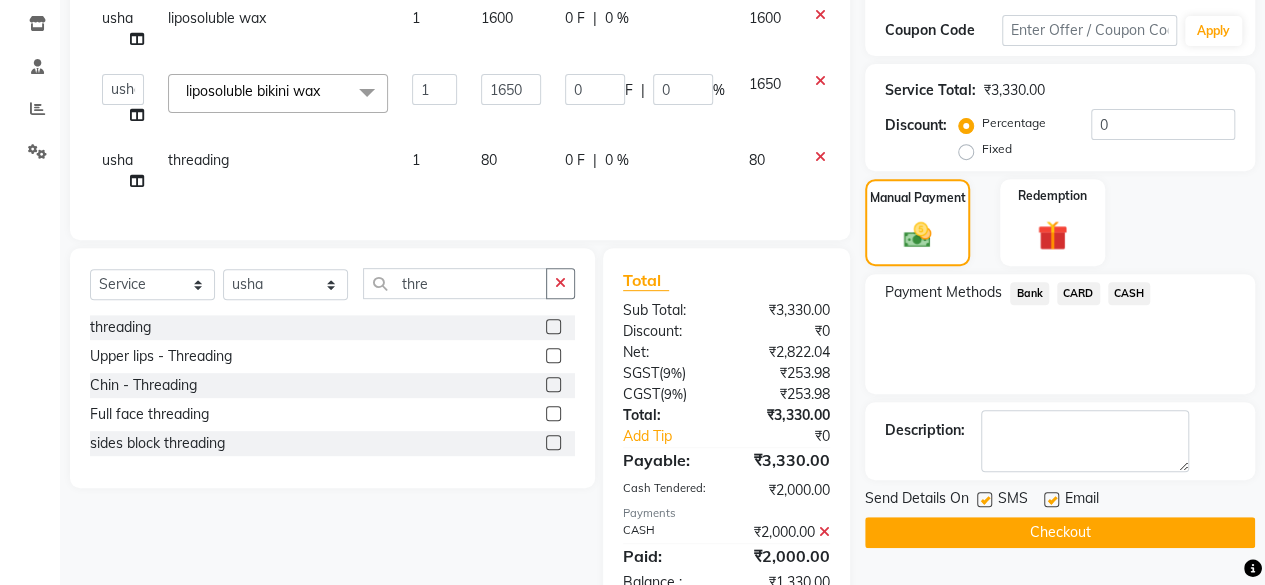 click on "Bank" 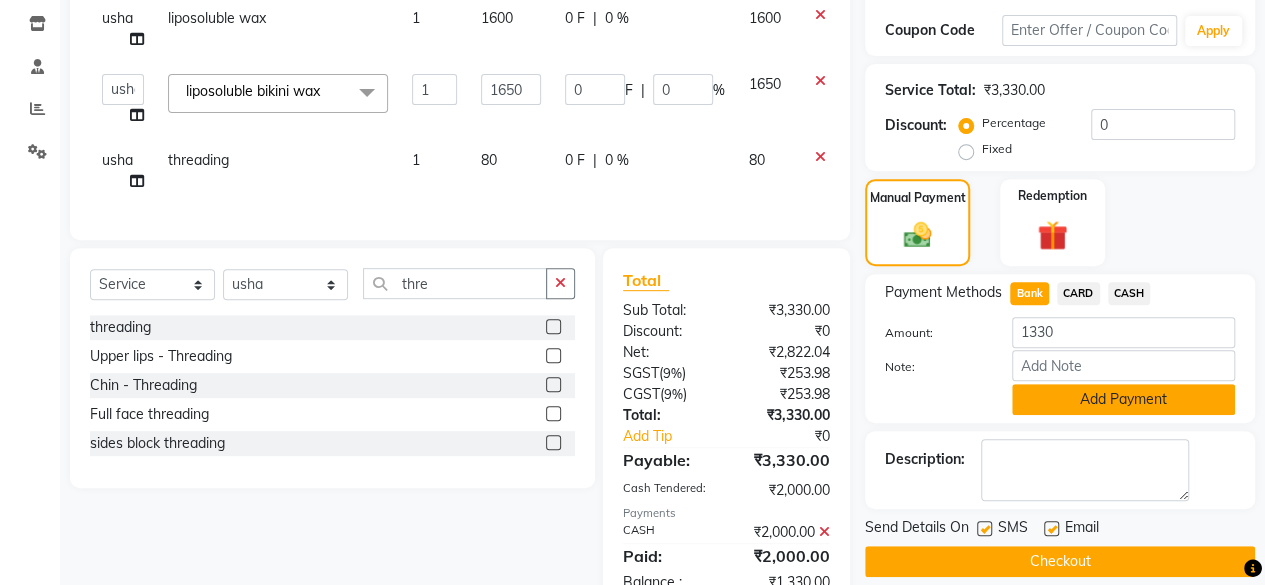 click on "Add Payment" 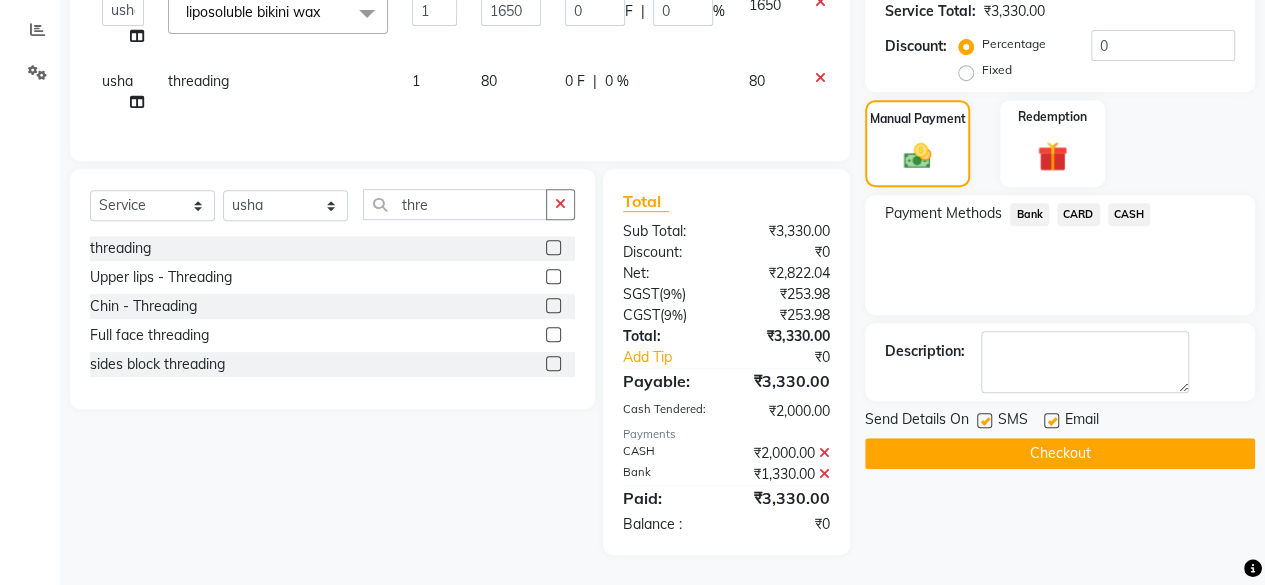 click on "Checkout" 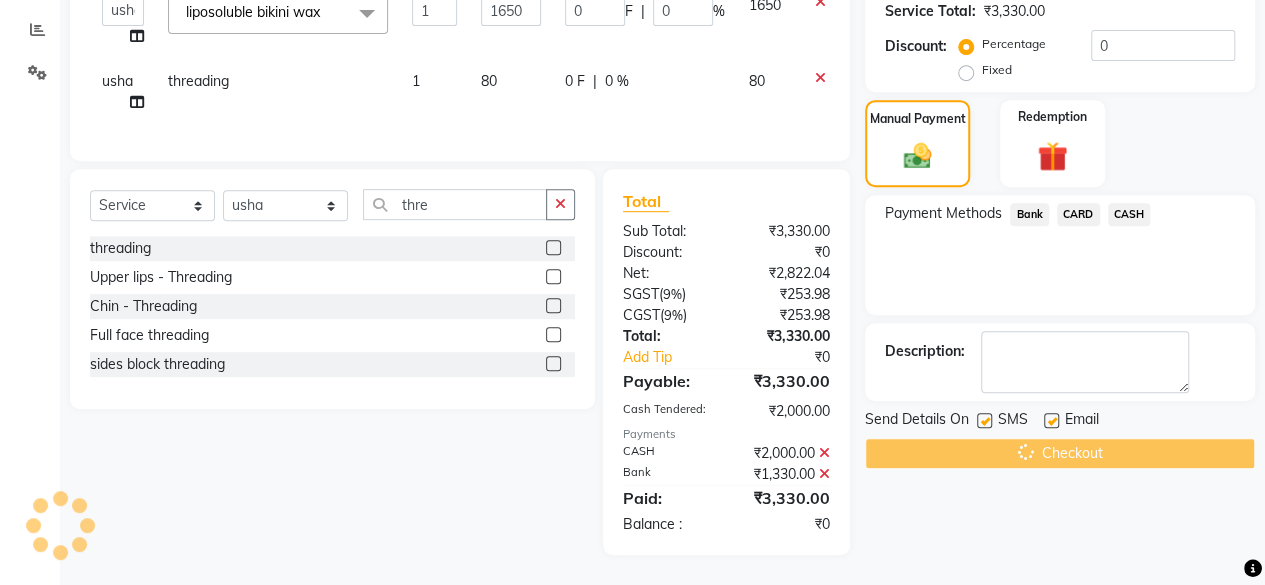 scroll, scrollTop: 26, scrollLeft: 0, axis: vertical 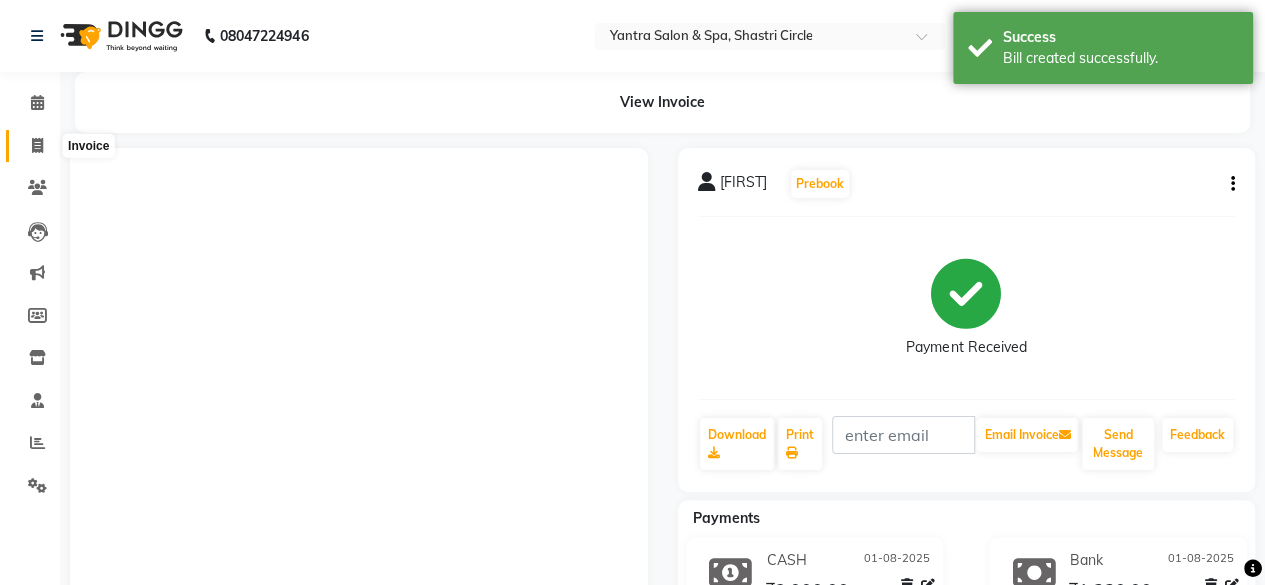 click 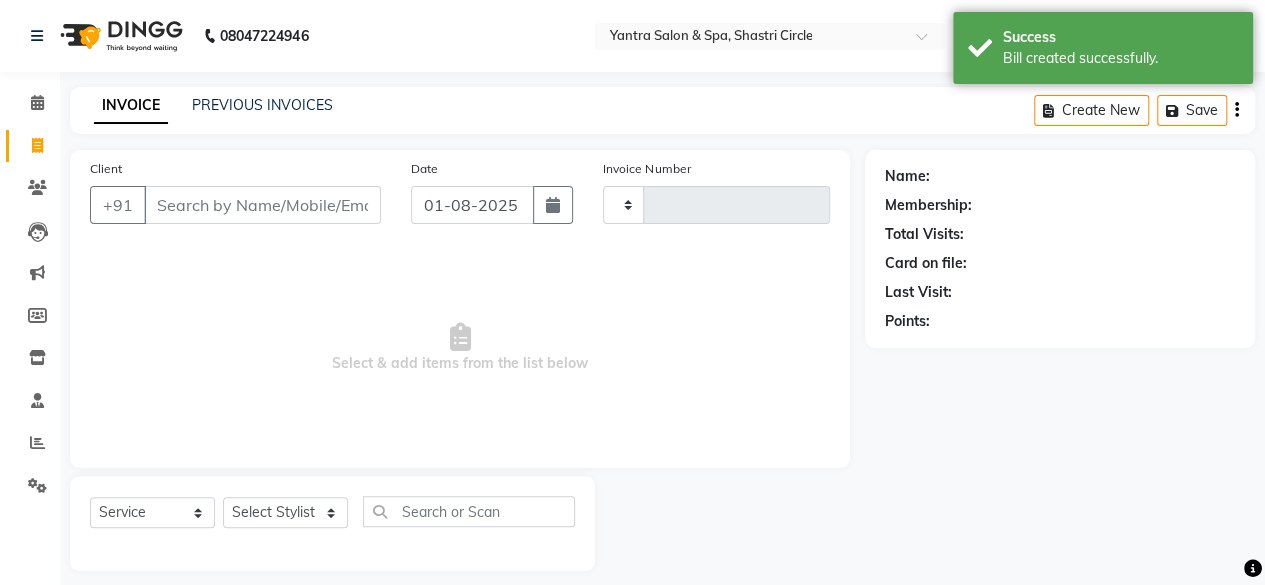 type on "2695" 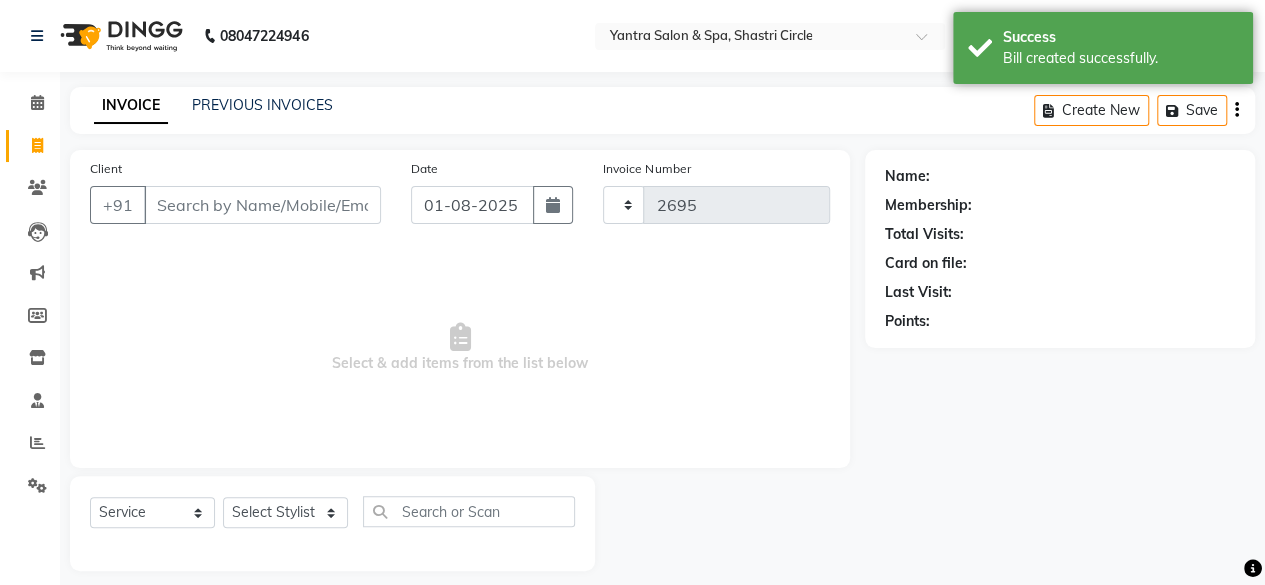 scroll, scrollTop: 15, scrollLeft: 0, axis: vertical 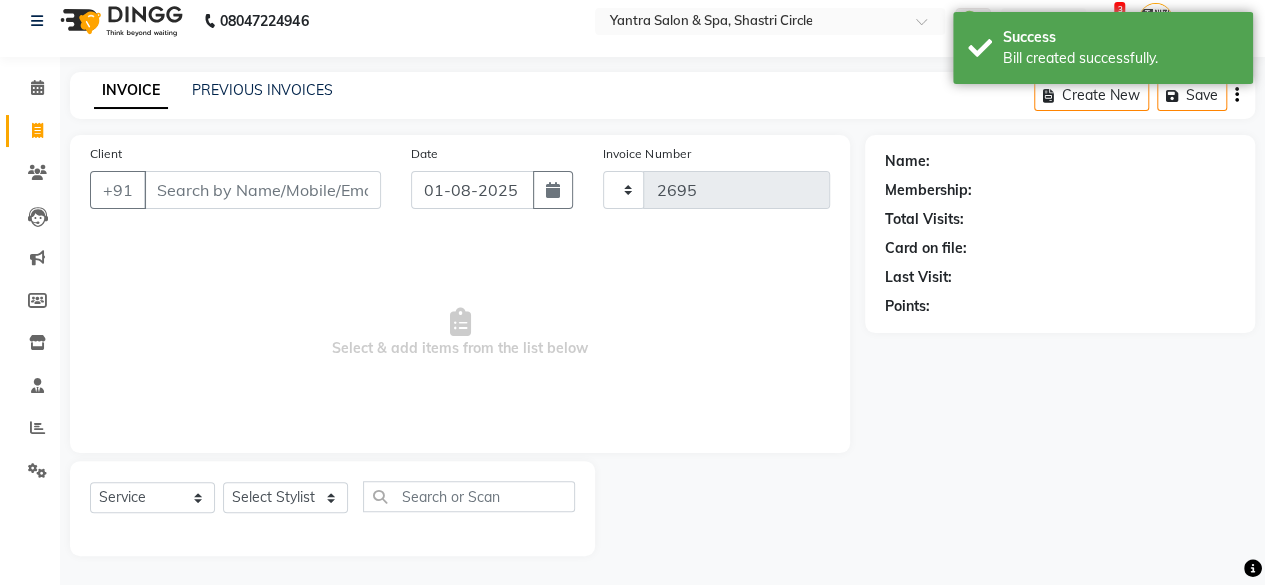 select on "154" 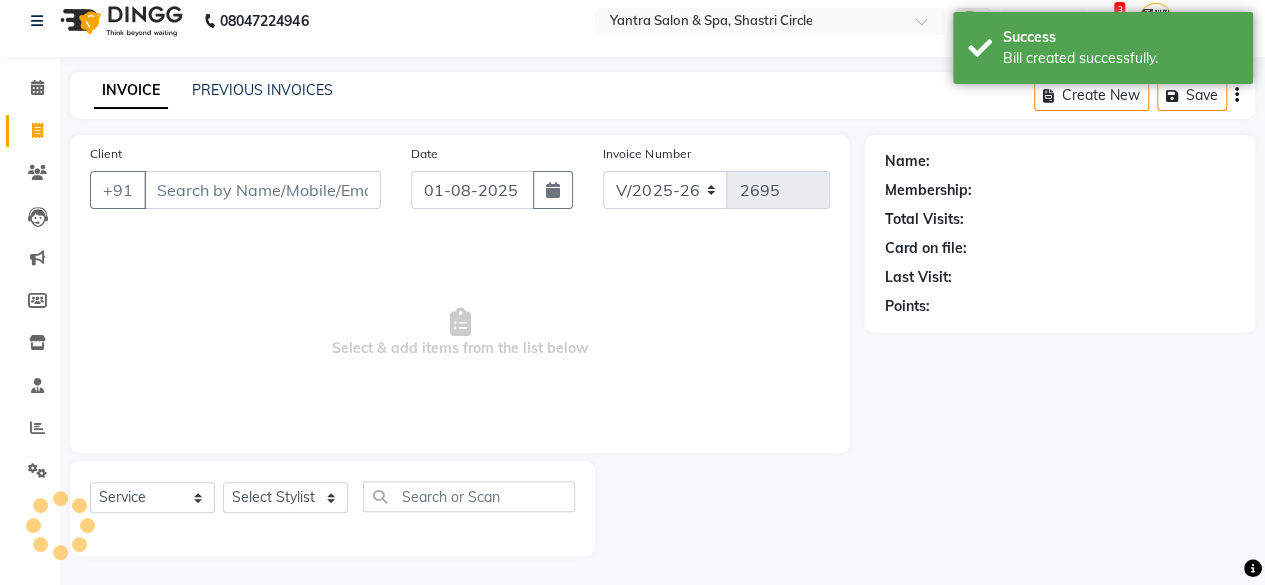 click on "Client" at bounding box center (262, 190) 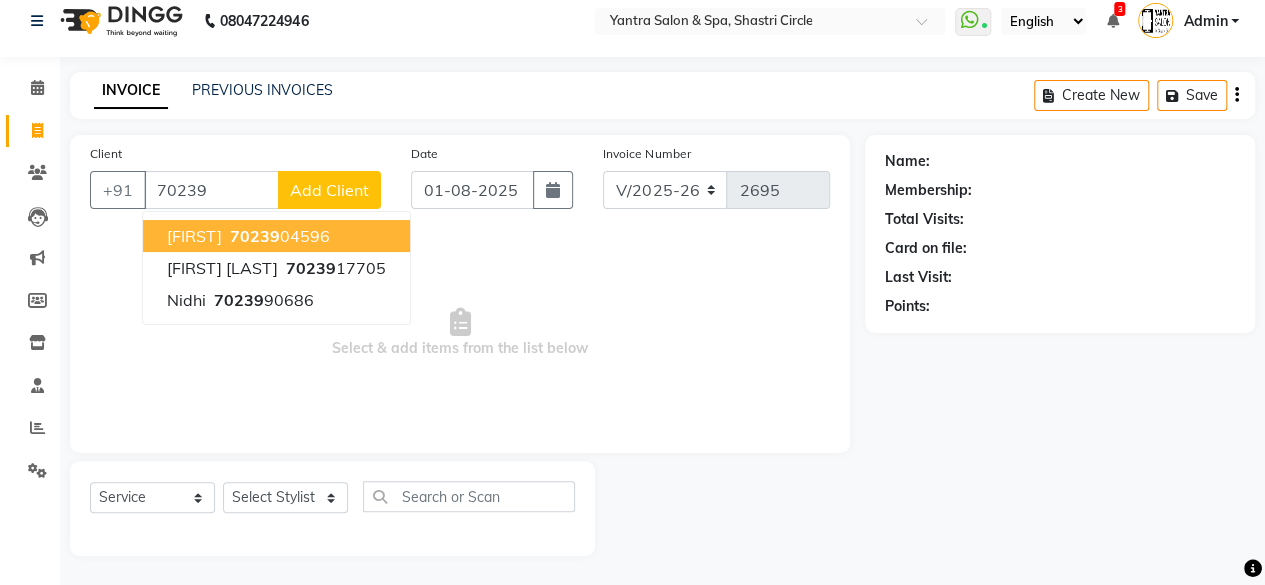click on "akshita   70239 04596" at bounding box center [276, 236] 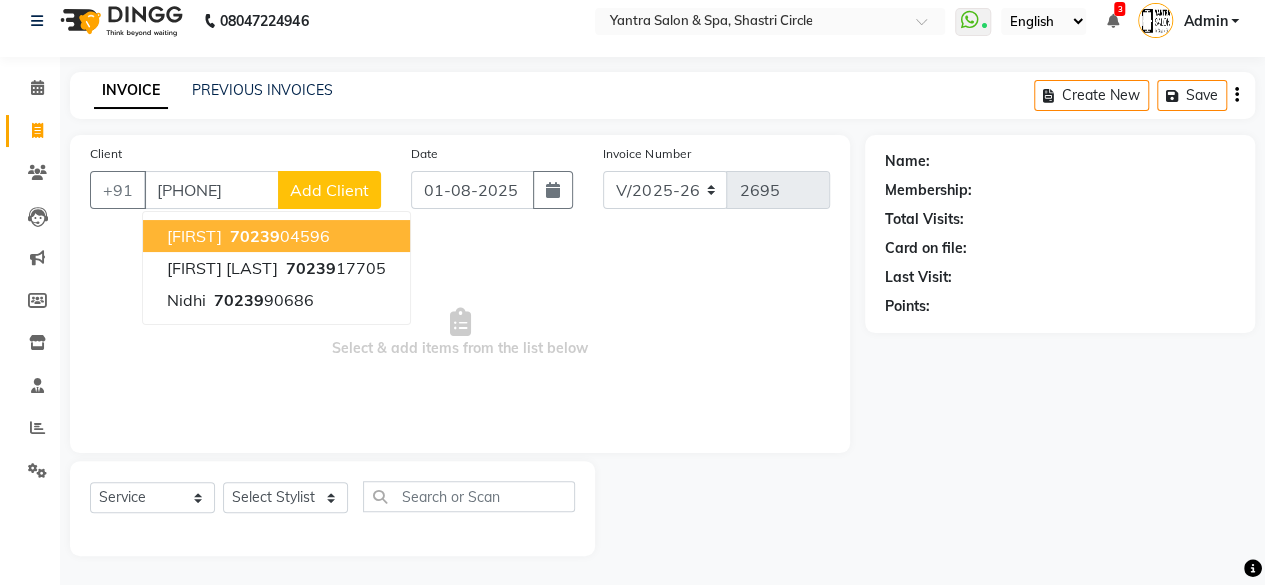 type on "7023904596" 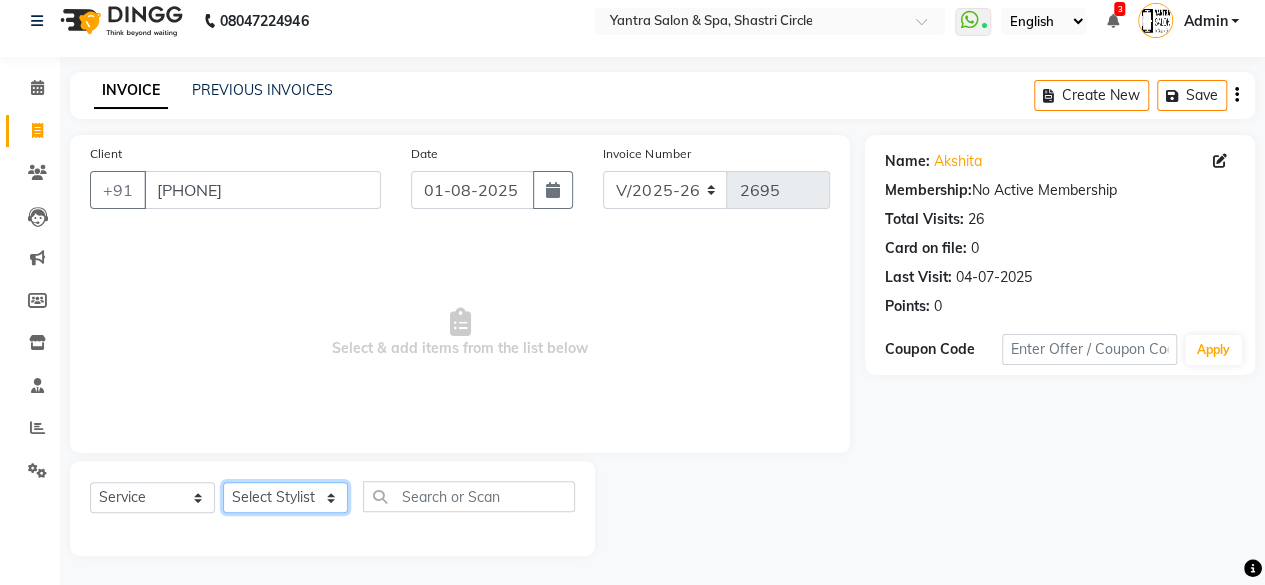 click on "Select Stylist Arvind ASHA bhawna goyal Dev Dimple Director Harsha Hemlata kajal Latika lucky Manager Manisha maam Neelu  Pallavi Pinky Priyanka Rahul Sekhar usha" 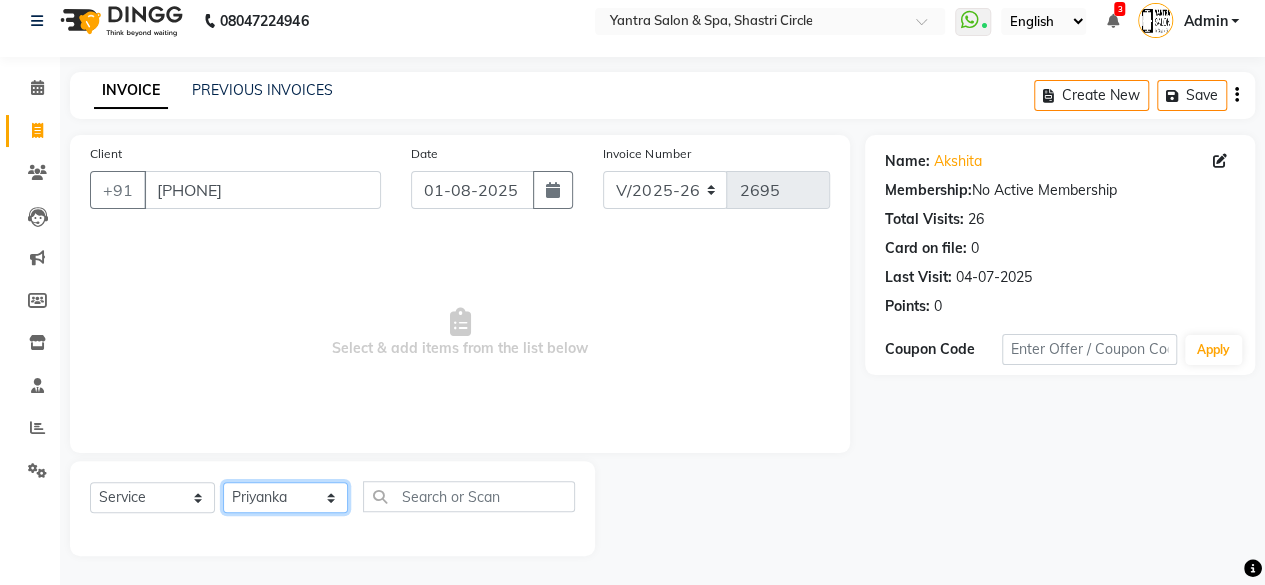 click on "Select Stylist Arvind ASHA bhawna goyal Dev Dimple Director Harsha Hemlata kajal Latika lucky Manager Manisha maam Neelu  Pallavi Pinky Priyanka Rahul Sekhar usha" 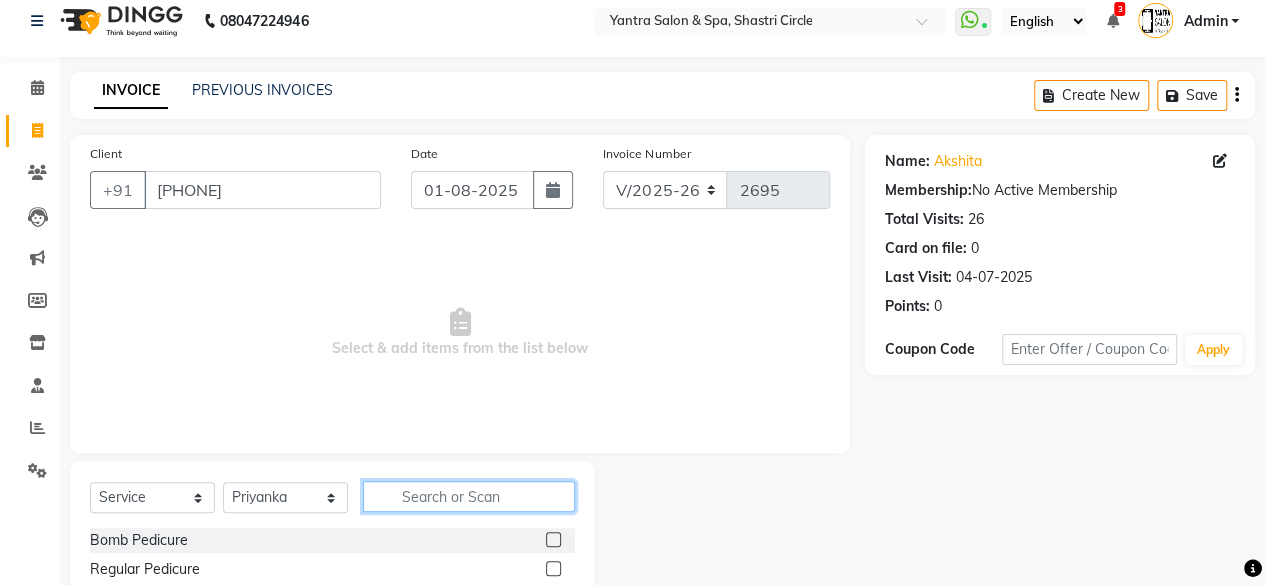 click 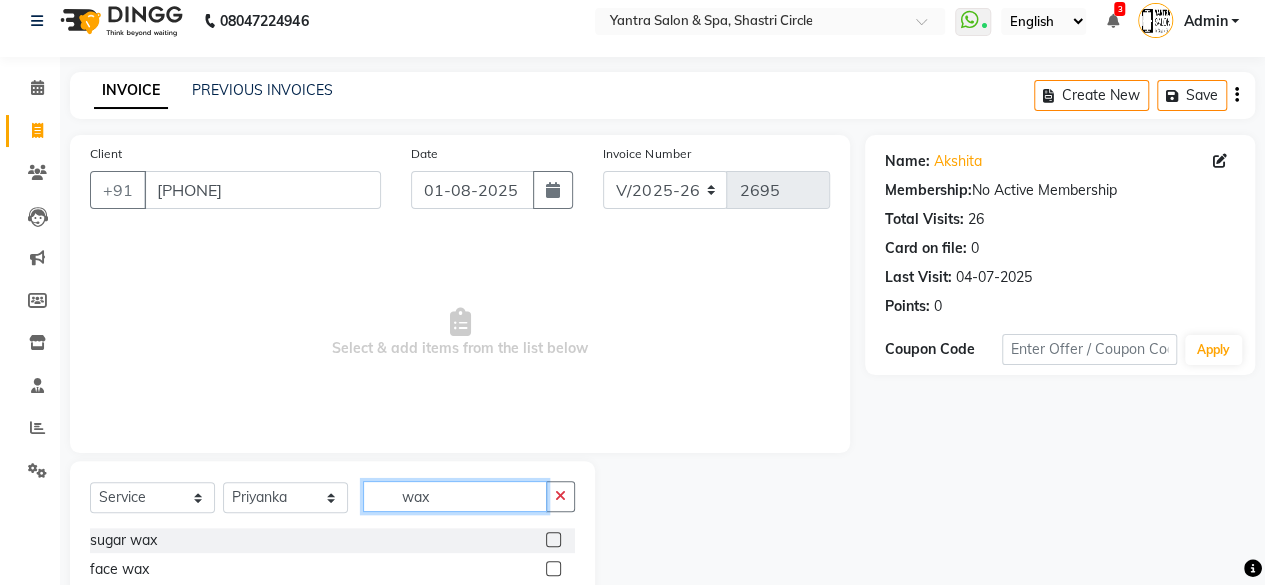 scroll, scrollTop: 215, scrollLeft: 0, axis: vertical 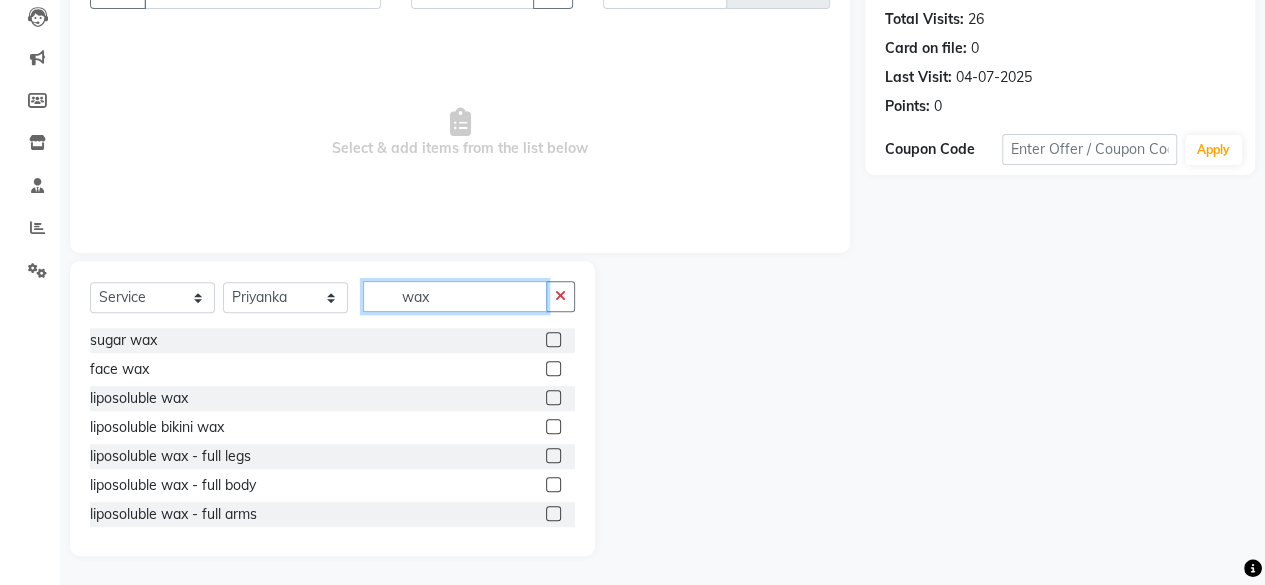 type on "wax" 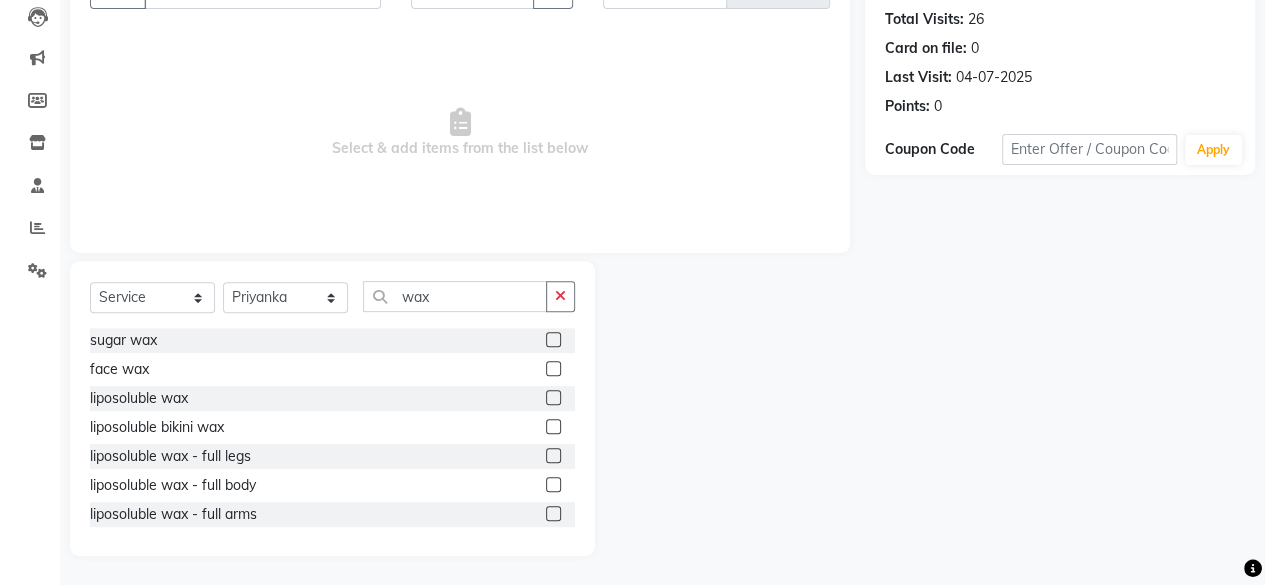 click 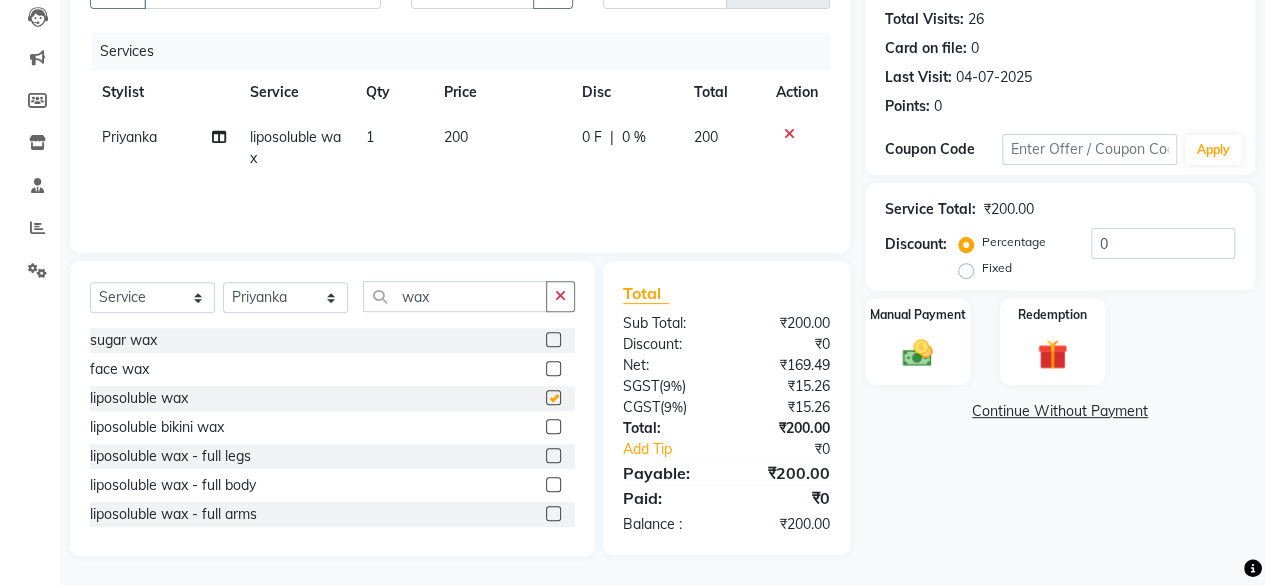 checkbox on "false" 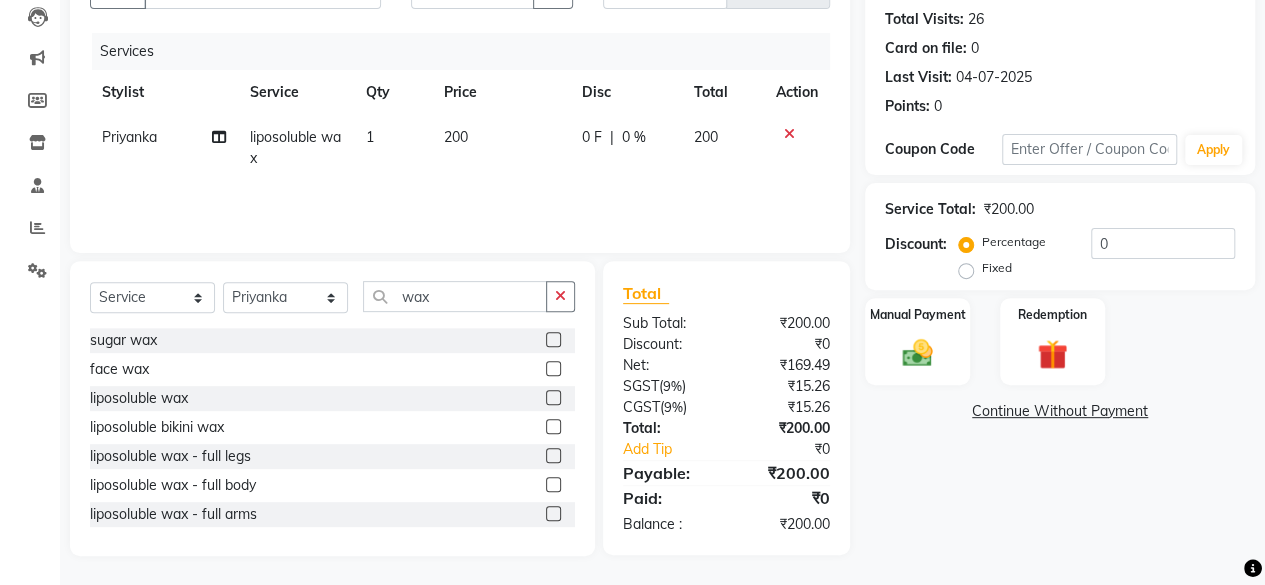 click on "200" 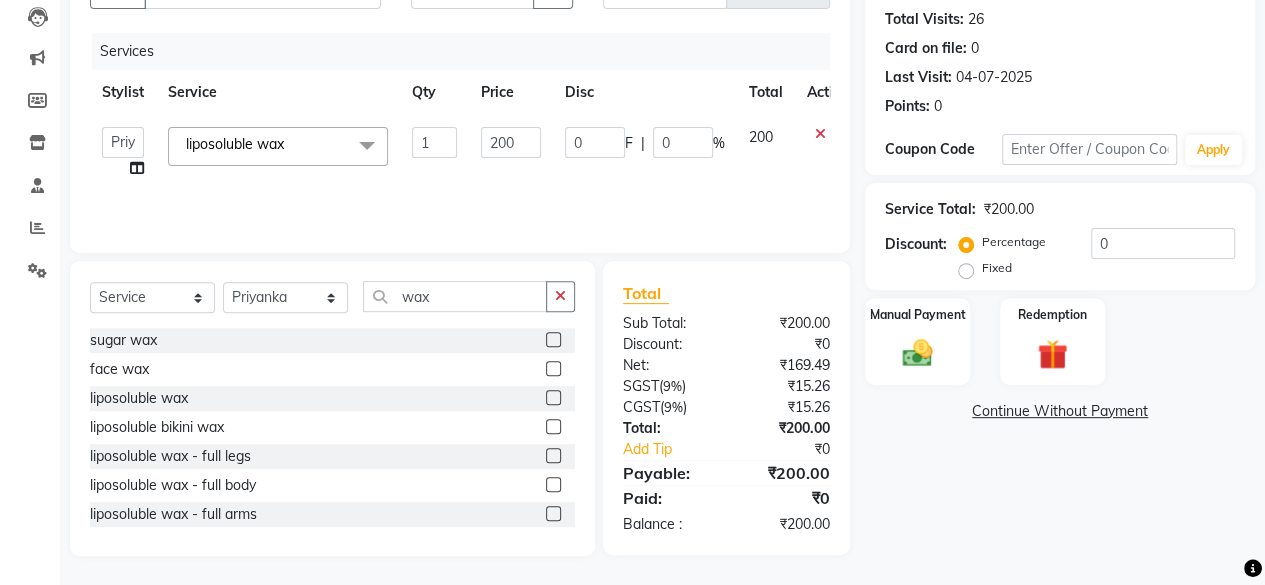 click on "200" 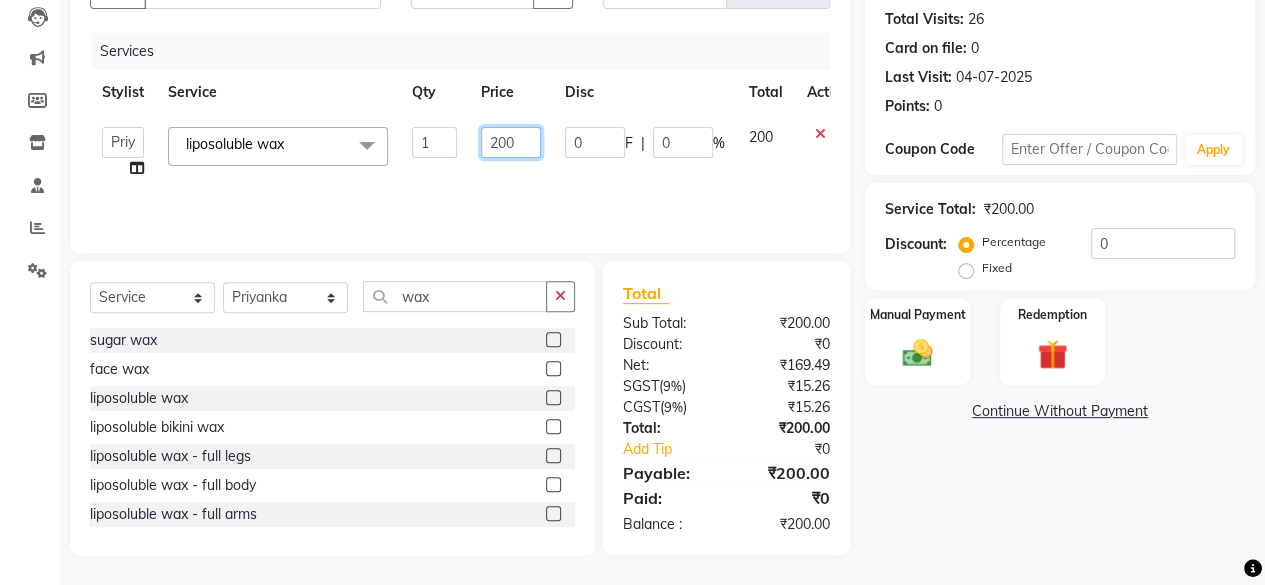 click on "200" 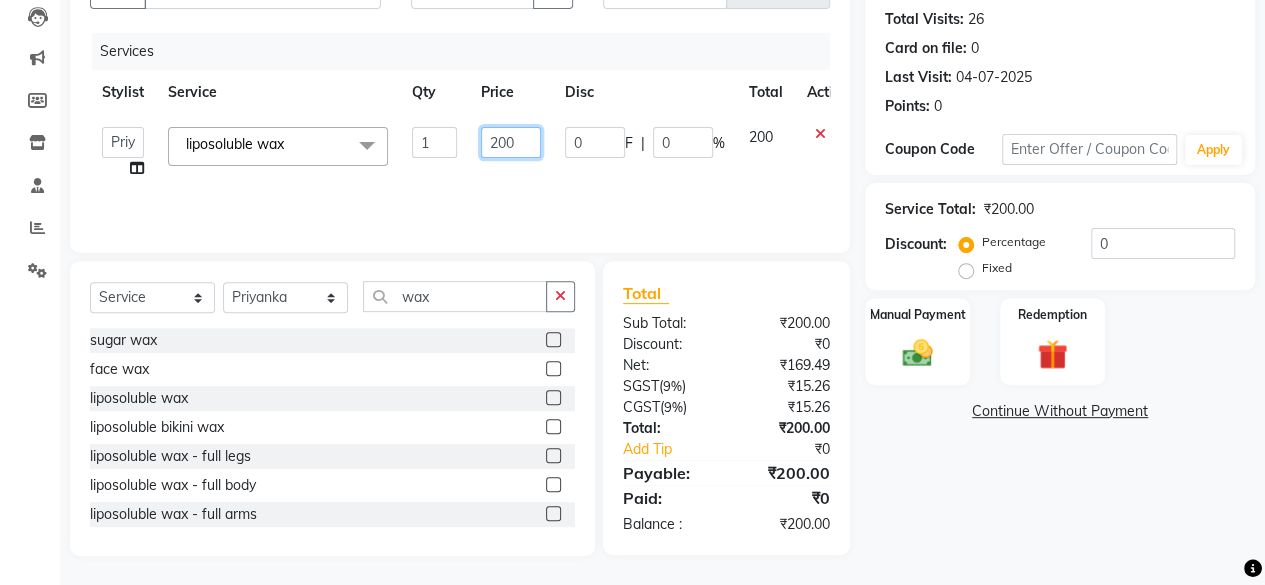 click on "200" 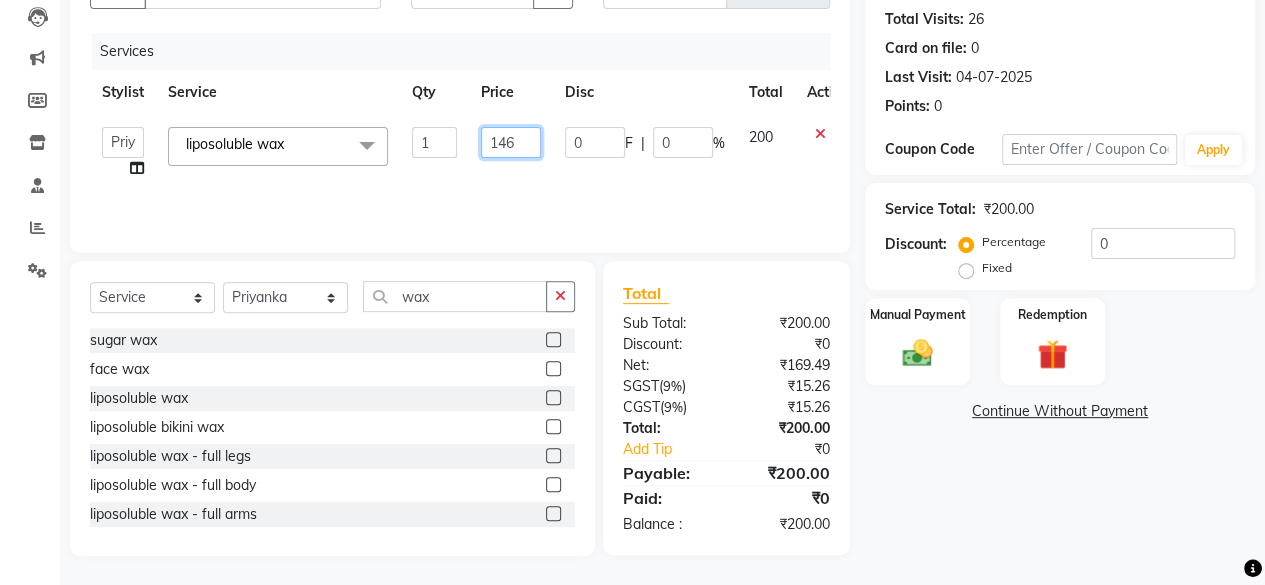 type on "1460" 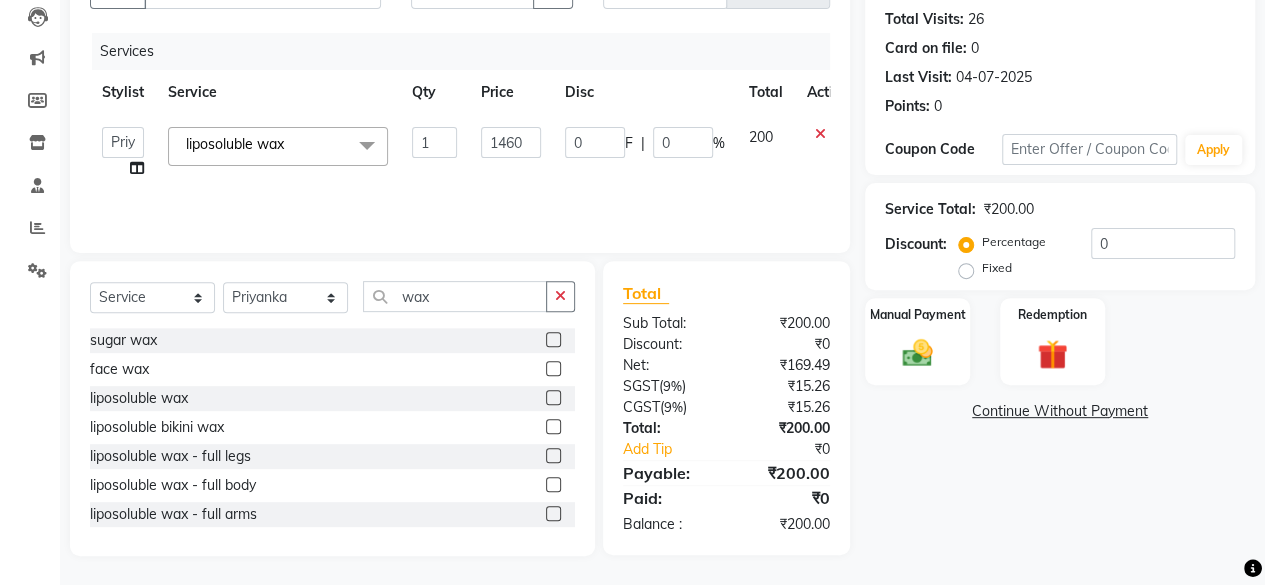 click on "1460" 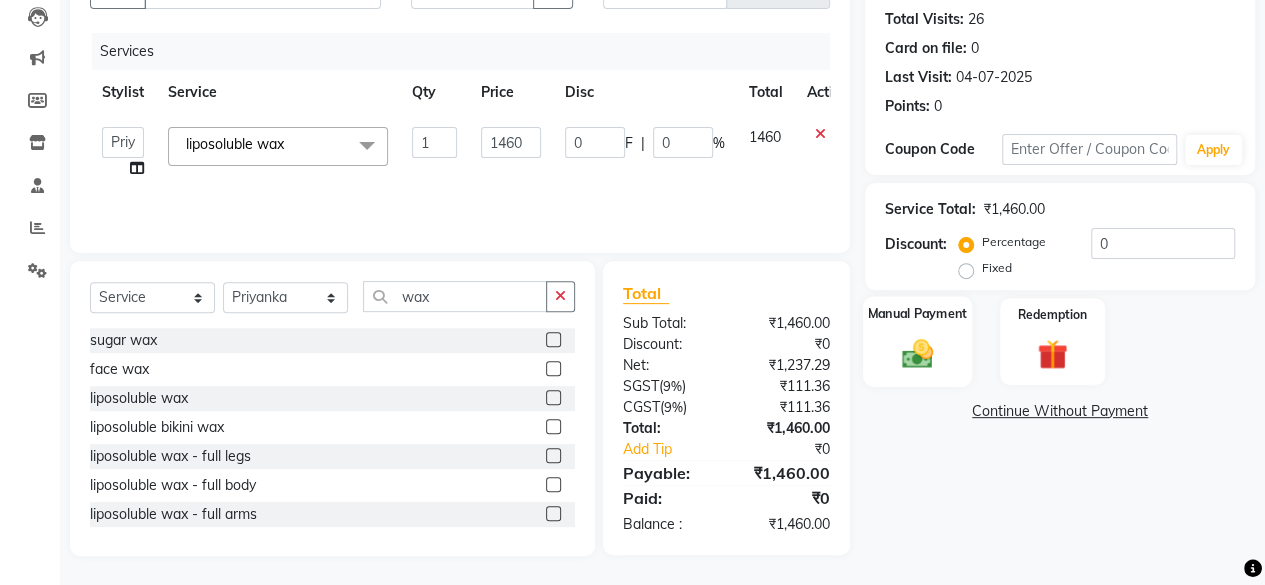 click on "Manual Payment" 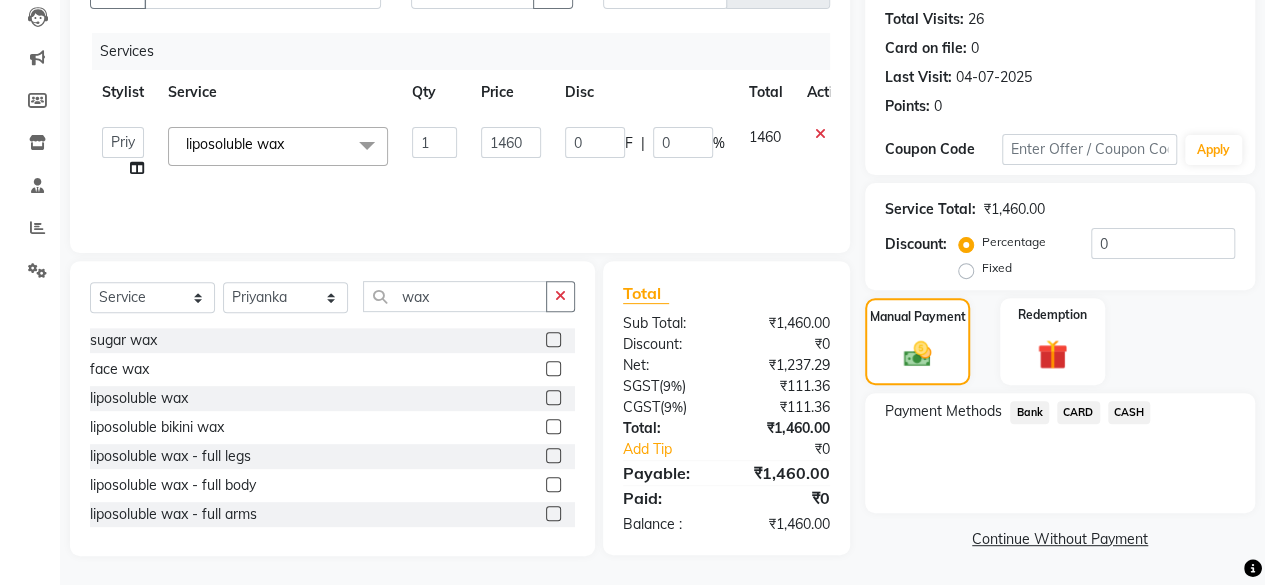 click on "CARD" 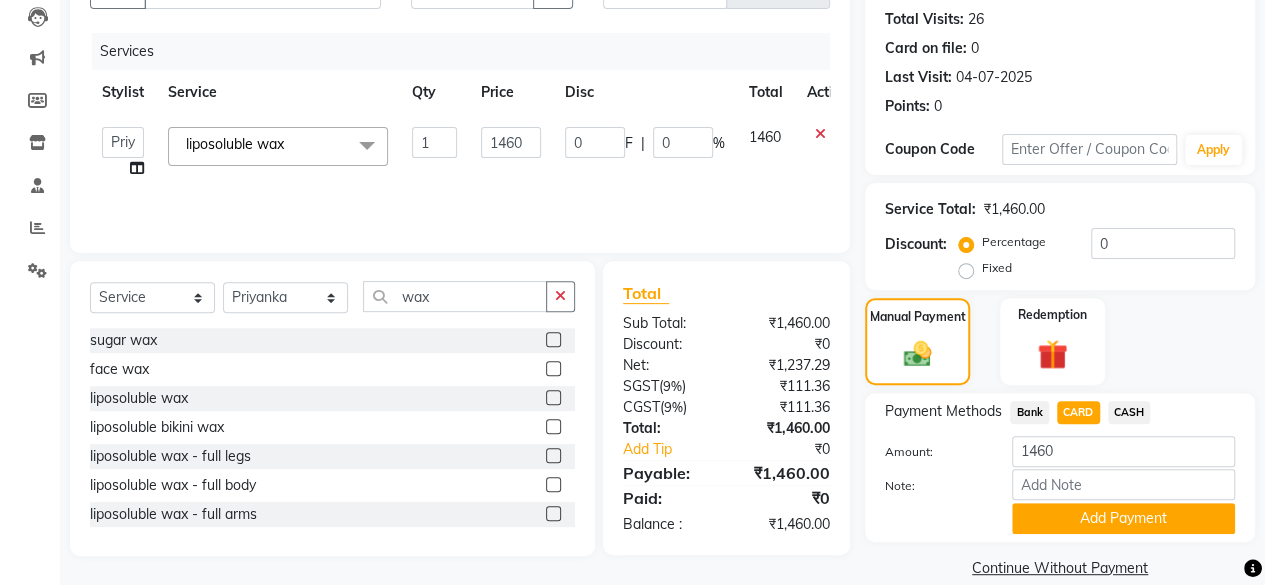 drag, startPoint x: 1075, startPoint y: 515, endPoint x: 1104, endPoint y: 507, distance: 30.083218 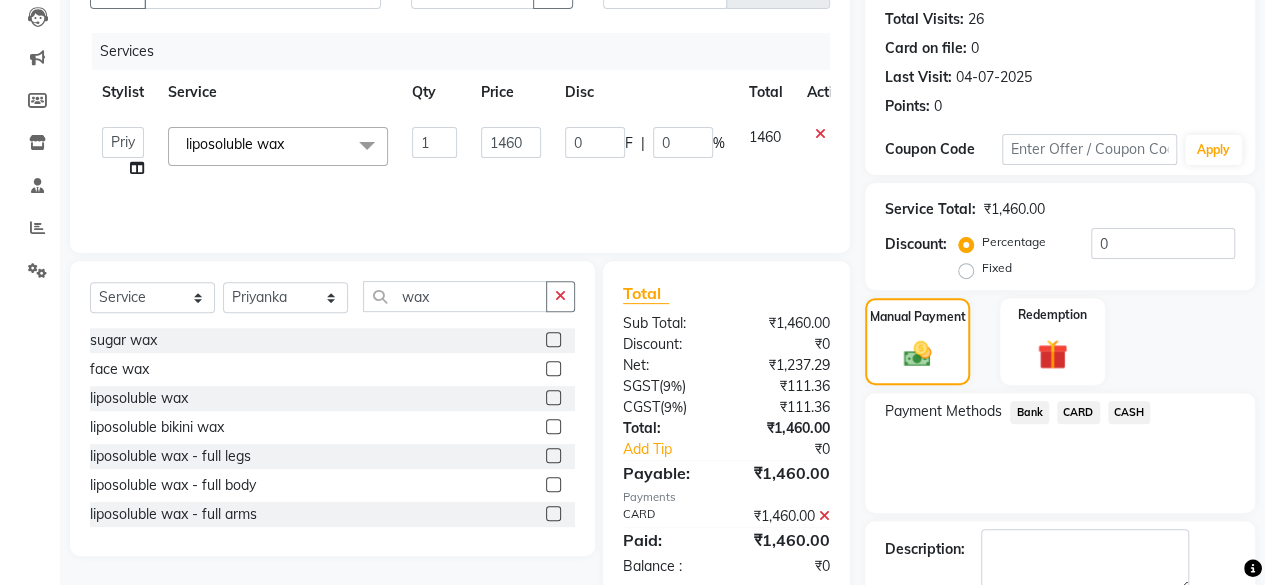 scroll, scrollTop: 324, scrollLeft: 0, axis: vertical 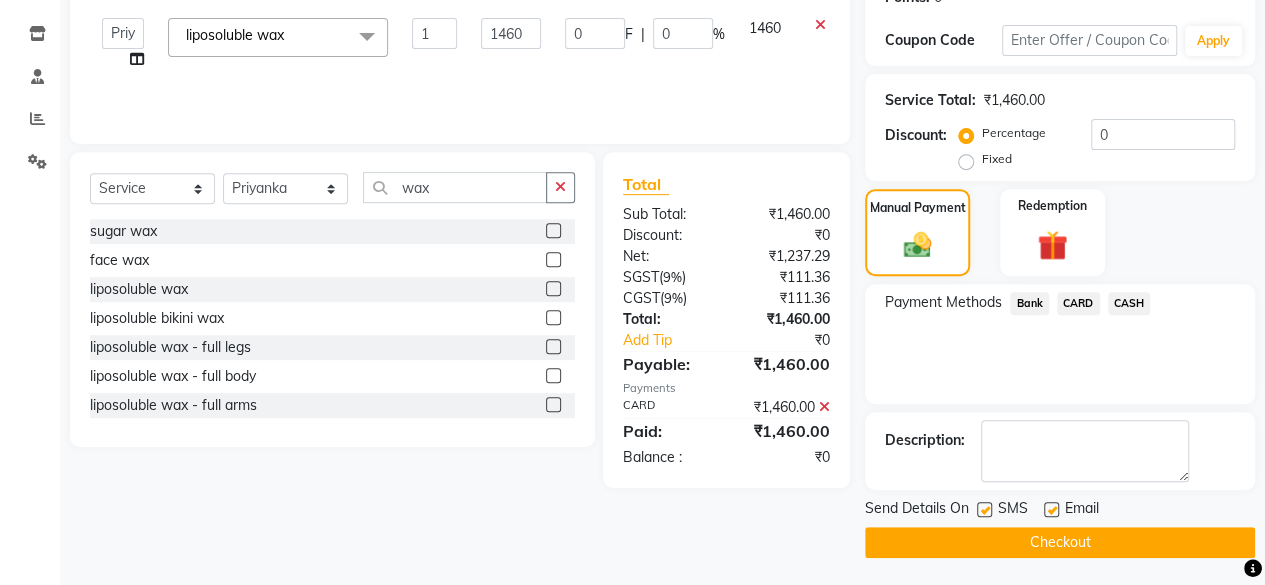 click on "Checkout" 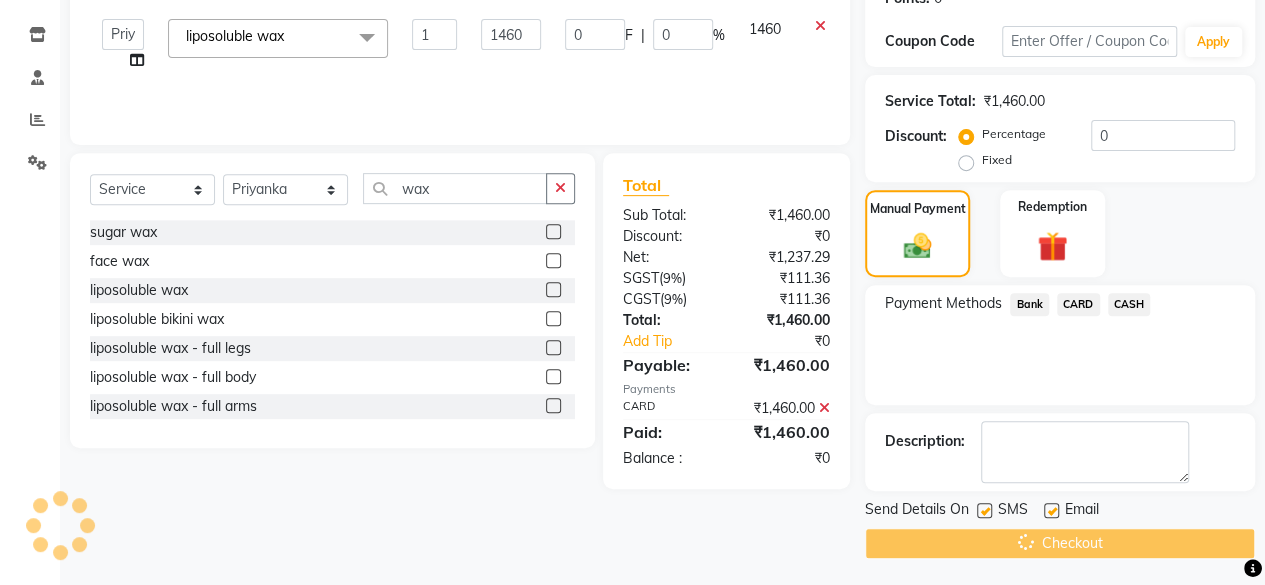 scroll, scrollTop: 0, scrollLeft: 0, axis: both 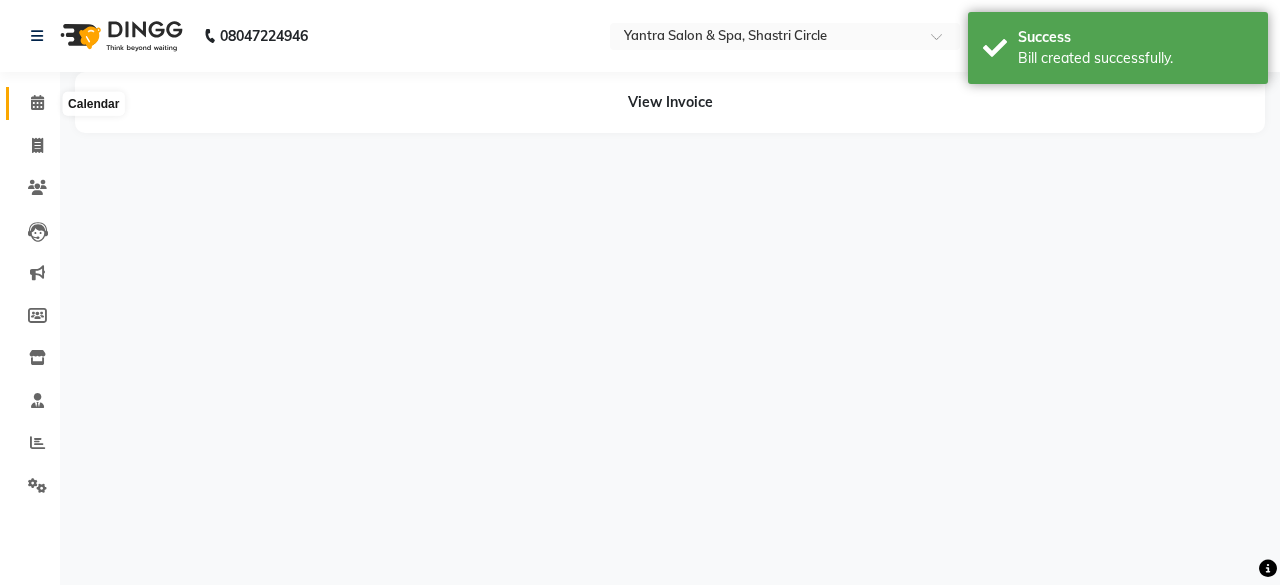 click 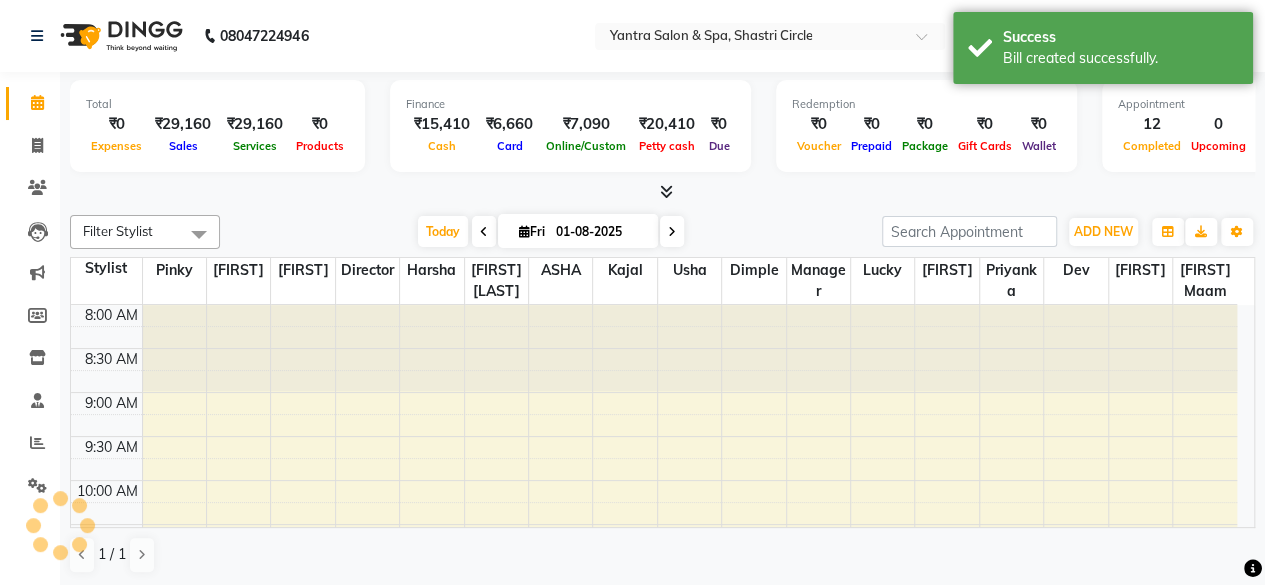 scroll, scrollTop: 0, scrollLeft: 0, axis: both 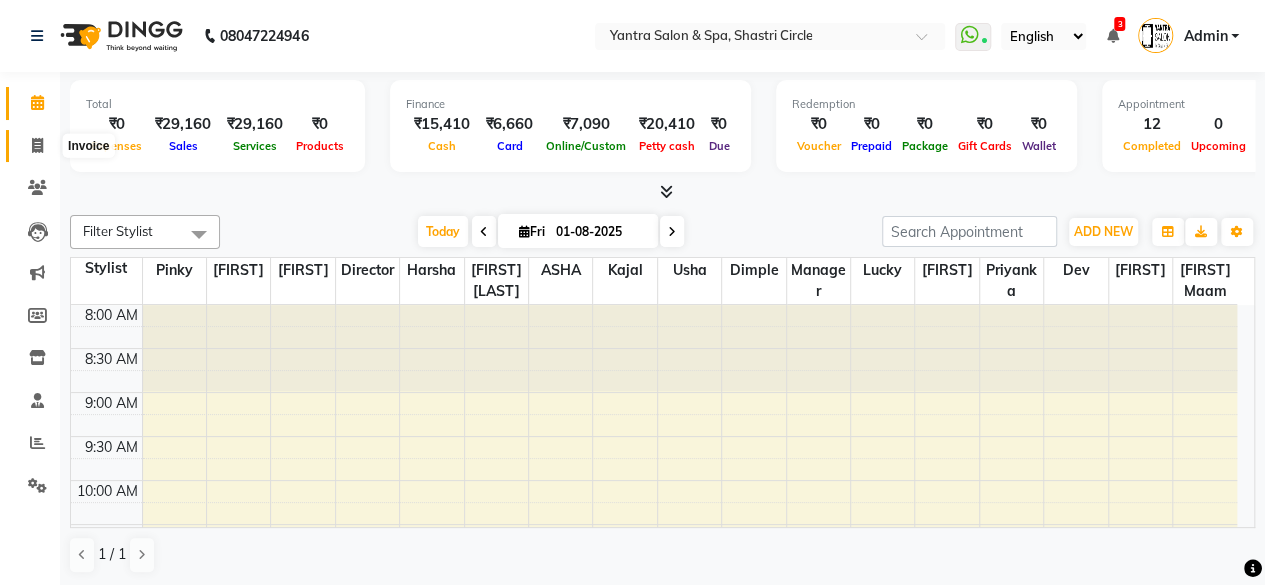 click 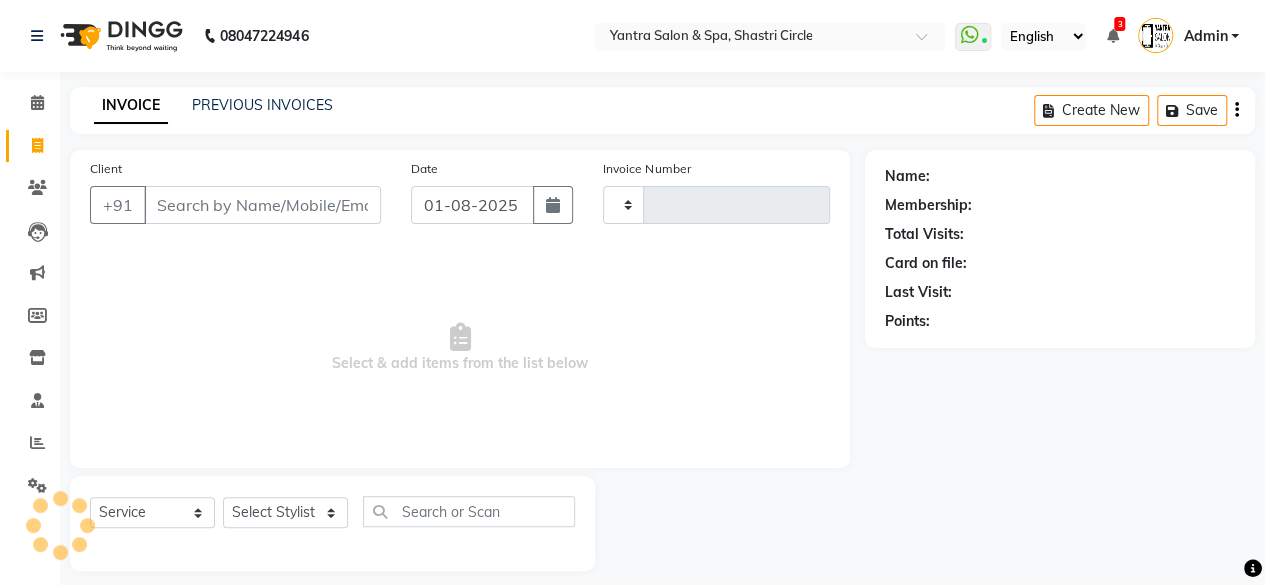 type on "2696" 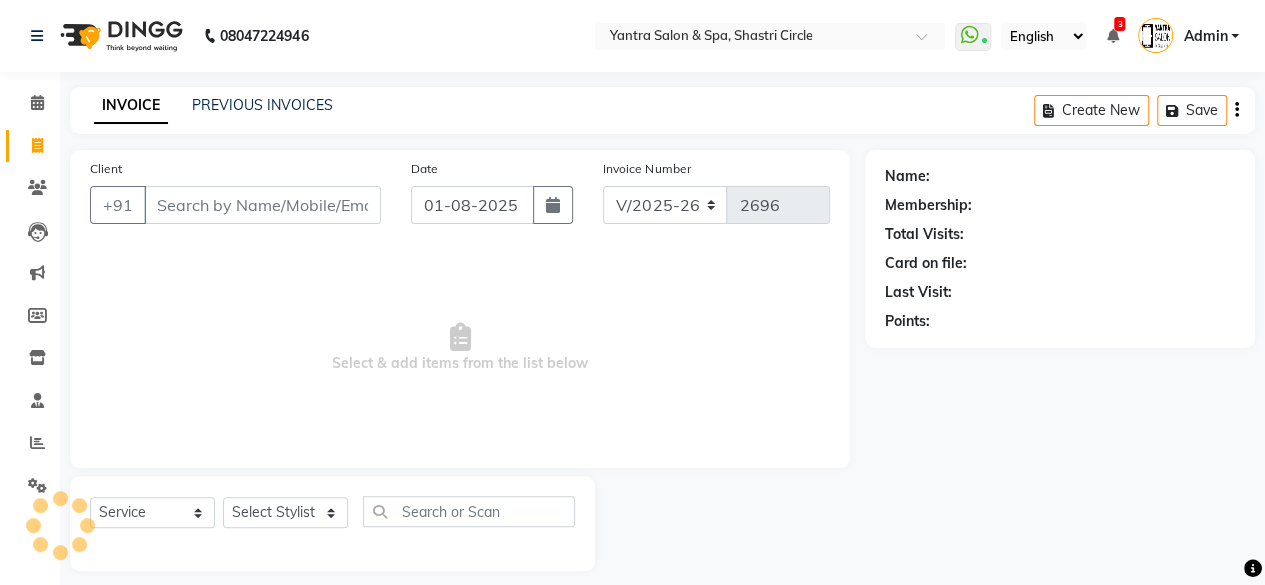 click on "Client" at bounding box center [262, 205] 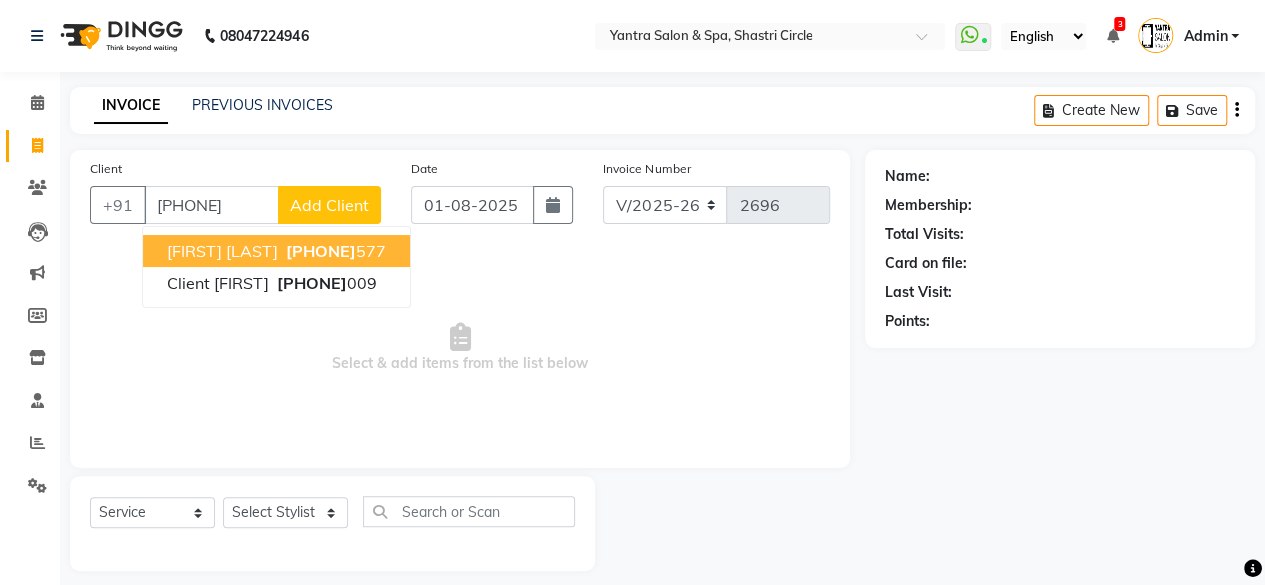 click on "9829233" at bounding box center [321, 251] 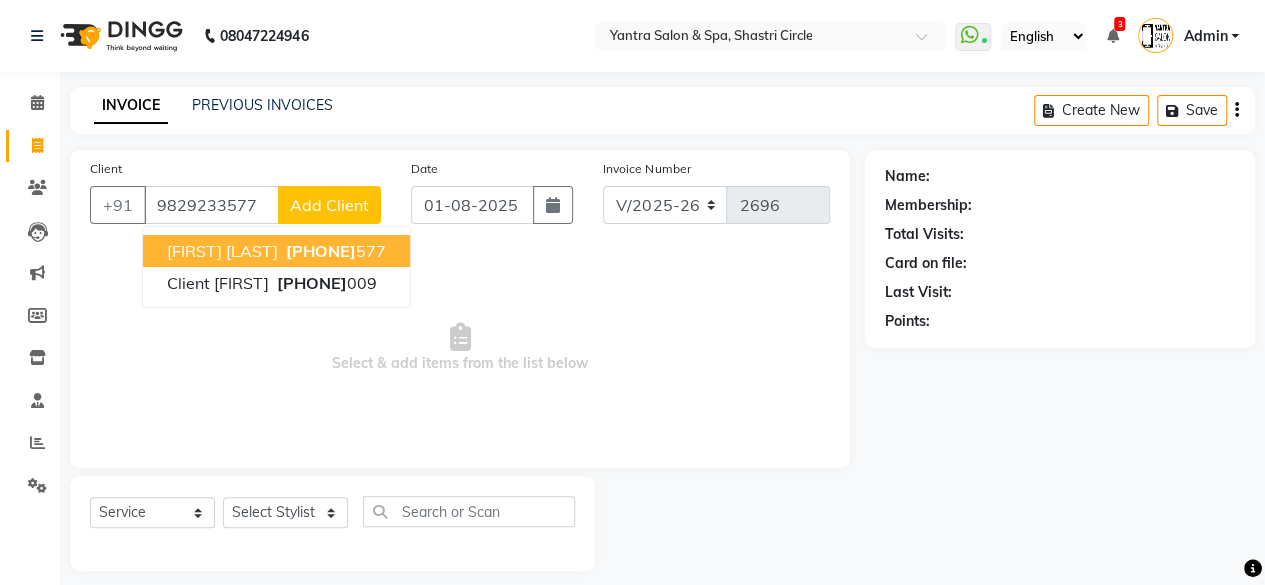 type on "9829233577" 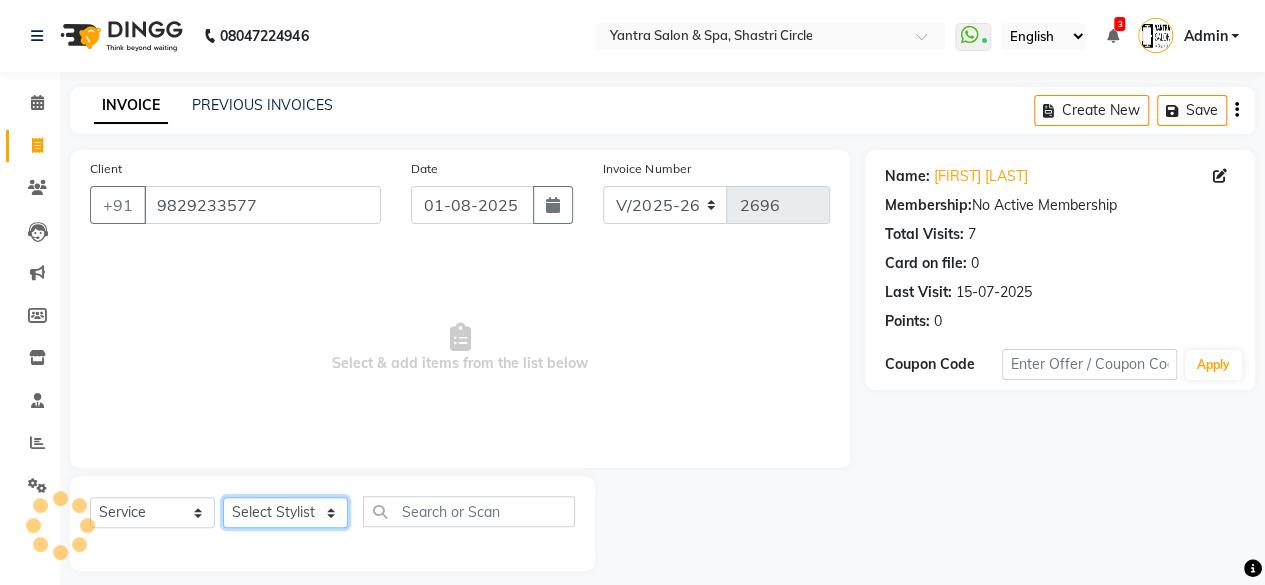 click on "Select Stylist Arvind ASHA bhawna goyal Dev Dimple Director Harsha Hemlata kajal Latika lucky Manager Manisha maam Neelu  Pallavi Pinky Priyanka Rahul Sekhar usha" 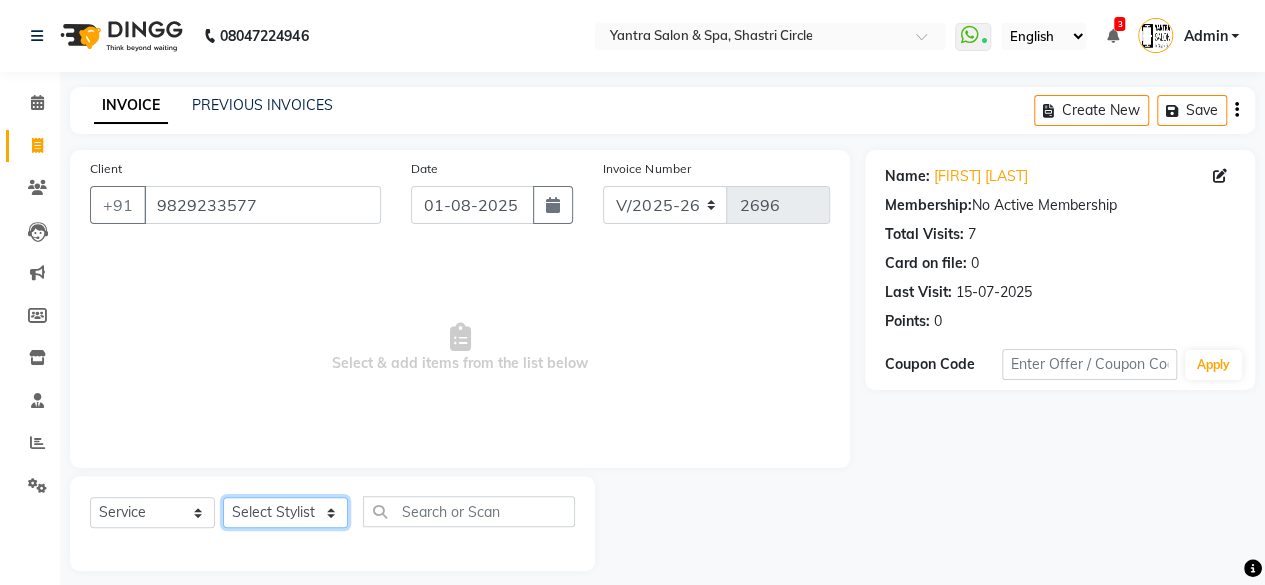 select on "44022" 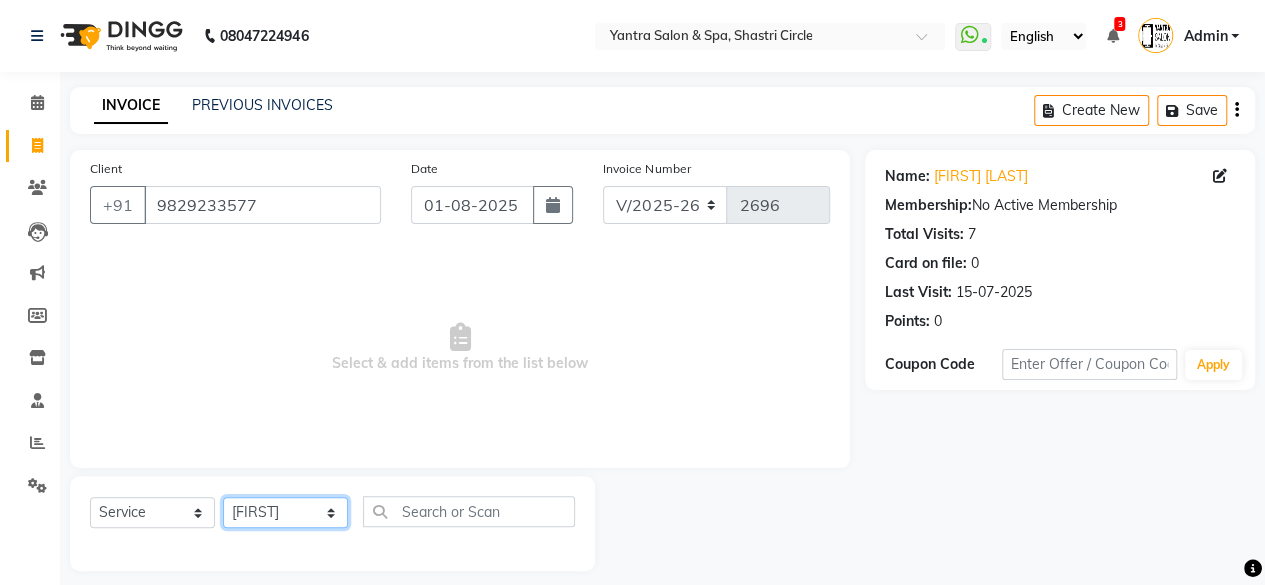 click on "Select Stylist Arvind ASHA bhawna goyal Dev Dimple Director Harsha Hemlata kajal Latika lucky Manager Manisha maam Neelu  Pallavi Pinky Priyanka Rahul Sekhar usha" 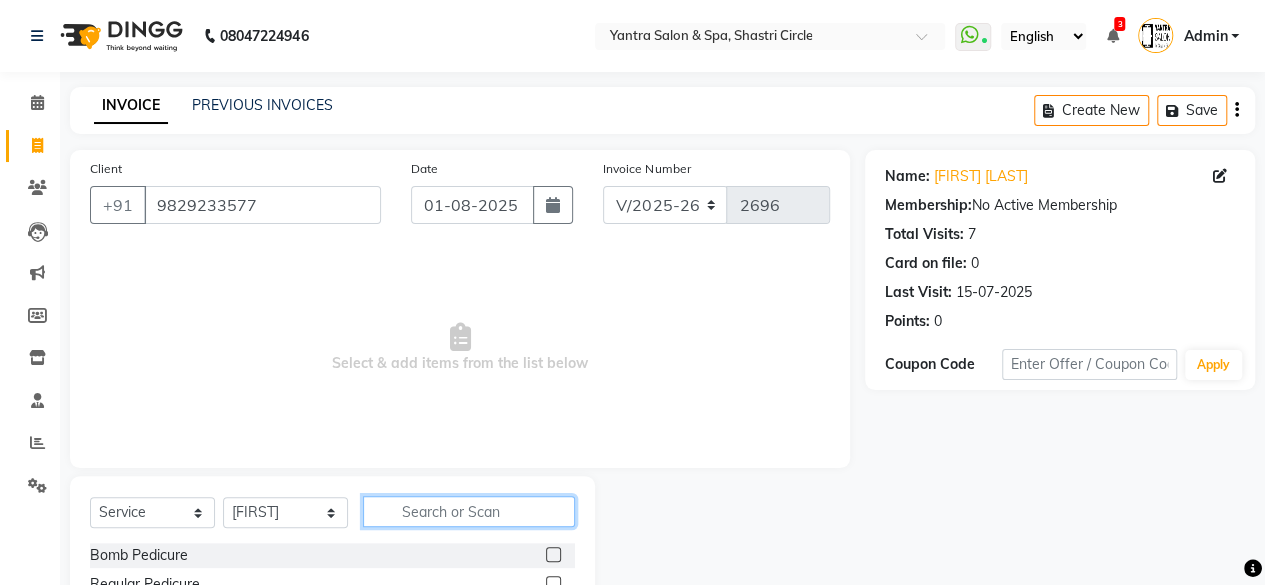click 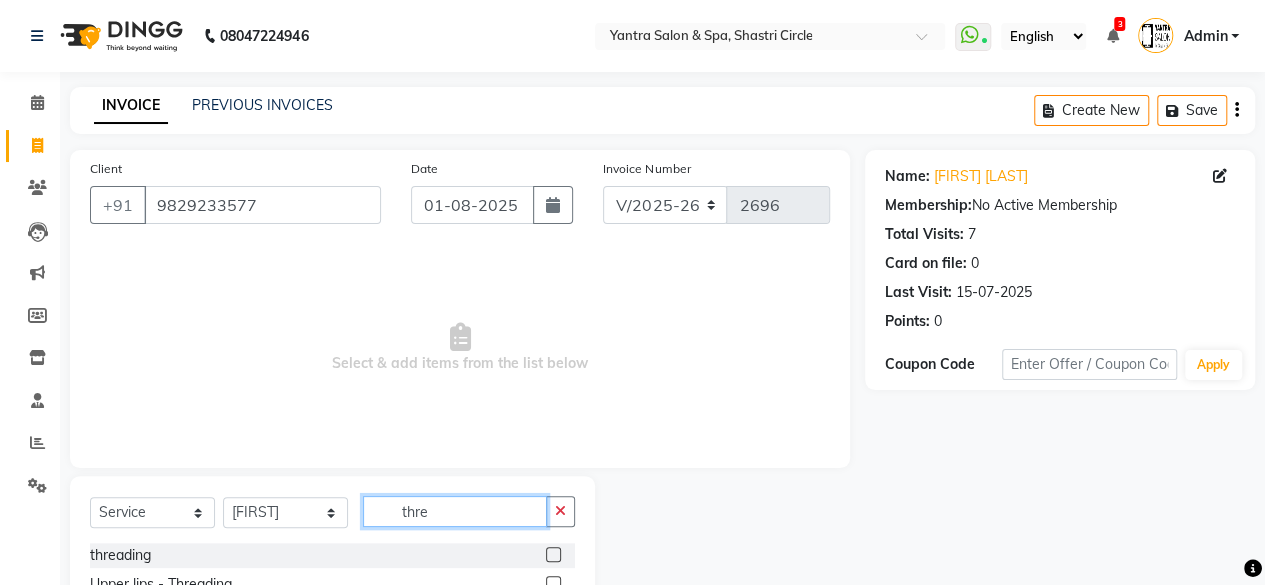 type on "thre" 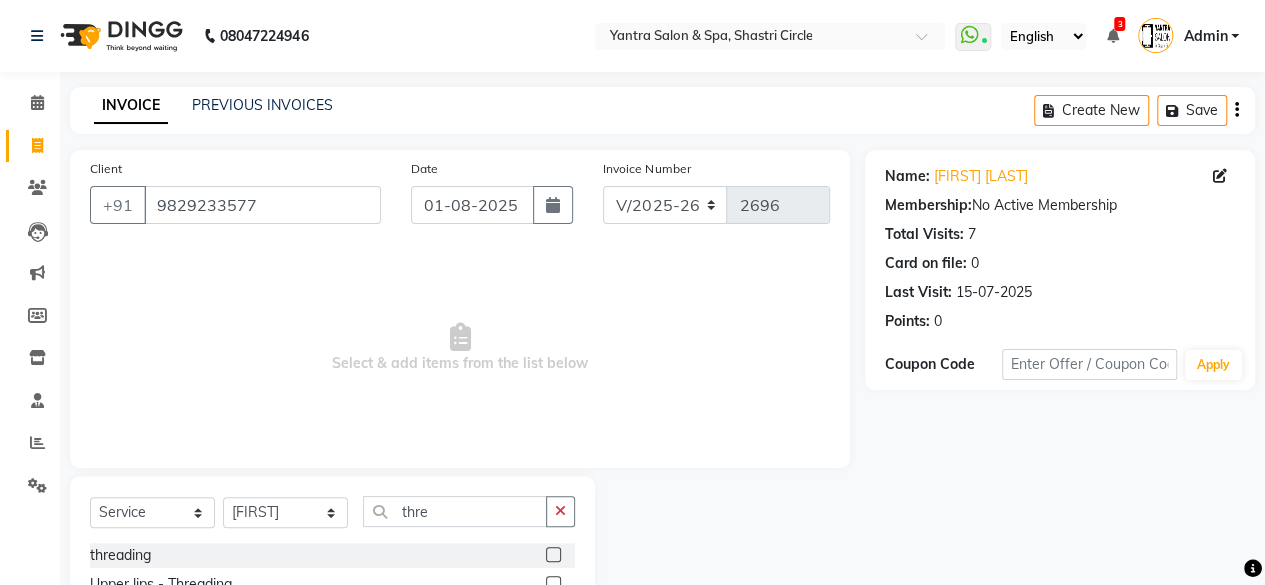 click 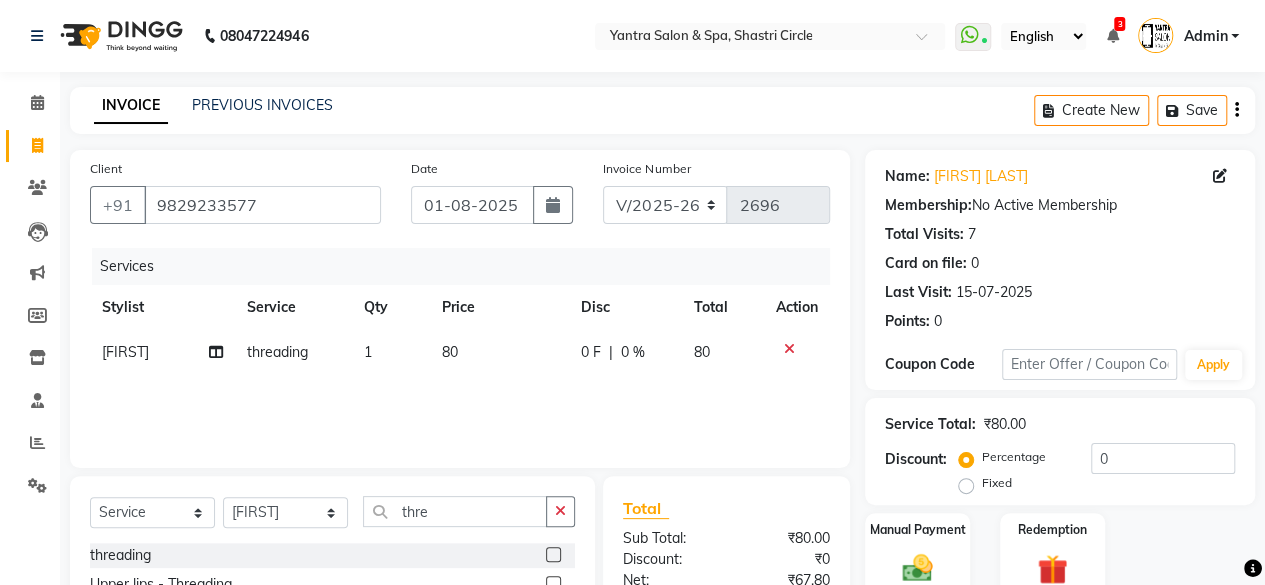 checkbox on "false" 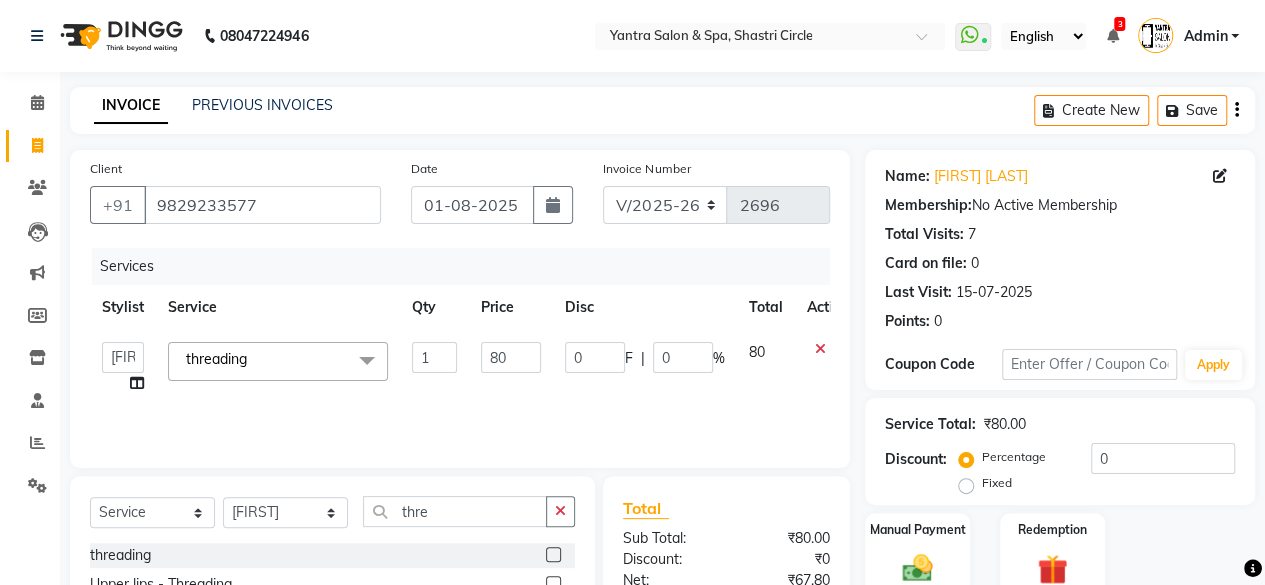 click on "80" 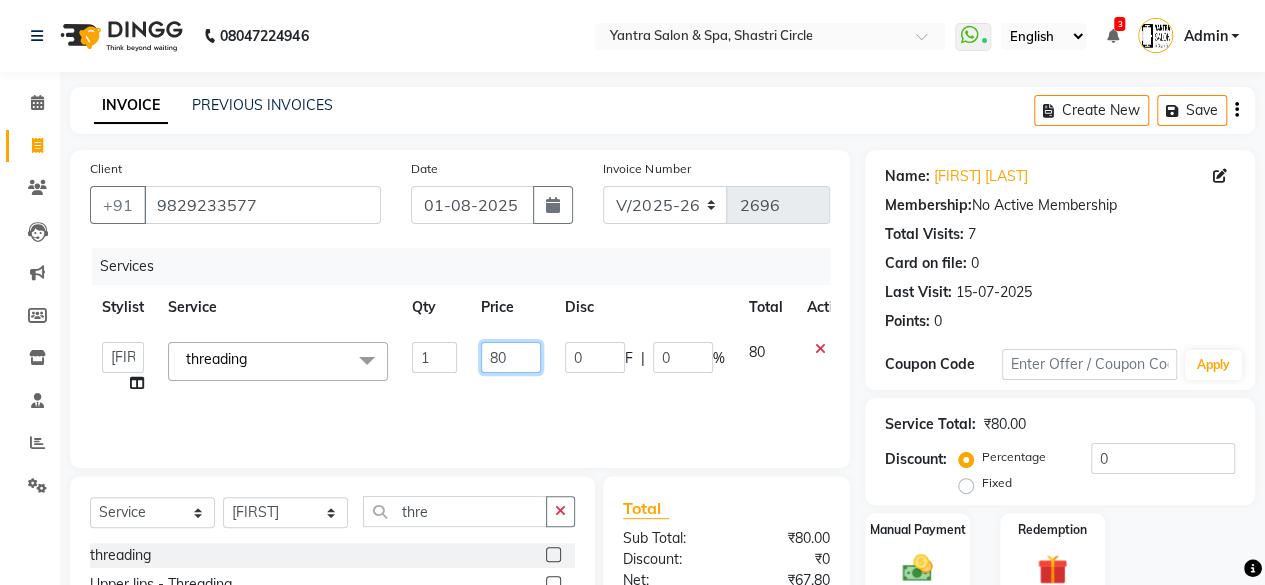 click on "80" 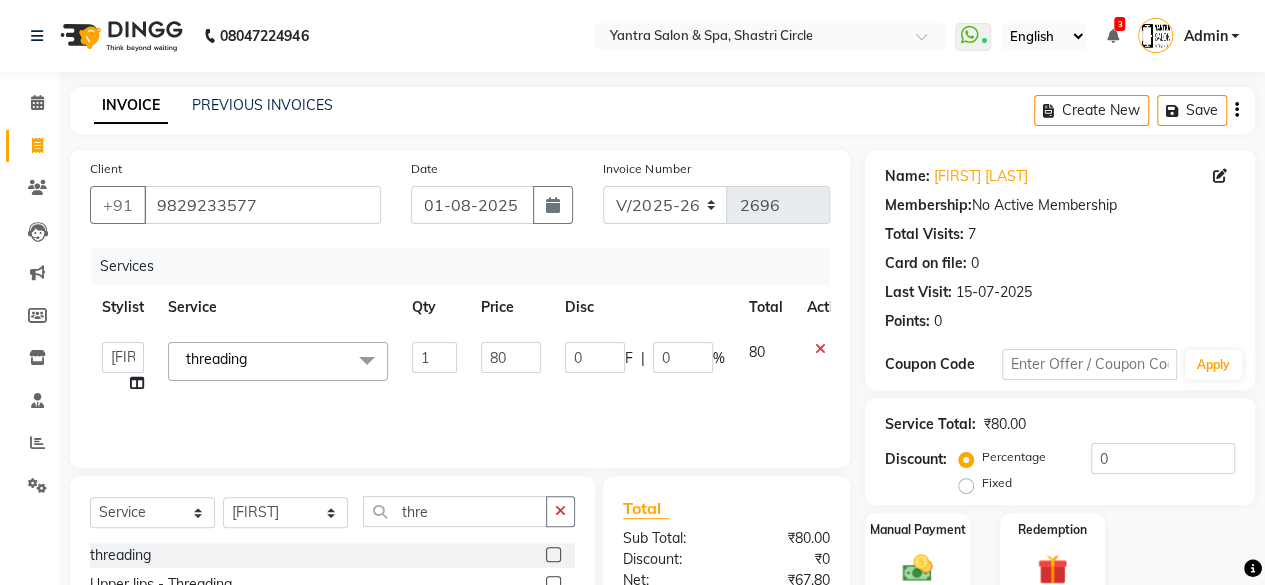 click on "80" 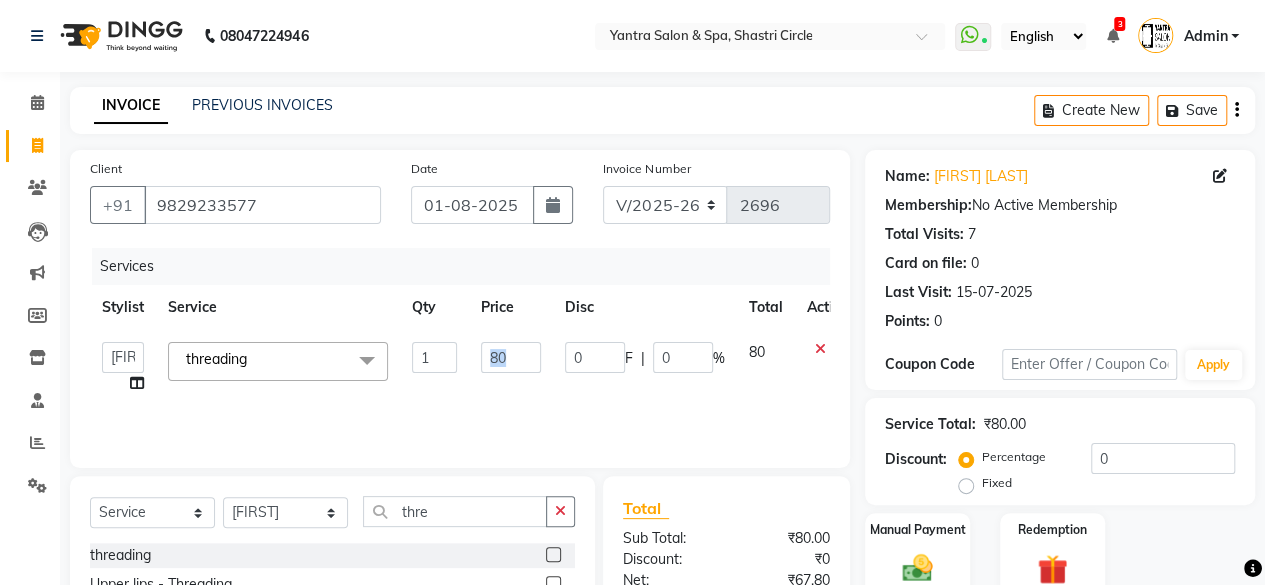 select on "44022" 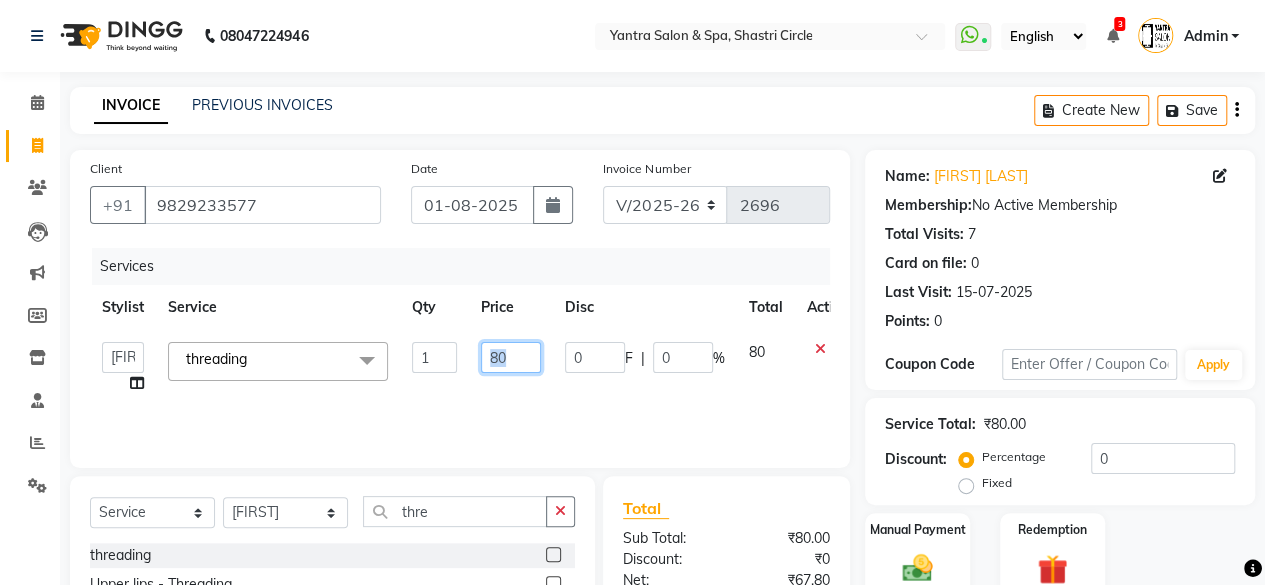 click on "80" 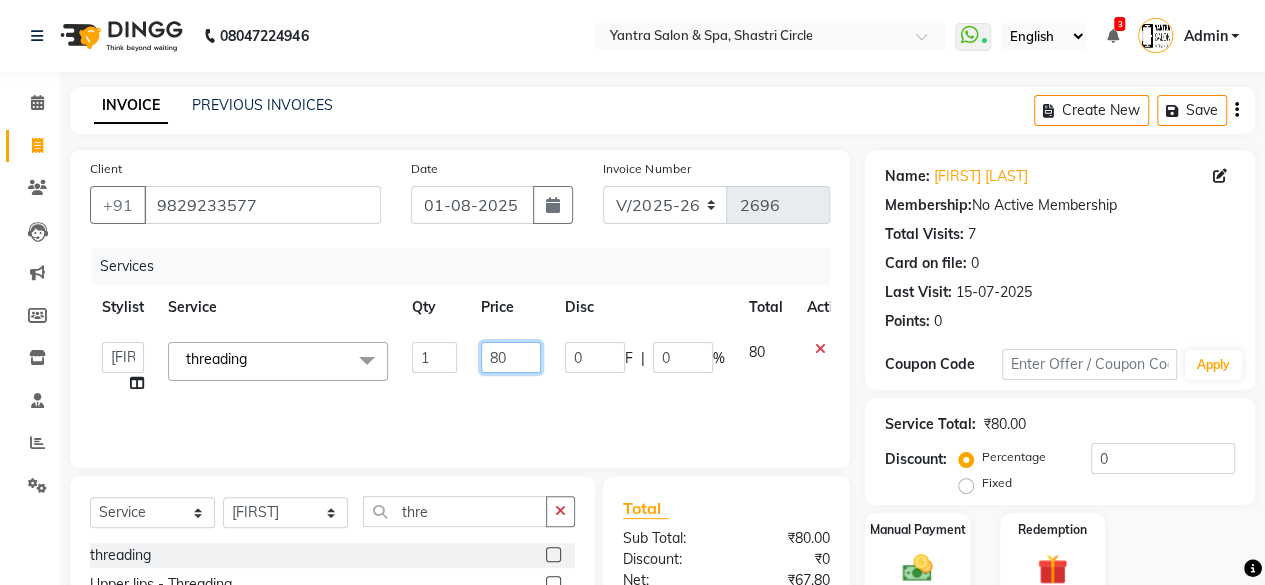 click on "80" 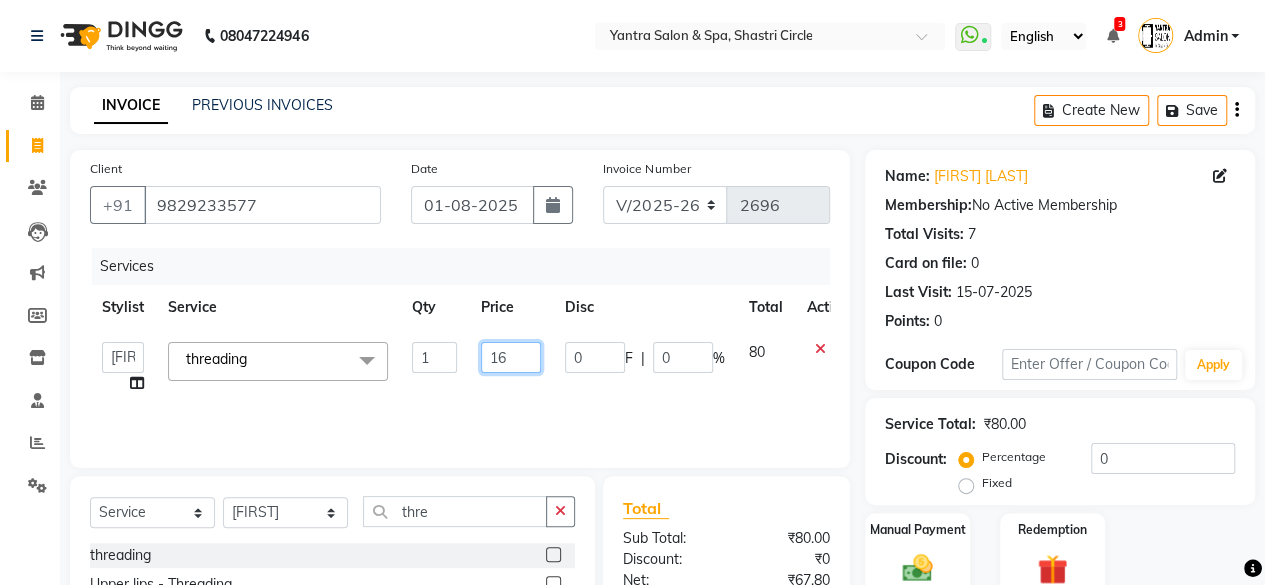 type on "160" 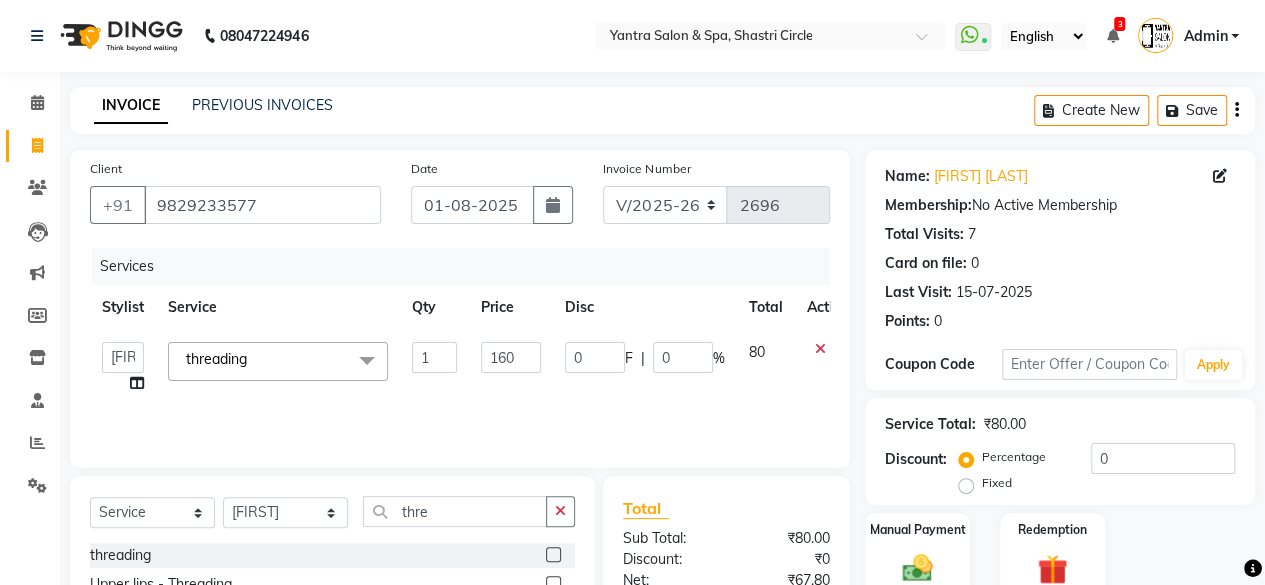 click on "Services Stylist Service Qty Price Disc Total Action  Arvind   ASHA   bhawna goyal   Dev   Dimple   Director   Harsha   Hemlata   kajal   Latika   lucky   Manager   Manisha maam   Neelu    Pallavi   Pinky   Priyanka   Rahul   Sekhar   usha  threading  x Bomb Pedicure Regular Pedicure Cracked Heal Treatment Alga Apothecary Pedicure Gel polish remover  Donut Pedicure candle Pedicure Avl Express Pedicure Avl Pedicruise pedicure Avl Pedipure pedicure Pedi Pai pedicure Under arms polish Kanpeki body spa Regular Manicure Bomb Manicure Alga Apothecary Manicure Nail Extensions Gel nail pent Pedi Pai manicure Donut manicure Avl express manicure Avl Pedicruise manicure Avl Pedipure manicure Candle manicure Back polish Foot Massage Head Massage Back Massage Hand & Shoulder Massage Body Spa Relaxing Body Massage Aromatherapy Associates - Renewing Rose Aromatherapy Associates - intense nourishment Aromatherapy Associates Body Massage Full Body Bleach Body Polishing body scrub  face bleach back scrub bleach Saree Draping" 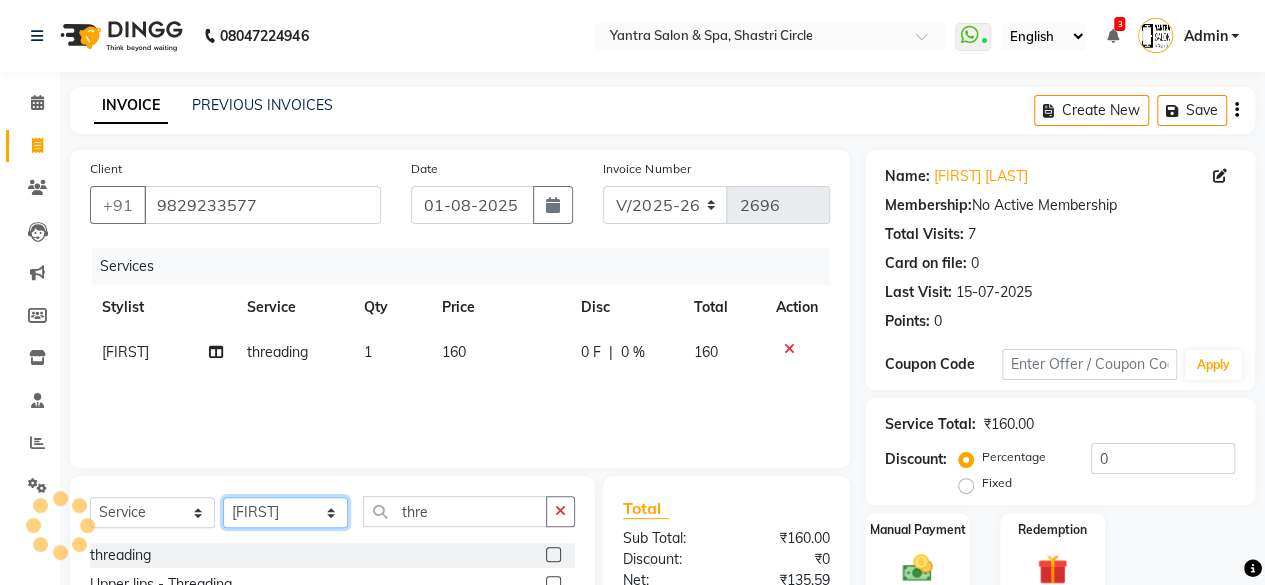 click on "Select Stylist Arvind ASHA bhawna goyal Dev Dimple Director Harsha Hemlata kajal Latika lucky Manager Manisha maam Neelu  Pallavi Pinky Priyanka Rahul Sekhar usha" 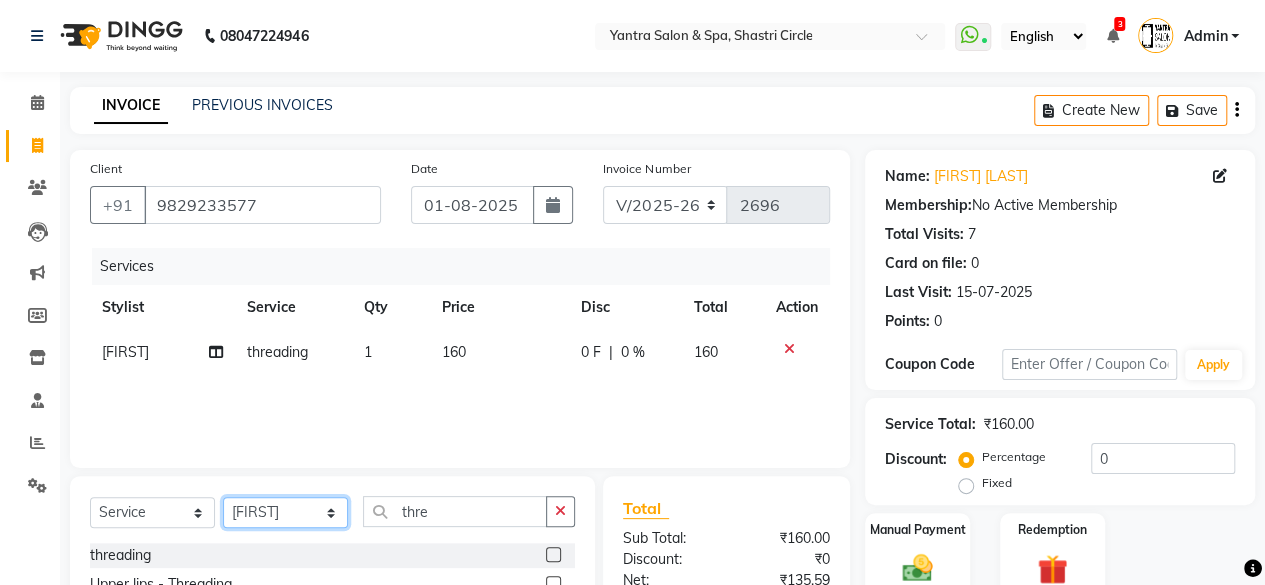 select on "44020" 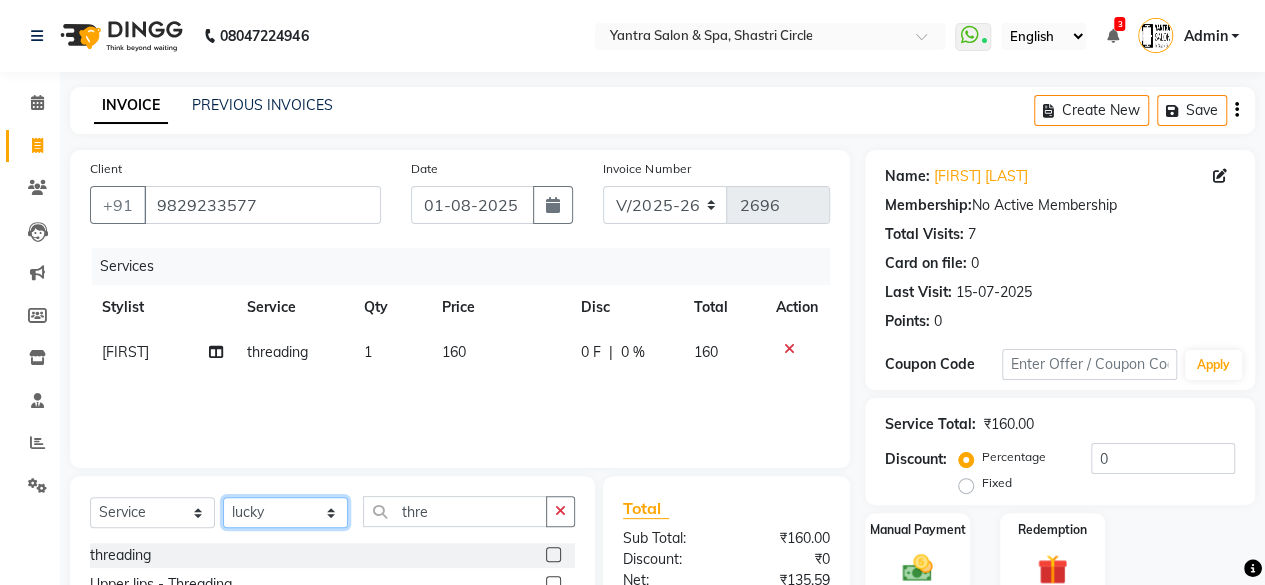 click on "Select Stylist Arvind ASHA bhawna goyal Dev Dimple Director Harsha Hemlata kajal Latika lucky Manager Manisha maam Neelu  Pallavi Pinky Priyanka Rahul Sekhar usha" 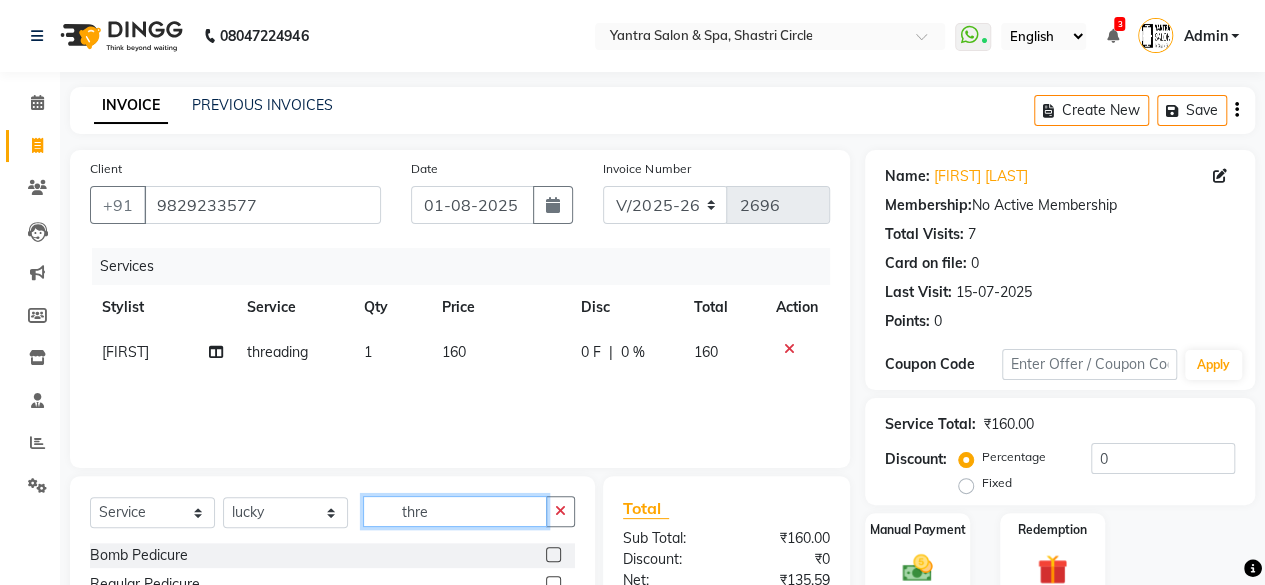 click on "thre" 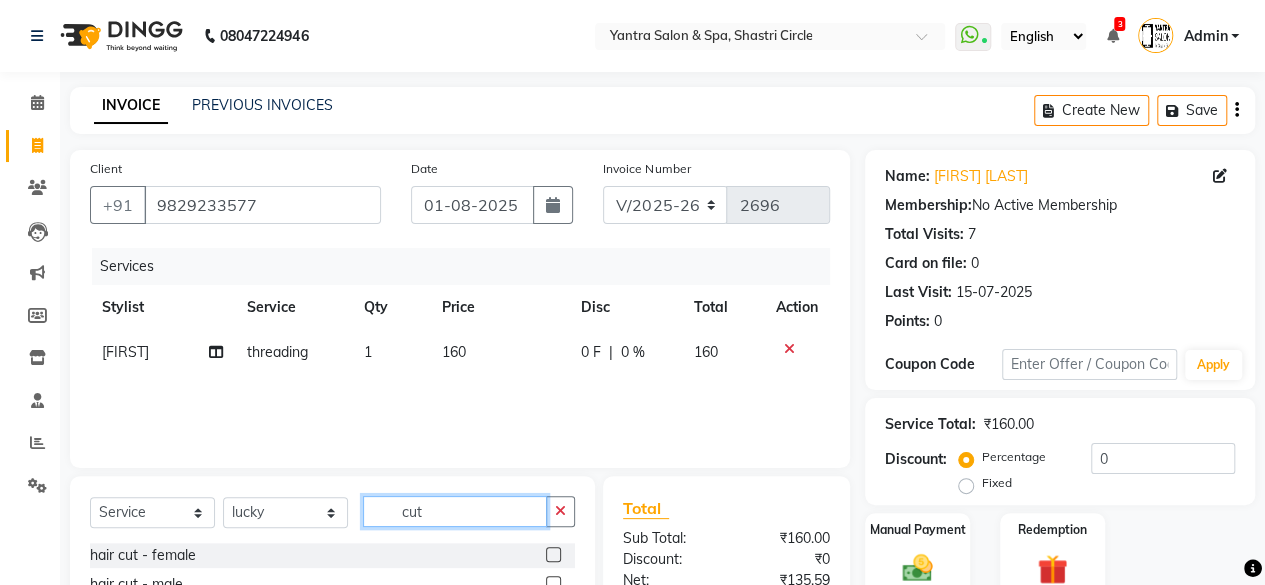 type on "cut" 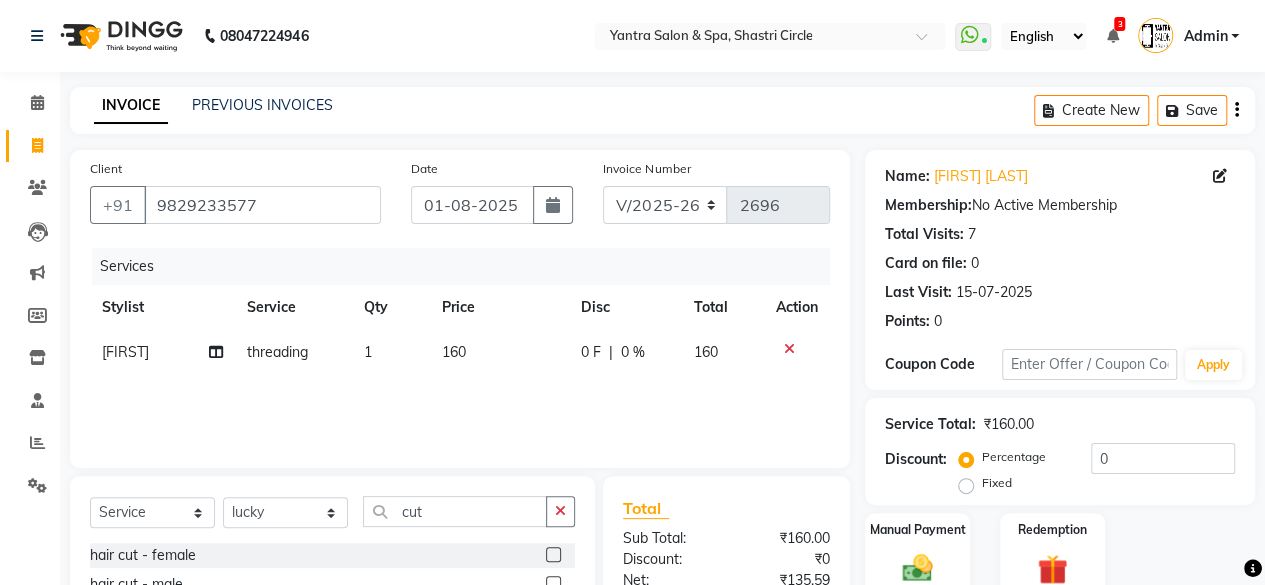 click 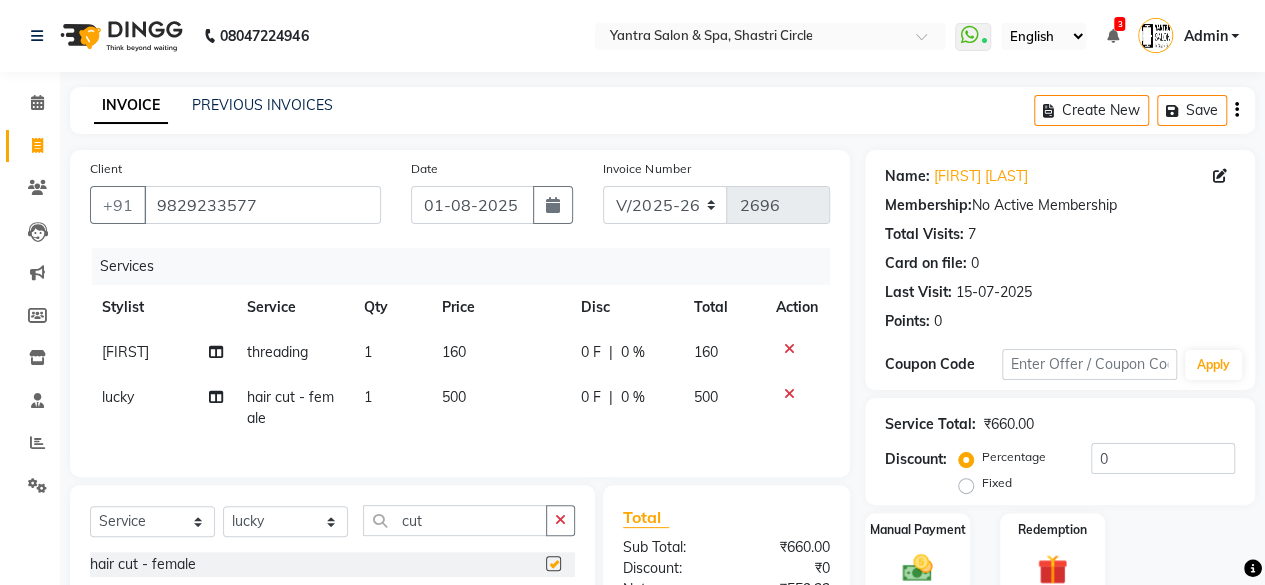 checkbox on "false" 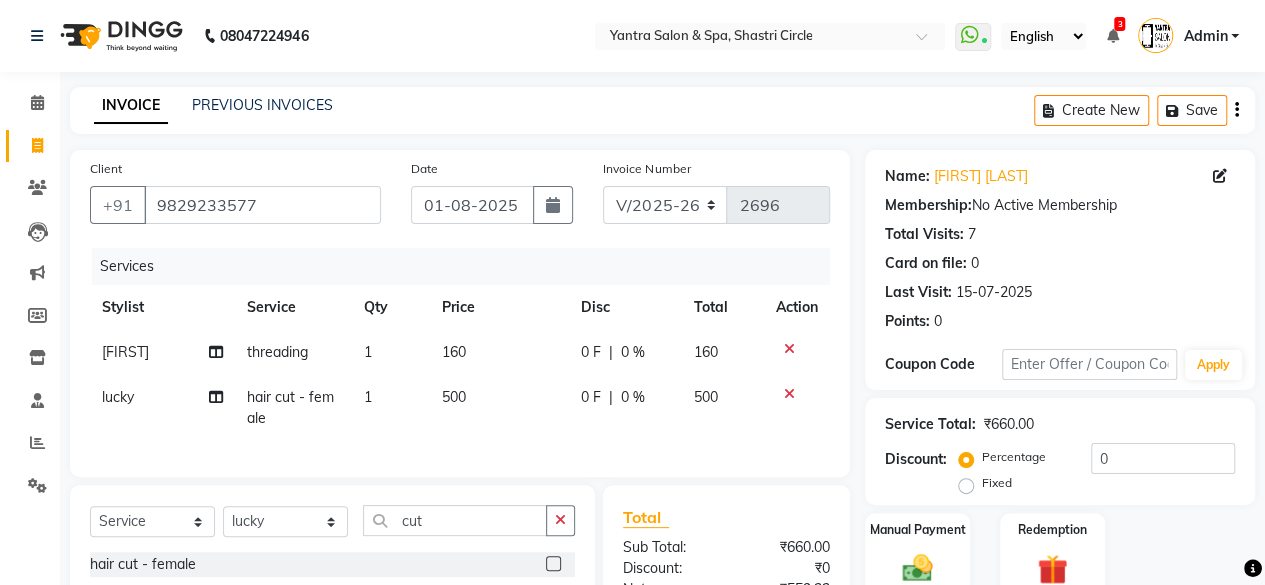 scroll, scrollTop: 238, scrollLeft: 0, axis: vertical 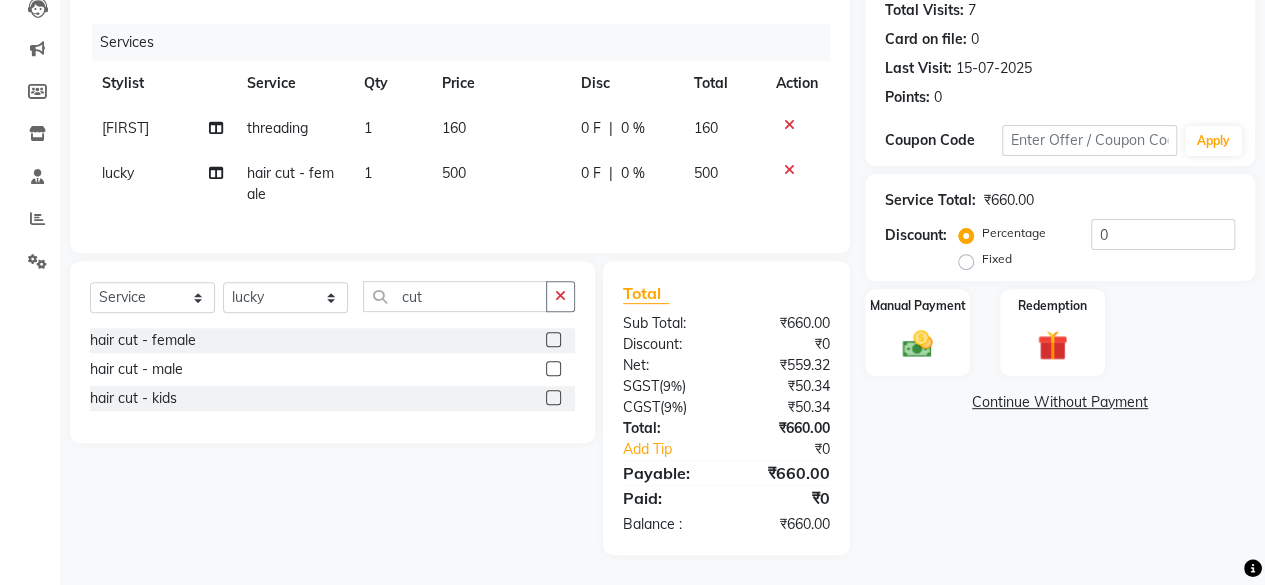 click on "500" 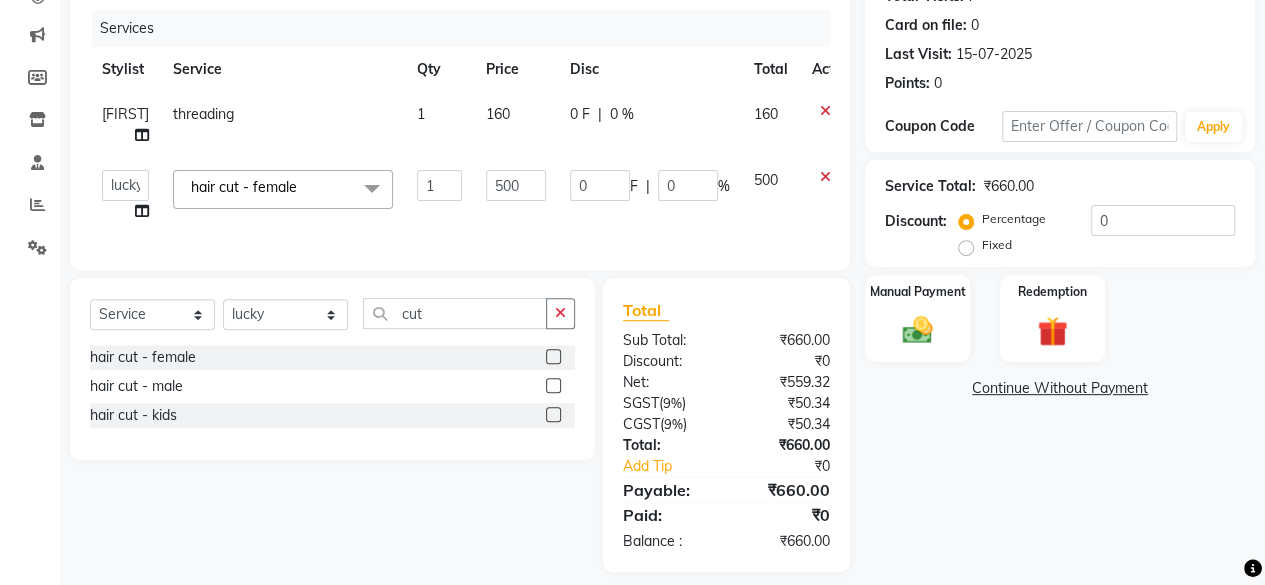 click on "500" 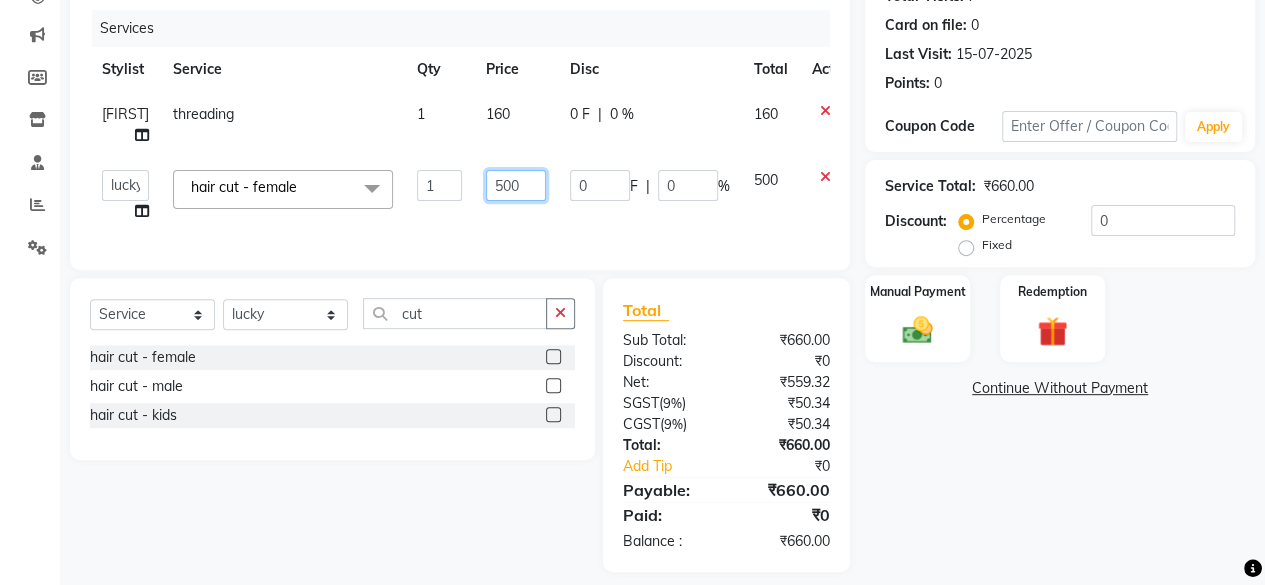 click on "500" 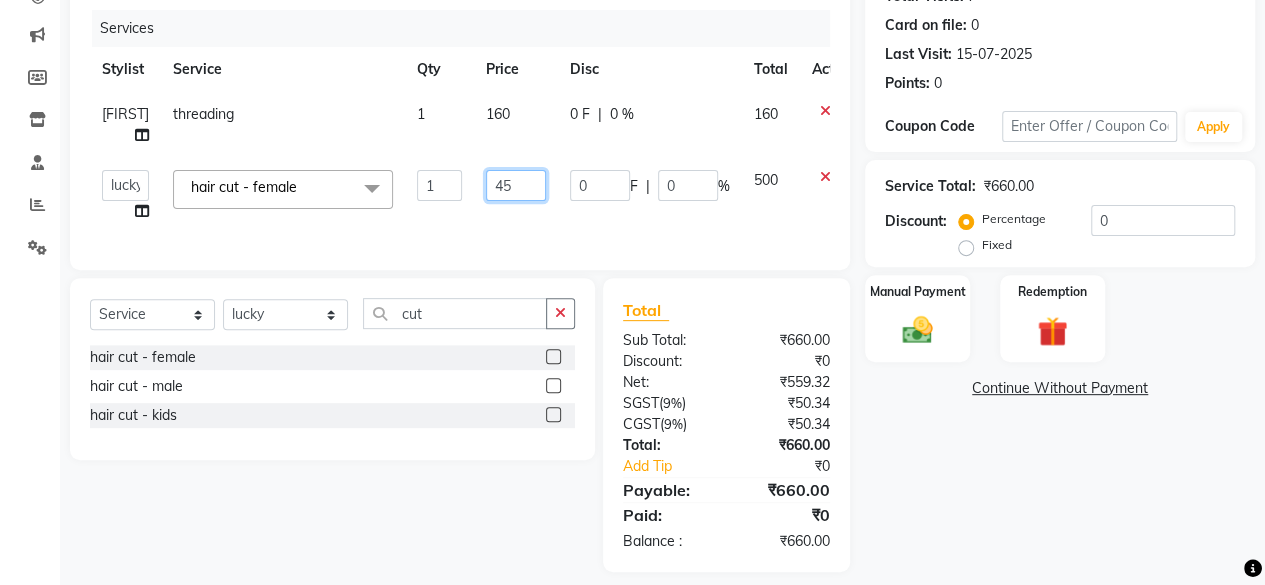 type on "450" 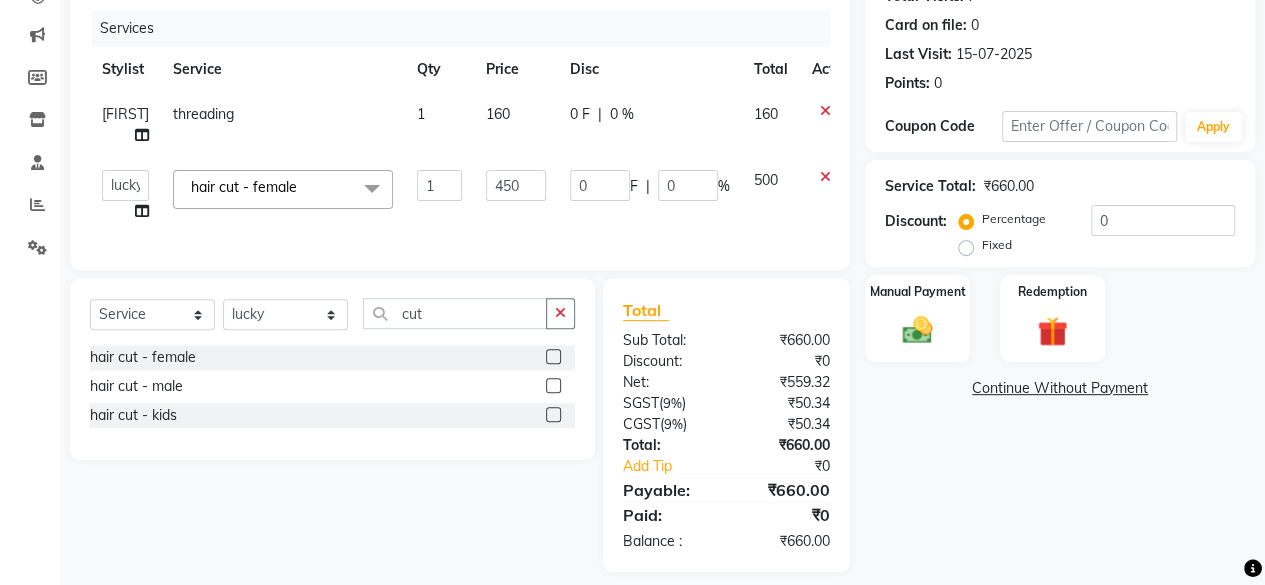 click on "Services Stylist Service Qty Price Disc Total Action Latika threading 1 160 0 F | 0 % 160  Arvind   ASHA   bhawna goyal   Dev   Dimple   Director   Harsha   Hemlata   kajal   Latika   lucky   Manager   Manisha maam   Neelu    Pallavi   Pinky   Priyanka   Rahul   Sekhar   usha  hair cut - female  x Bomb Pedicure Regular Pedicure Cracked Heal Treatment Alga Apothecary Pedicure Gel polish remover  Donut Pedicure candle Pedicure Avl Express Pedicure Avl Pedicruise pedicure Avl Pedipure pedicure Pedi Pai pedicure Under arms polish Kanpeki body spa Regular Manicure Bomb Manicure Alga Apothecary Manicure Nail Extensions Gel nail pent Pedi Pai manicure Donut manicure Avl express manicure Avl Pedicruise manicure Avl Pedipure manicure Candle manicure Back polish Foot Massage Head Massage Back Massage Hand & Shoulder Massage Body Spa Relaxing Body Massage Aromatherapy Associates - Renewing Rose Aromatherapy Associates - intense nourishment Aromatherapy Associates Body Massage Full Body Bleach Body Polishing body scrub" 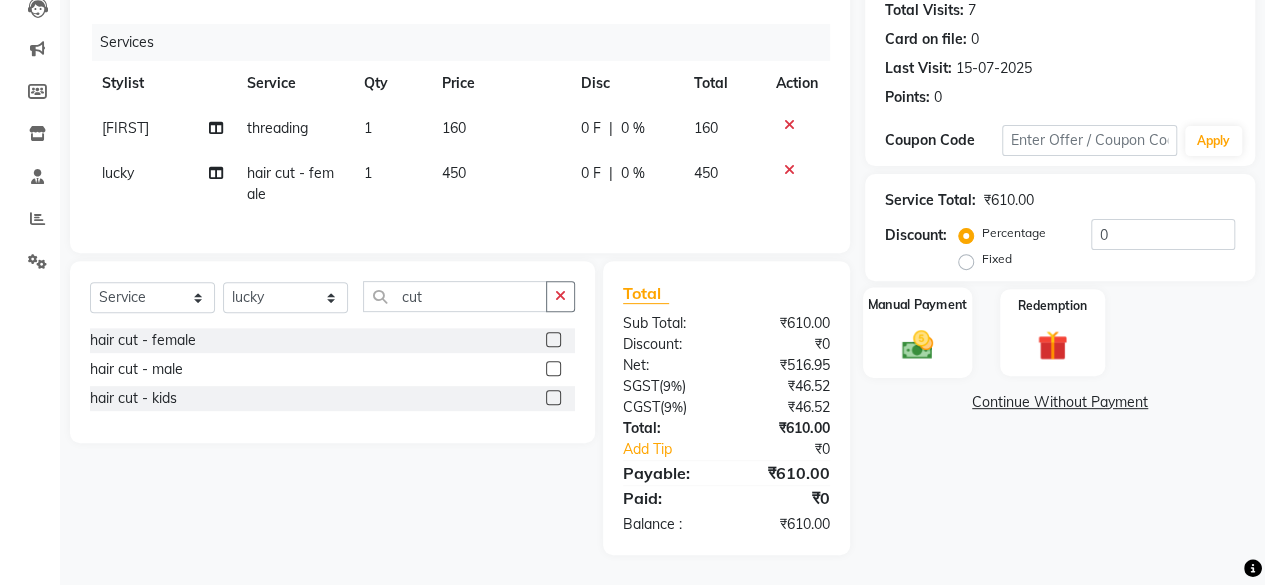 click on "Manual Payment" 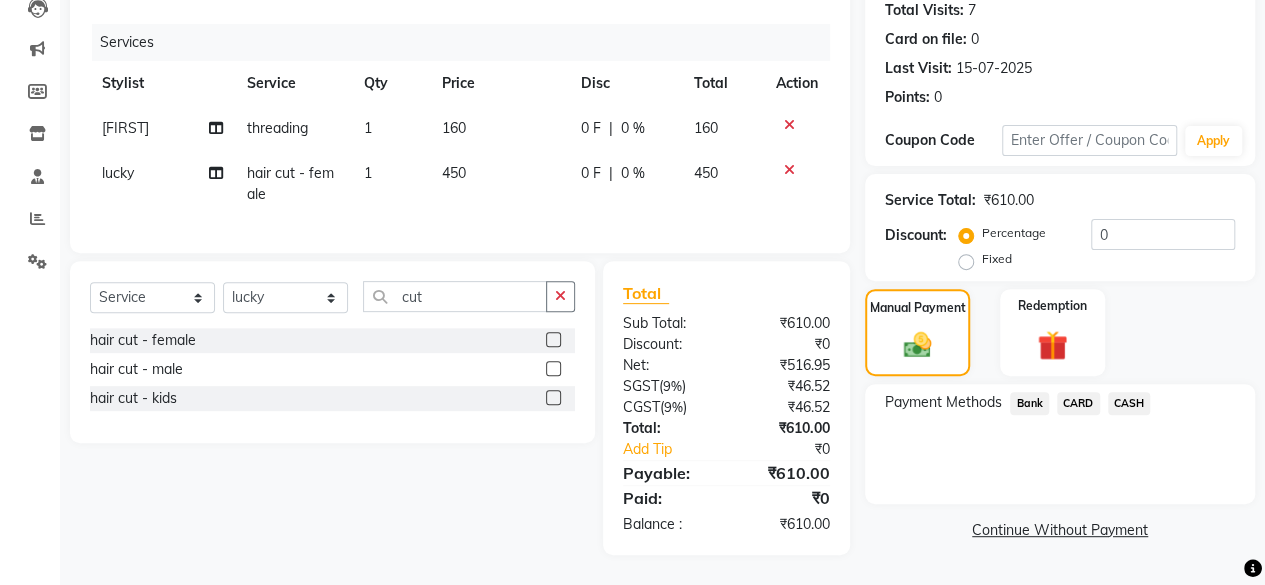 click on "CASH" 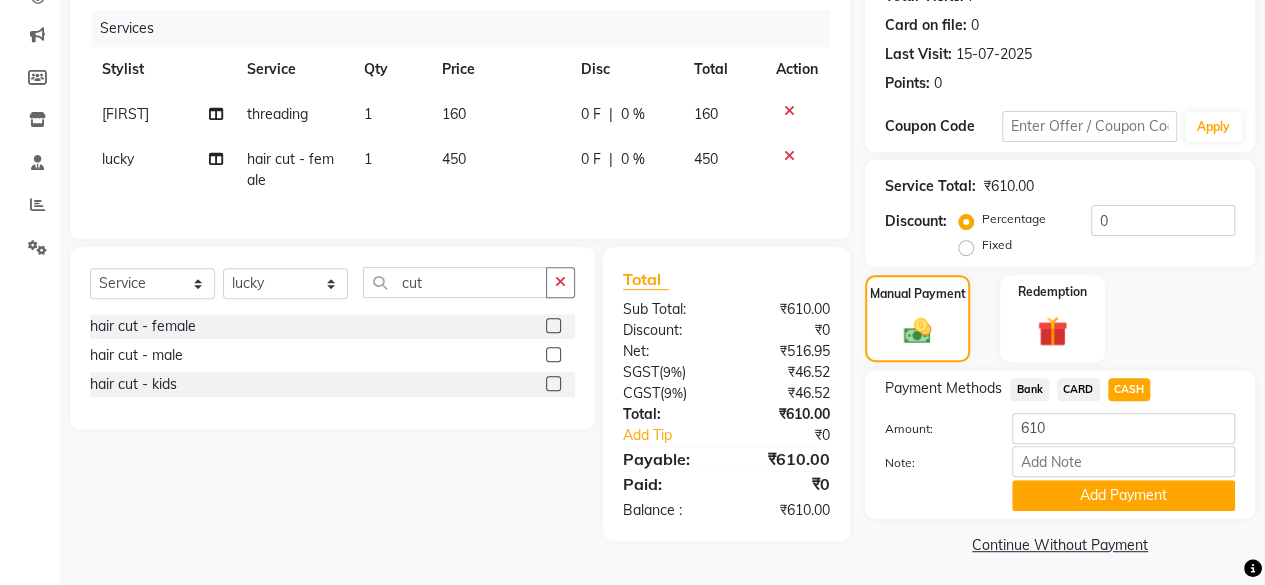 click on "Bank" 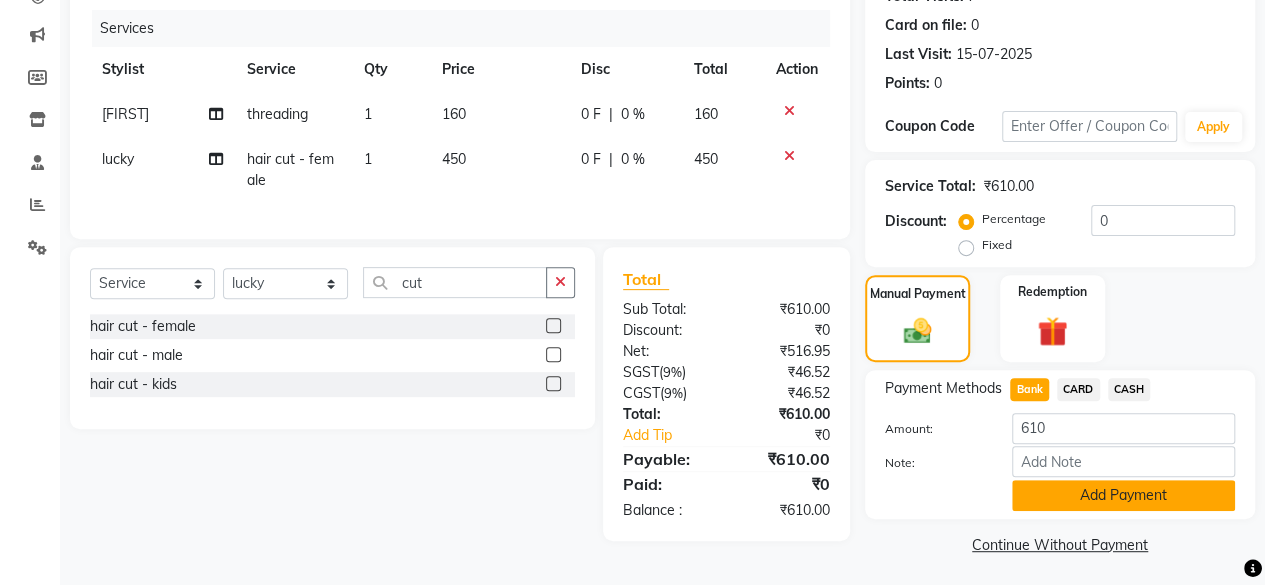 click on "Add Payment" 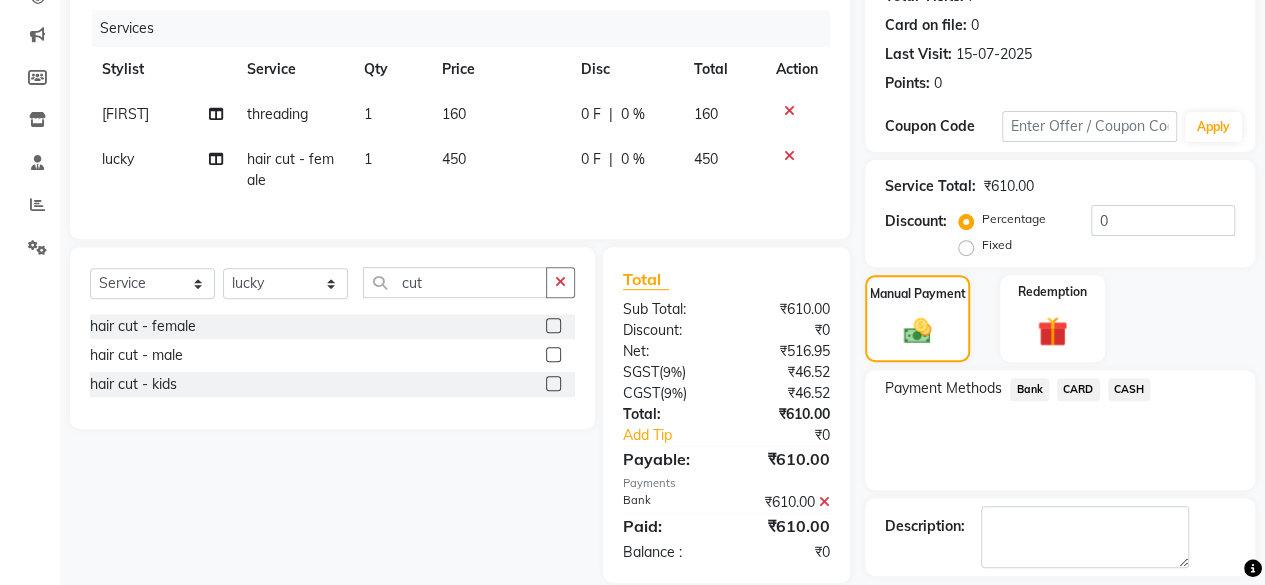scroll, scrollTop: 324, scrollLeft: 0, axis: vertical 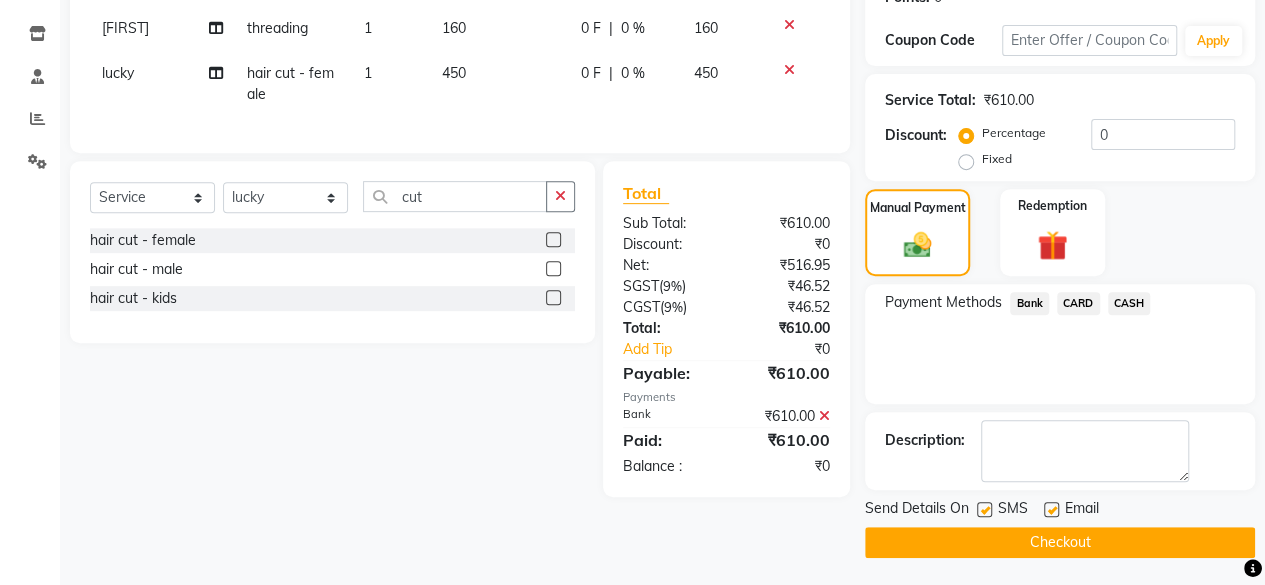 click on "Checkout" 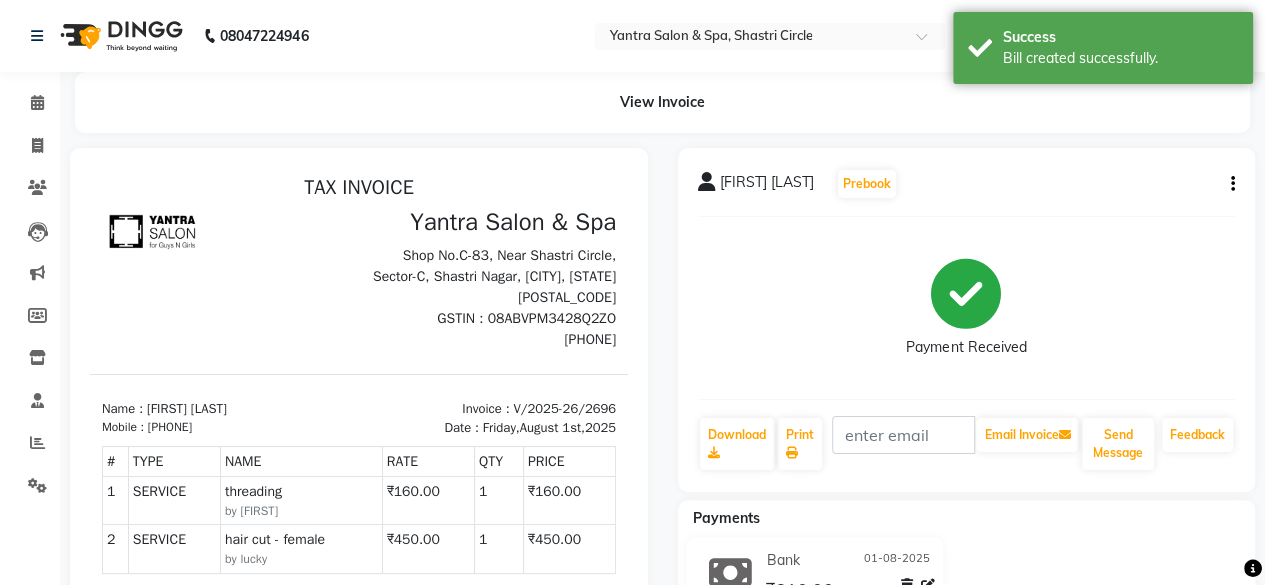 scroll, scrollTop: 0, scrollLeft: 0, axis: both 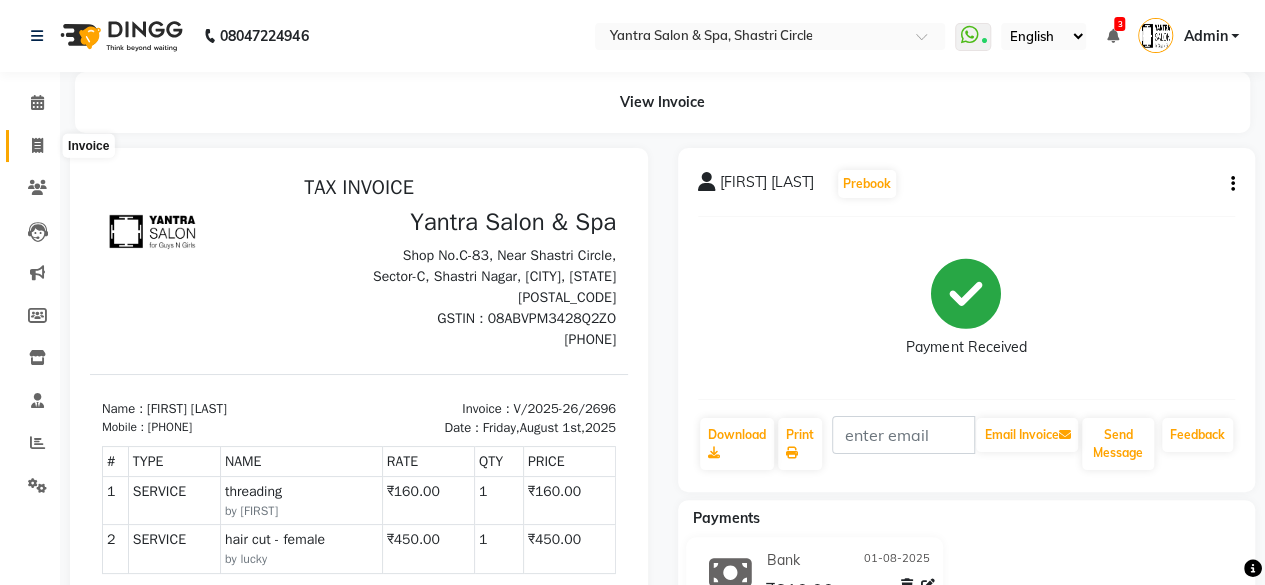 click 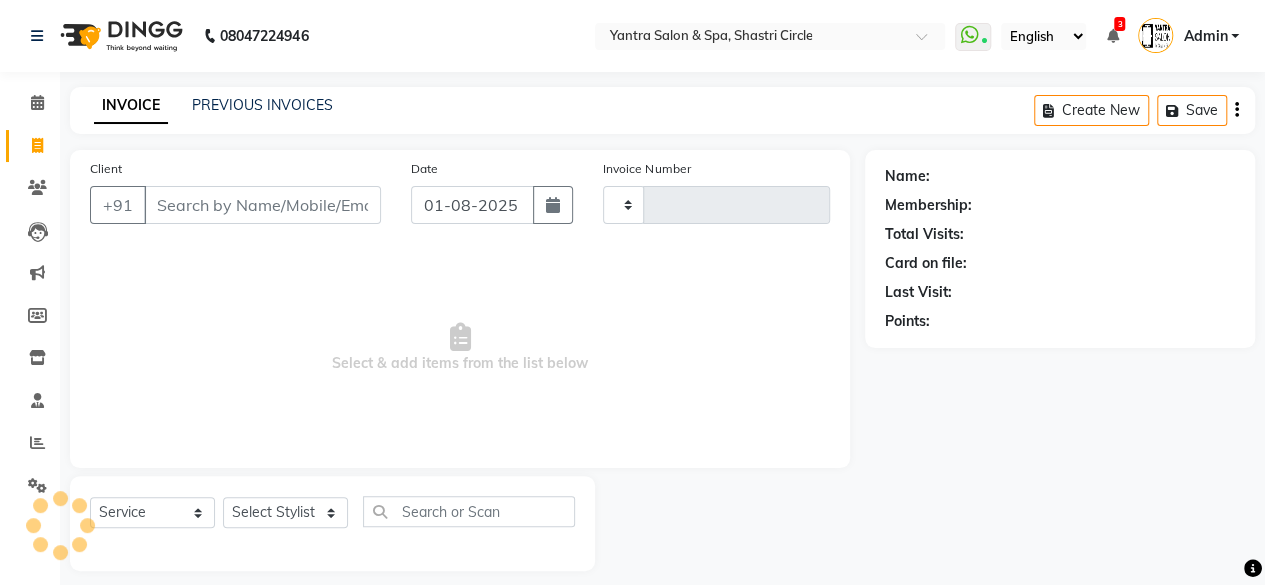 scroll, scrollTop: 15, scrollLeft: 0, axis: vertical 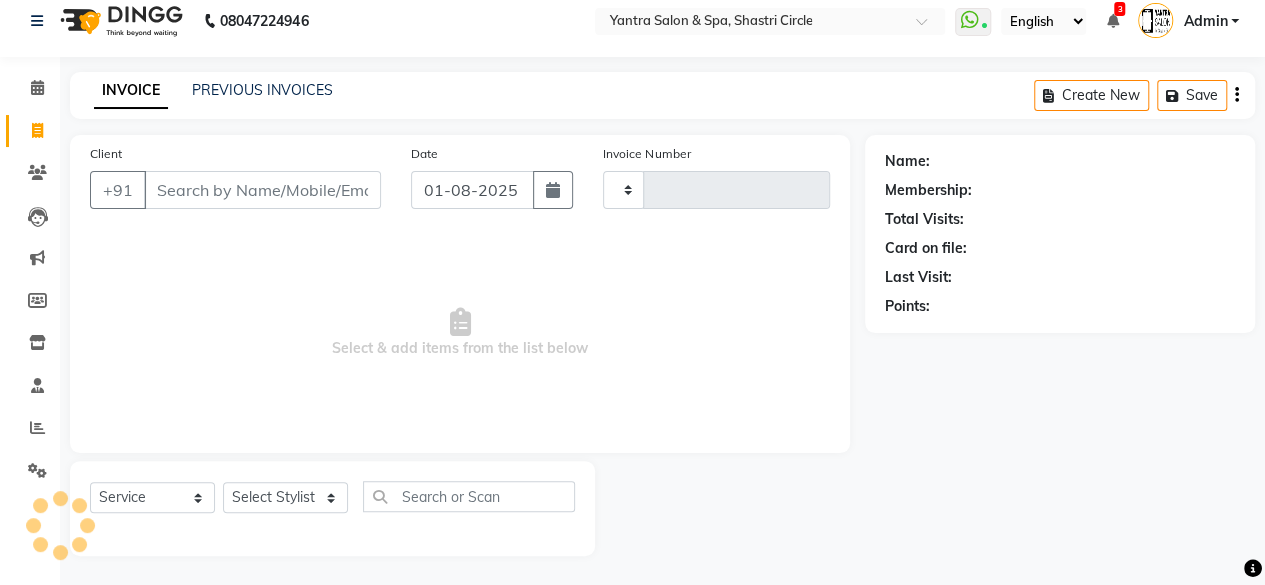 type on "2697" 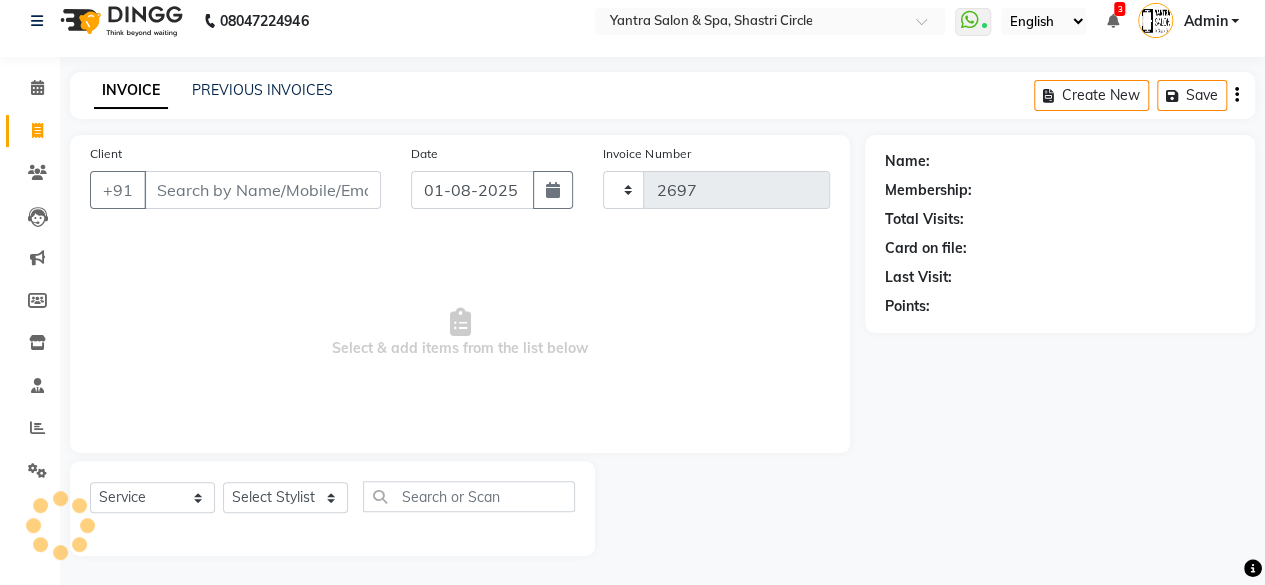 select on "154" 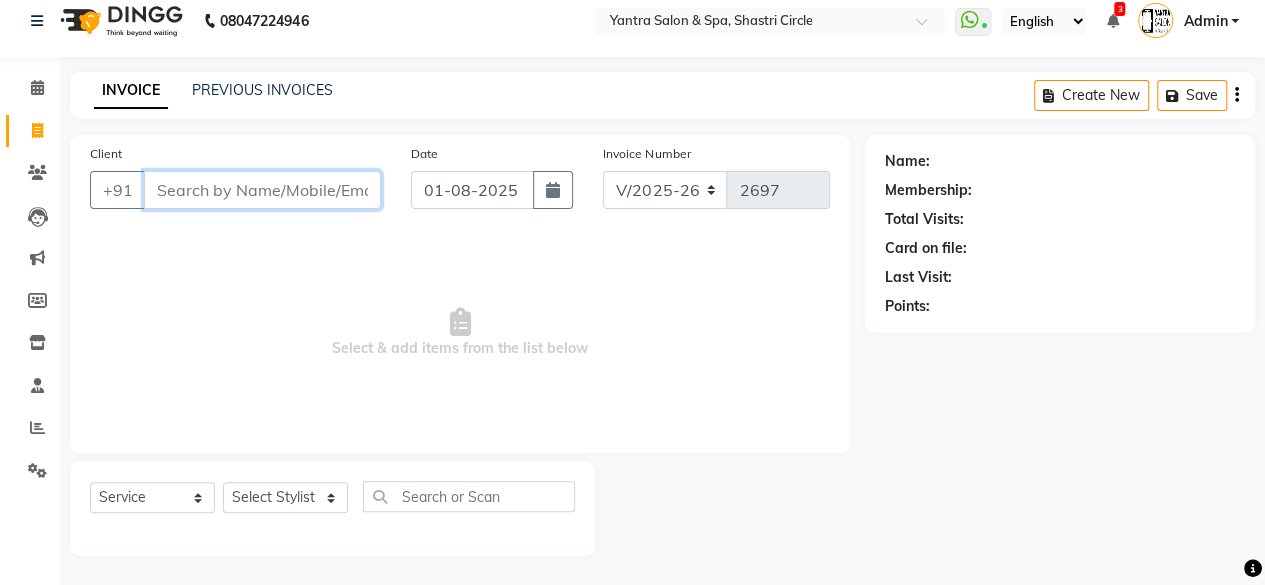 click on "Client" at bounding box center [262, 190] 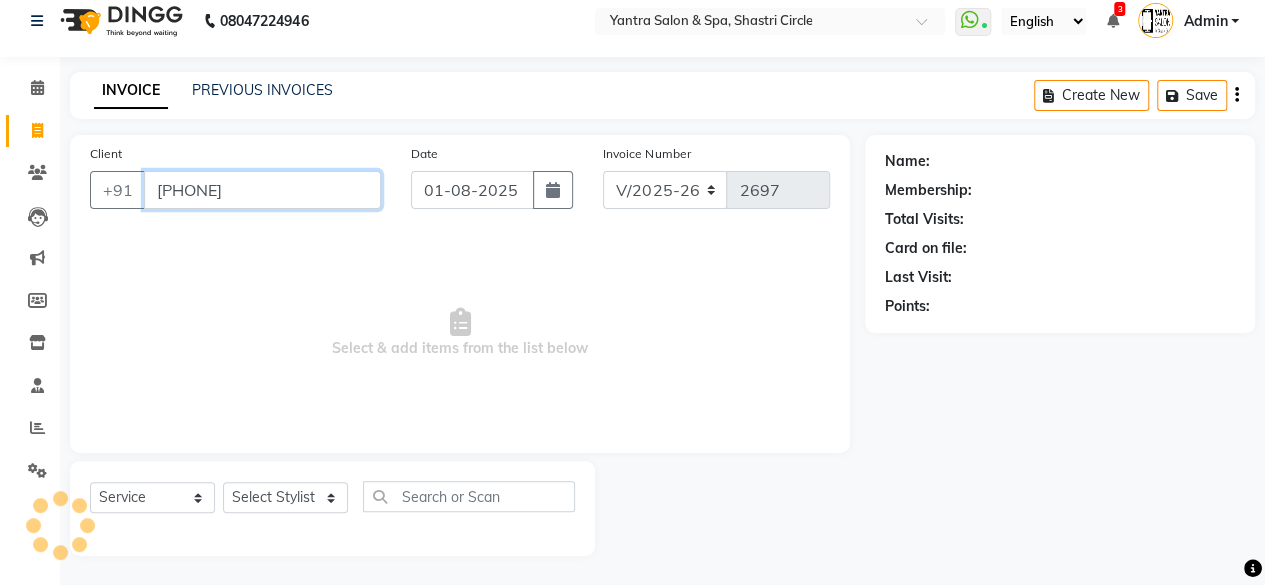 type on "9521591144" 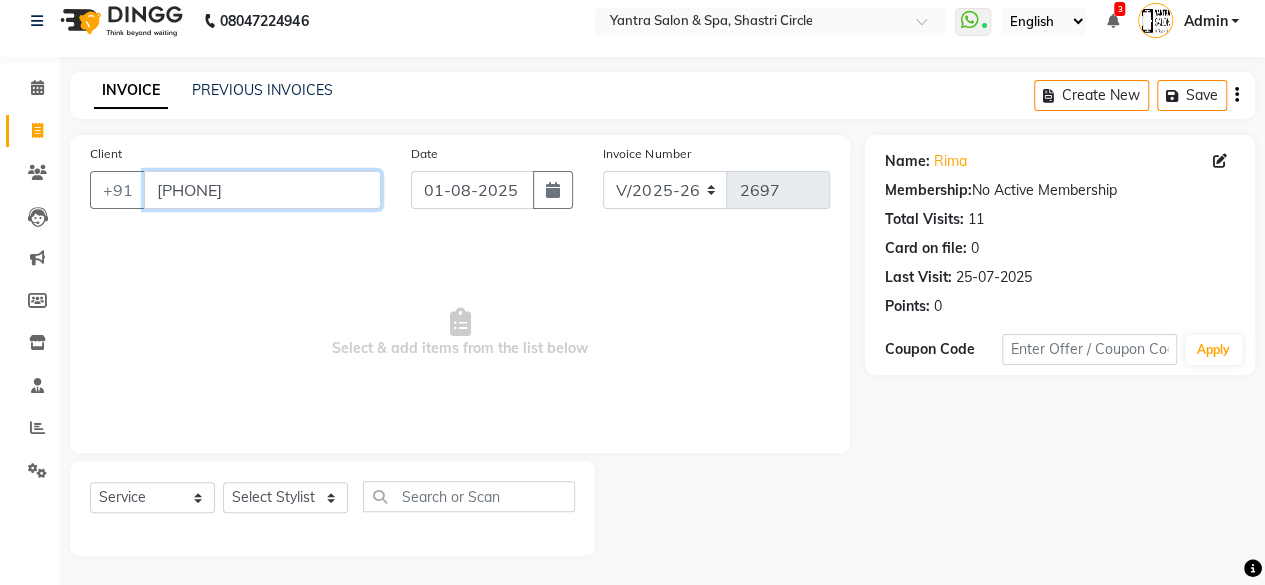 click on "9521591144" at bounding box center [262, 190] 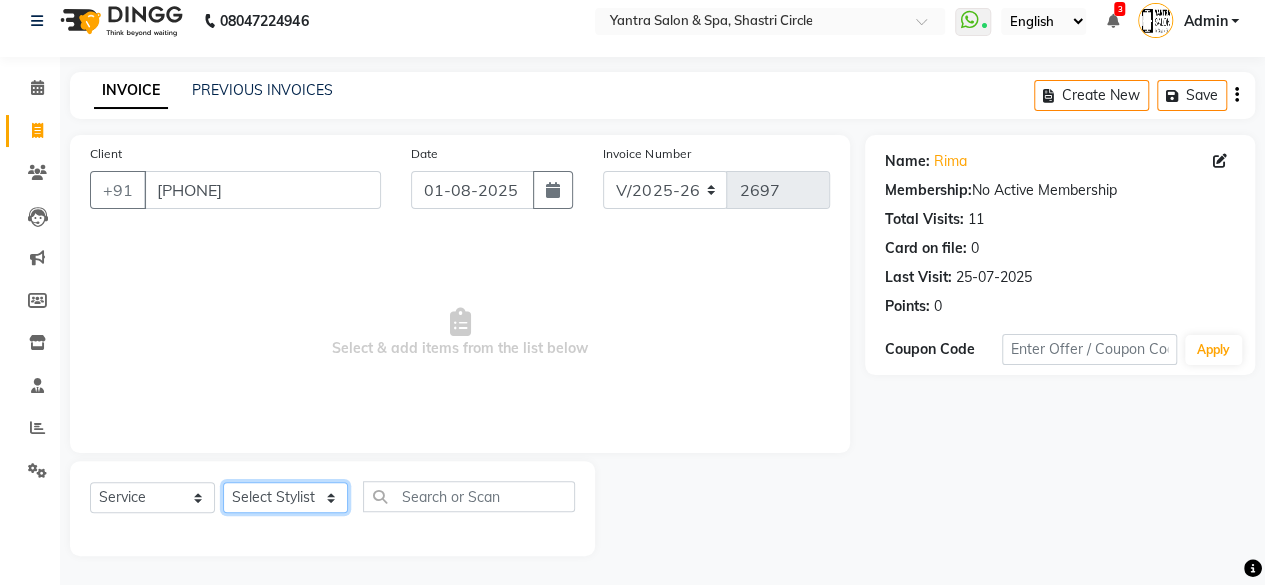 click on "Select Stylist Arvind ASHA bhawna goyal Dev Dimple Director Harsha Hemlata kajal Latika lucky Manager Manisha maam Neelu  Pallavi Pinky Priyanka Rahul Sekhar usha" 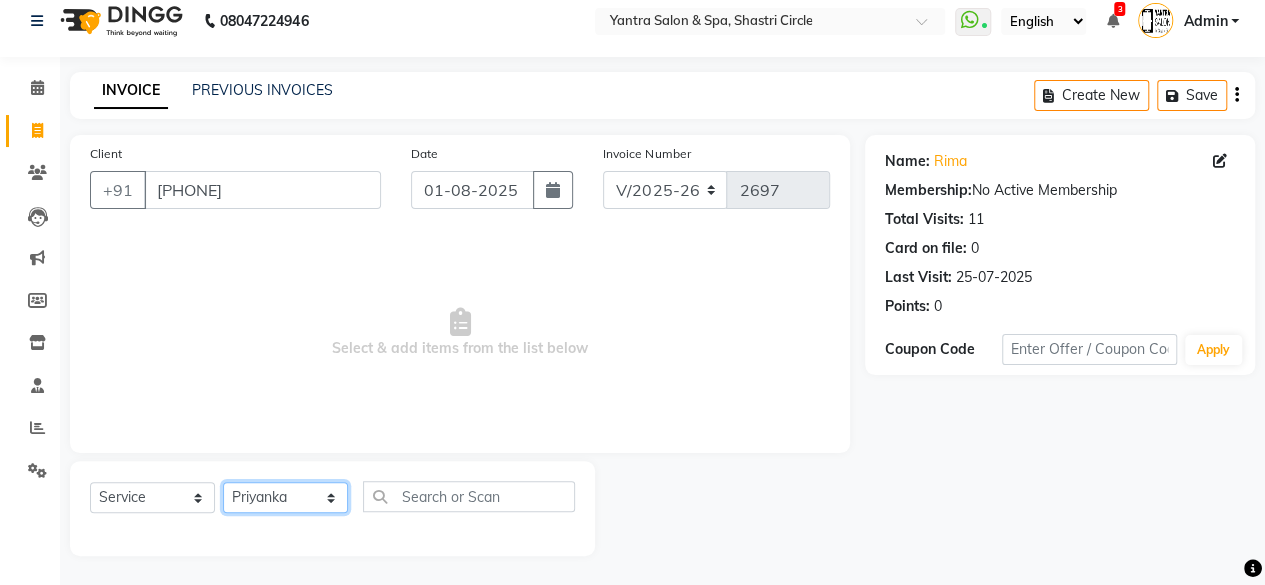 click on "Select Stylist Arvind ASHA bhawna goyal Dev Dimple Director Harsha Hemlata kajal Latika lucky Manager Manisha maam Neelu  Pallavi Pinky Priyanka Rahul Sekhar usha" 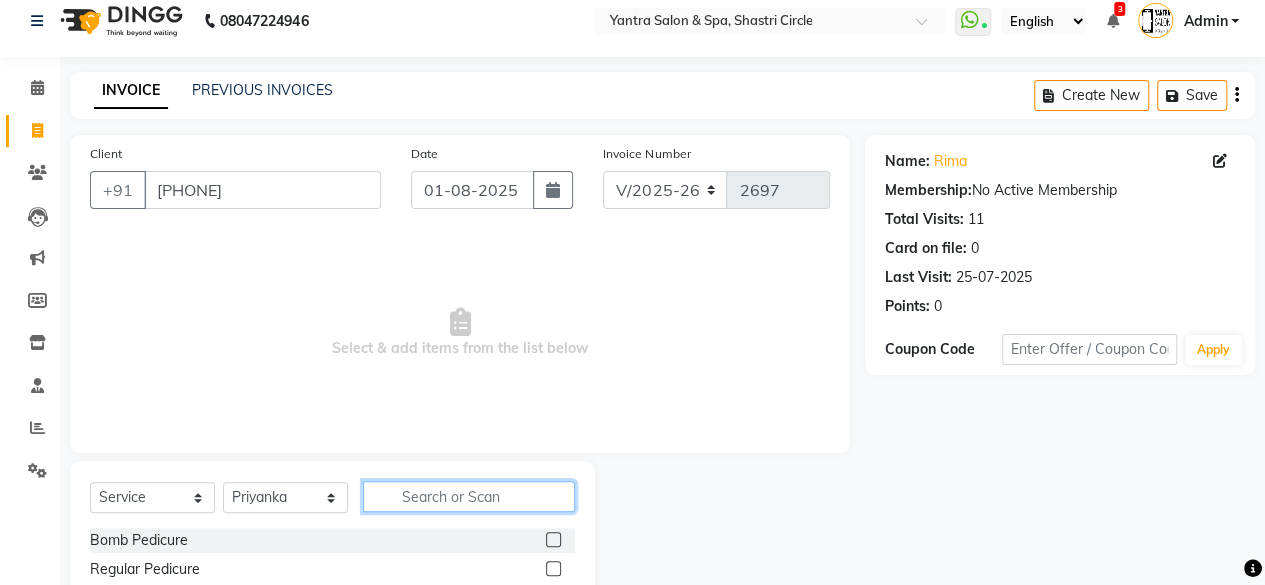 click 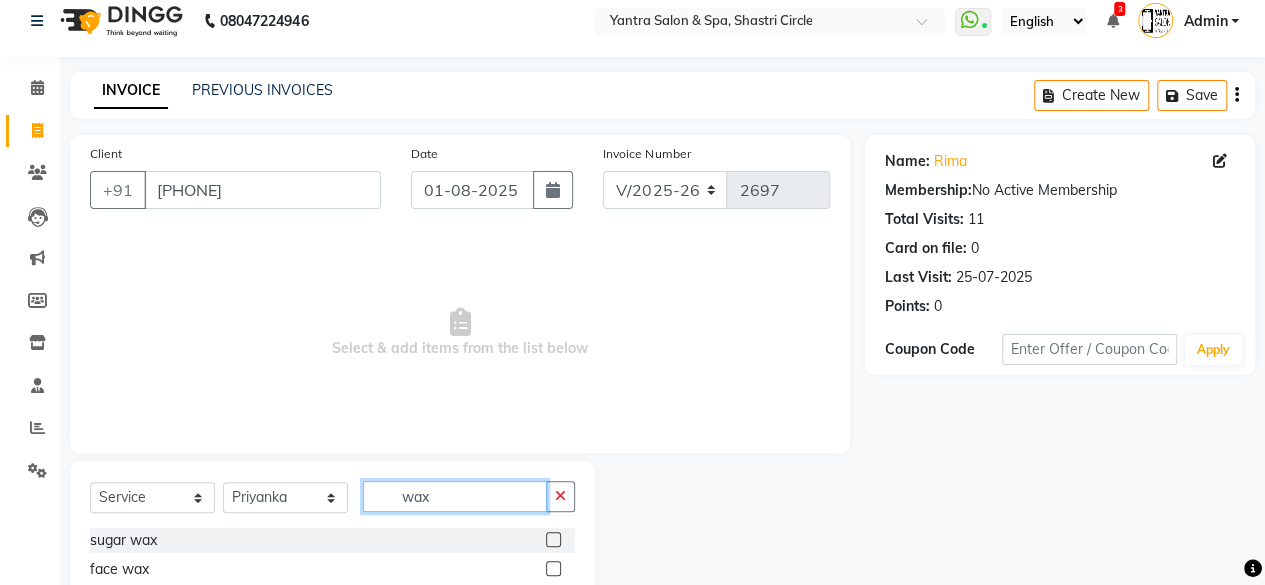 scroll, scrollTop: 215, scrollLeft: 0, axis: vertical 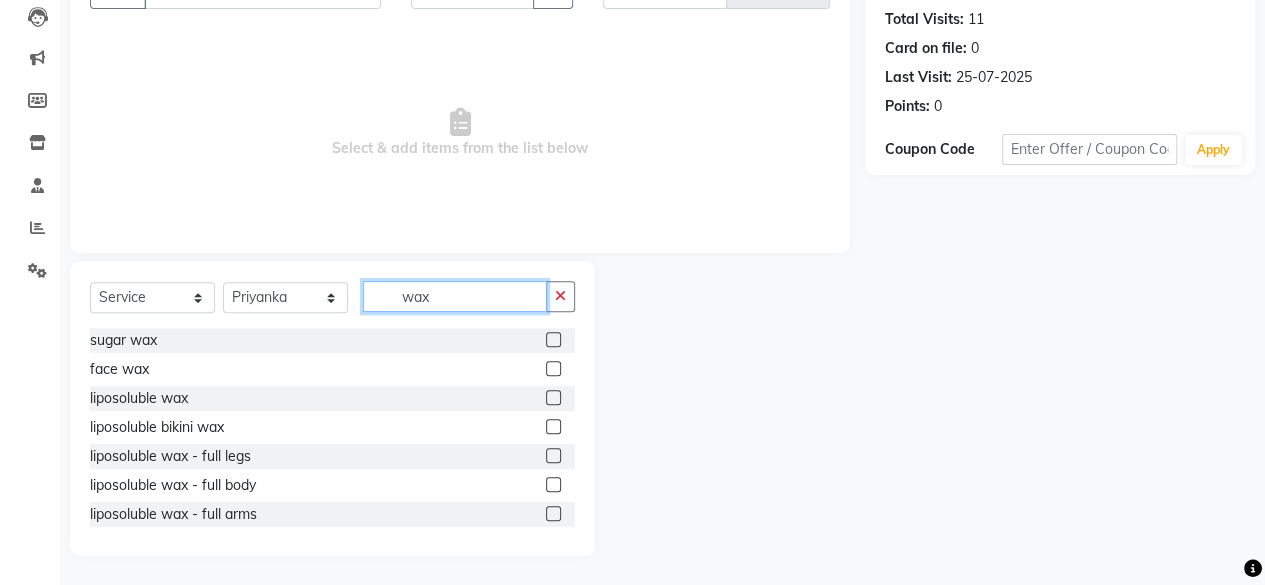 type on "wax" 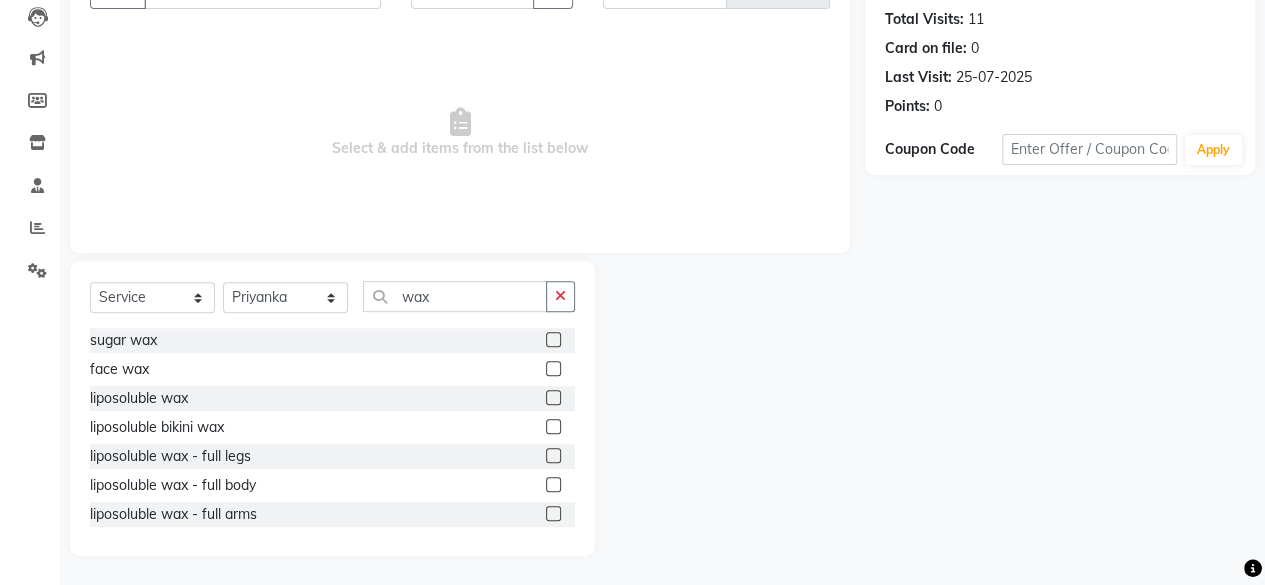 click 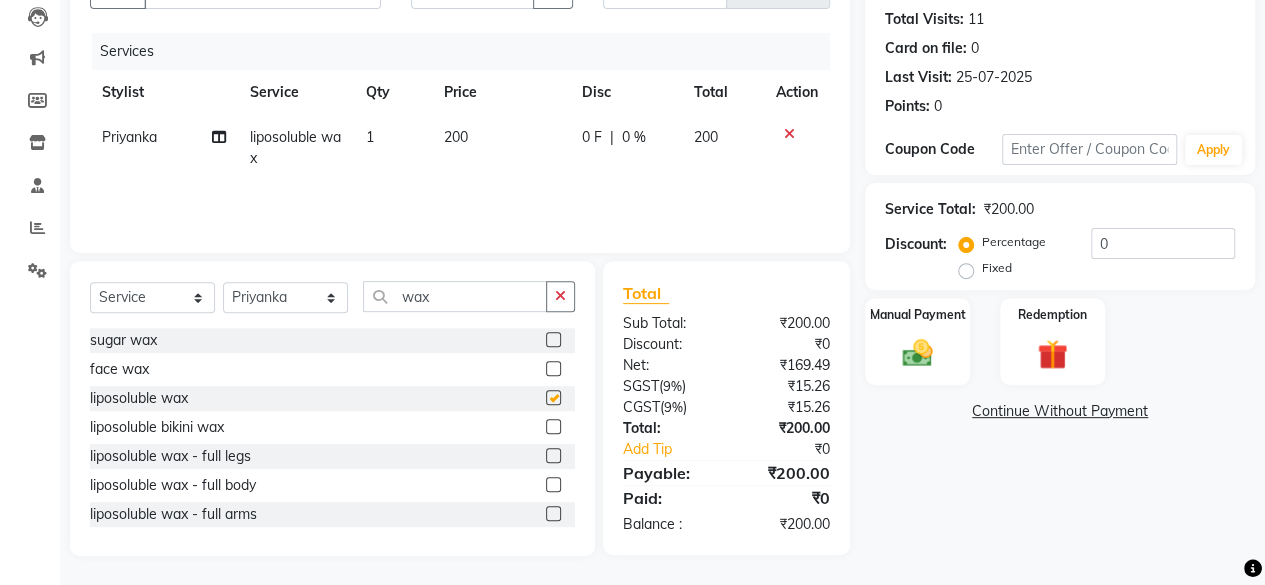 checkbox on "false" 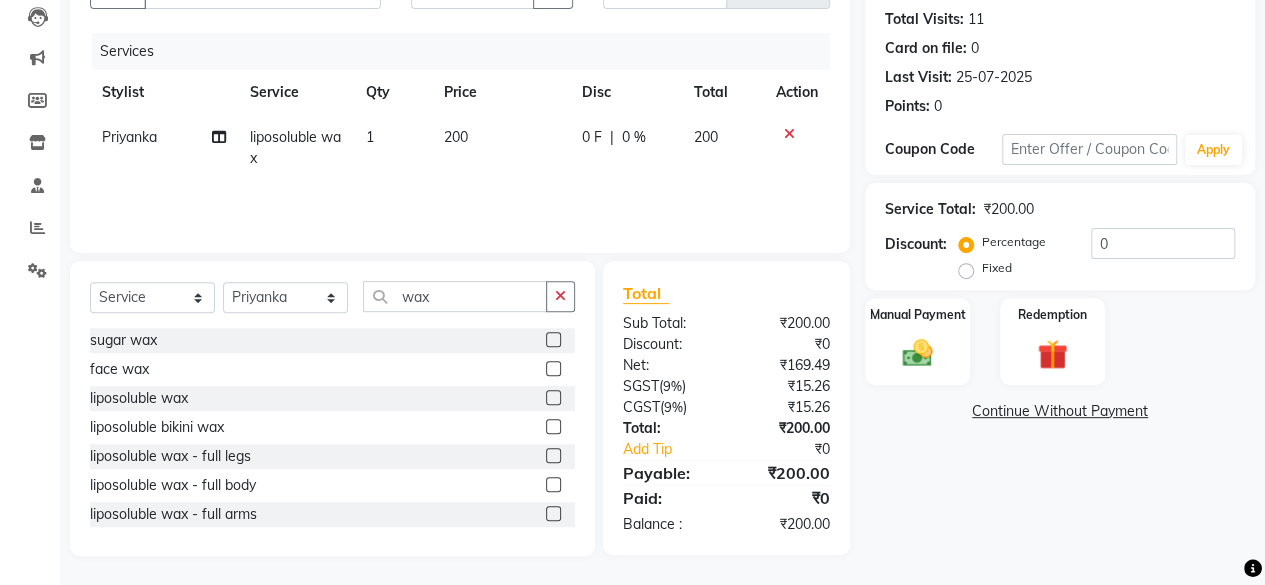 click on "200" 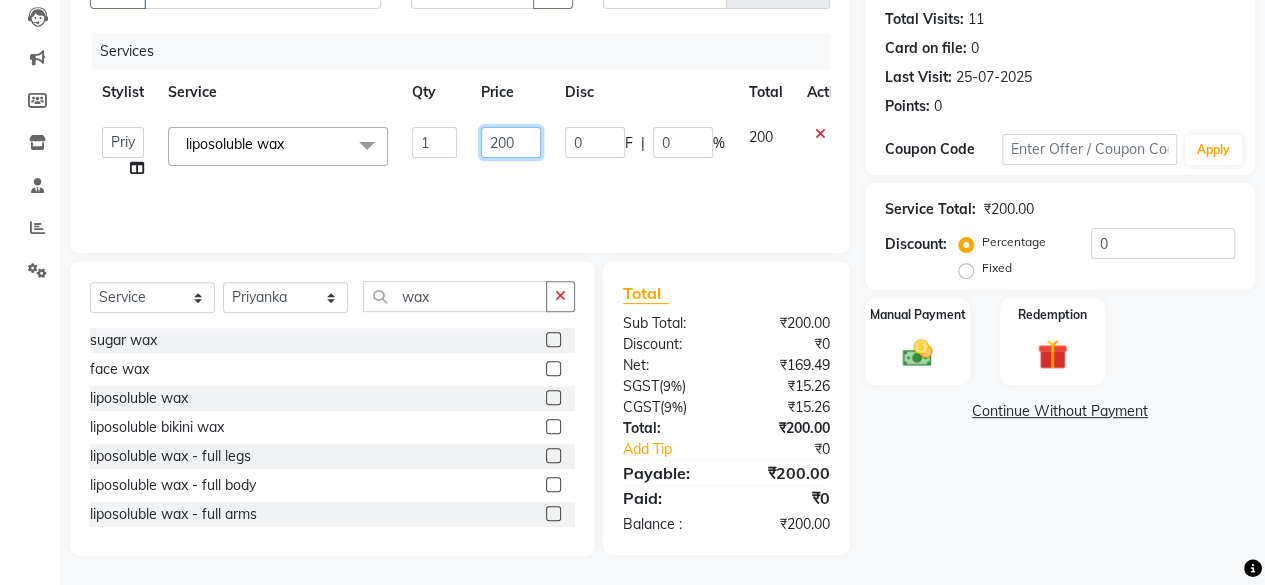 click on "200" 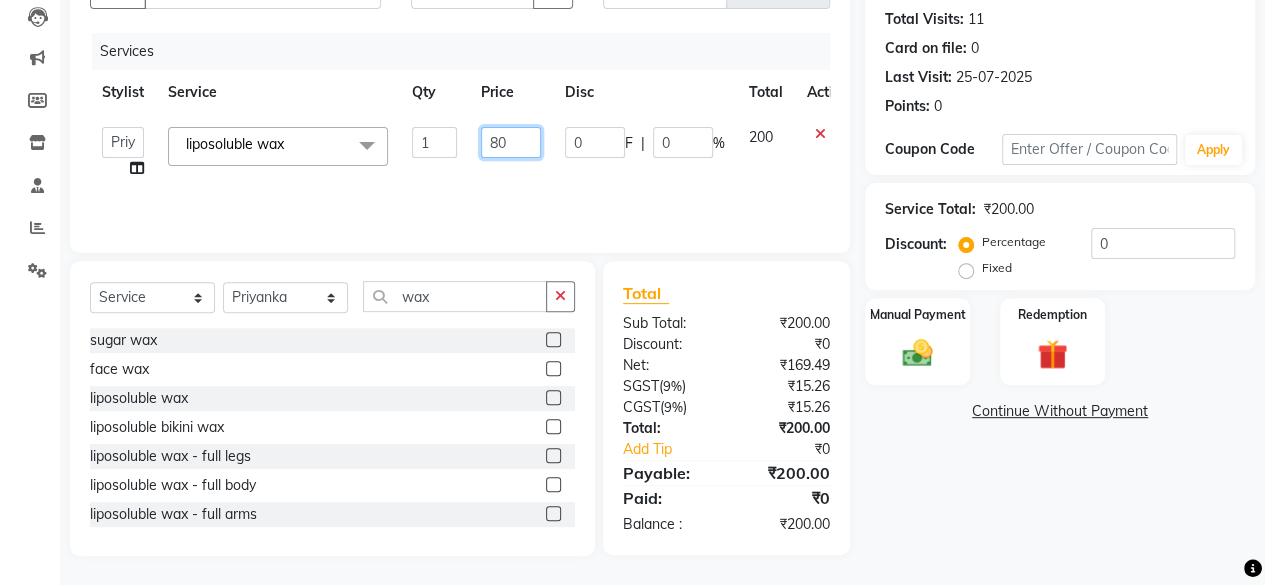 type on "8" 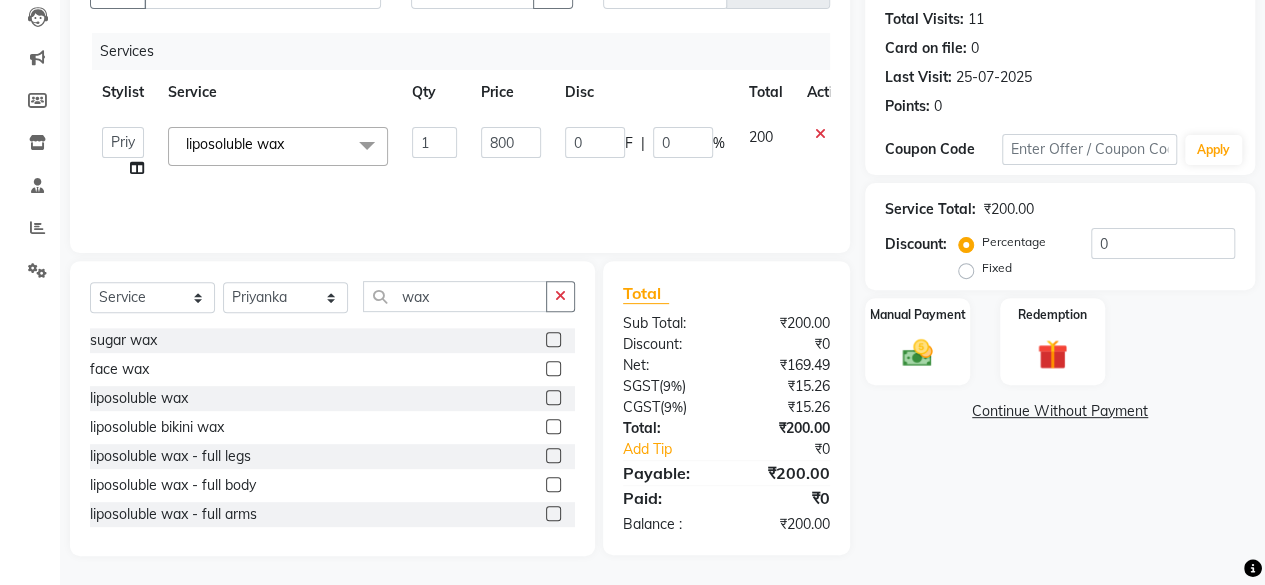 click on "800" 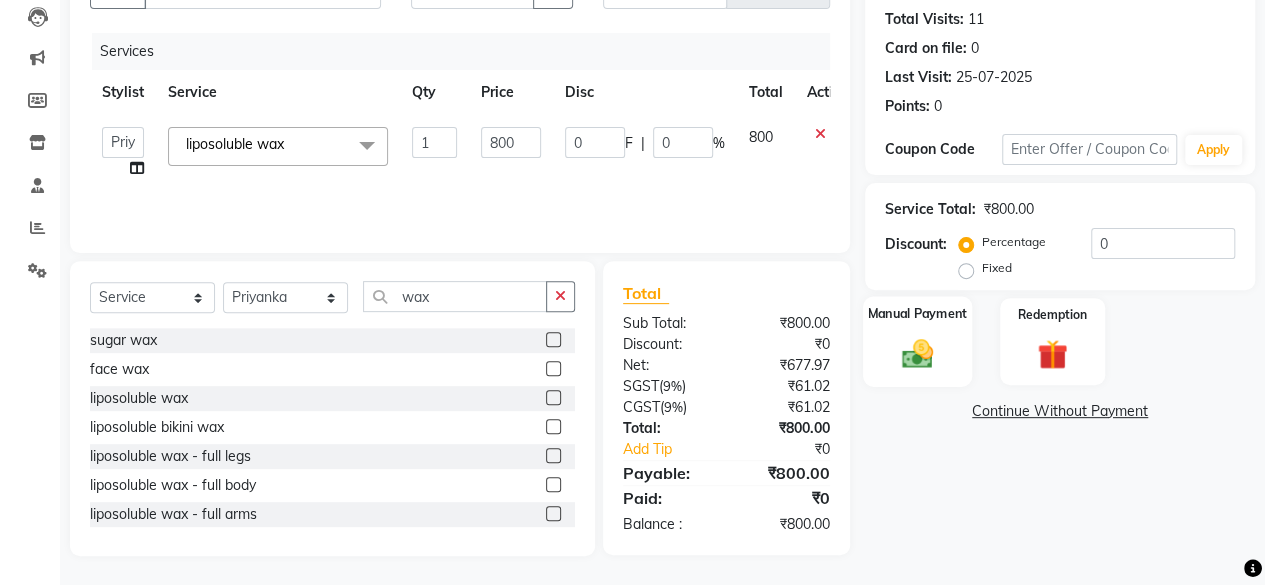 click 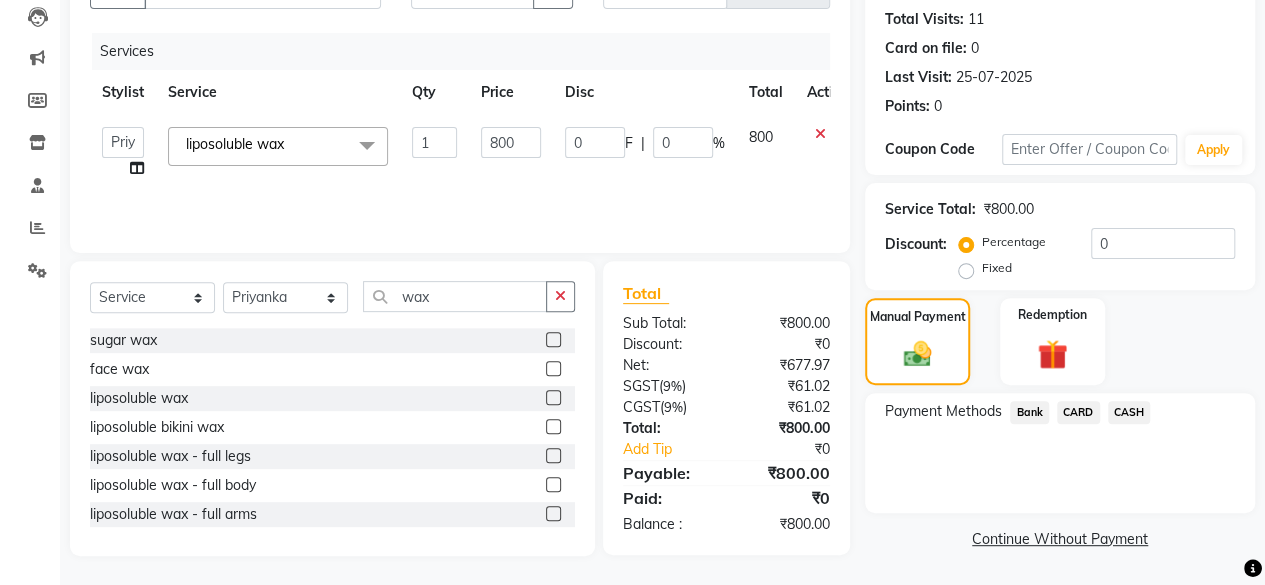 click on "CASH" 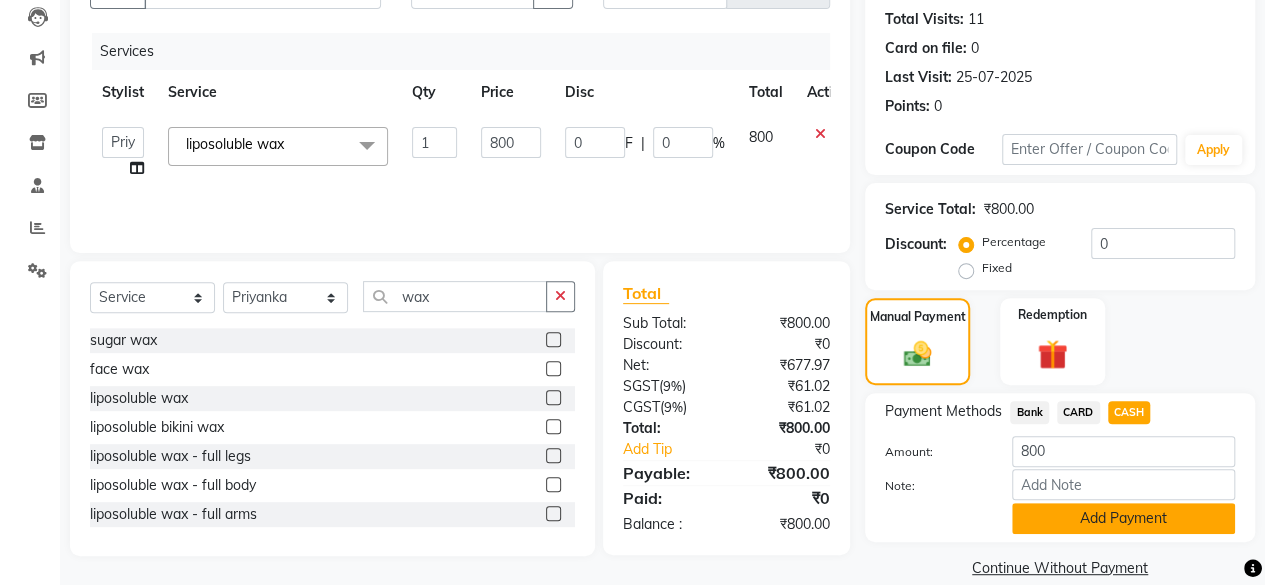 click on "Add Payment" 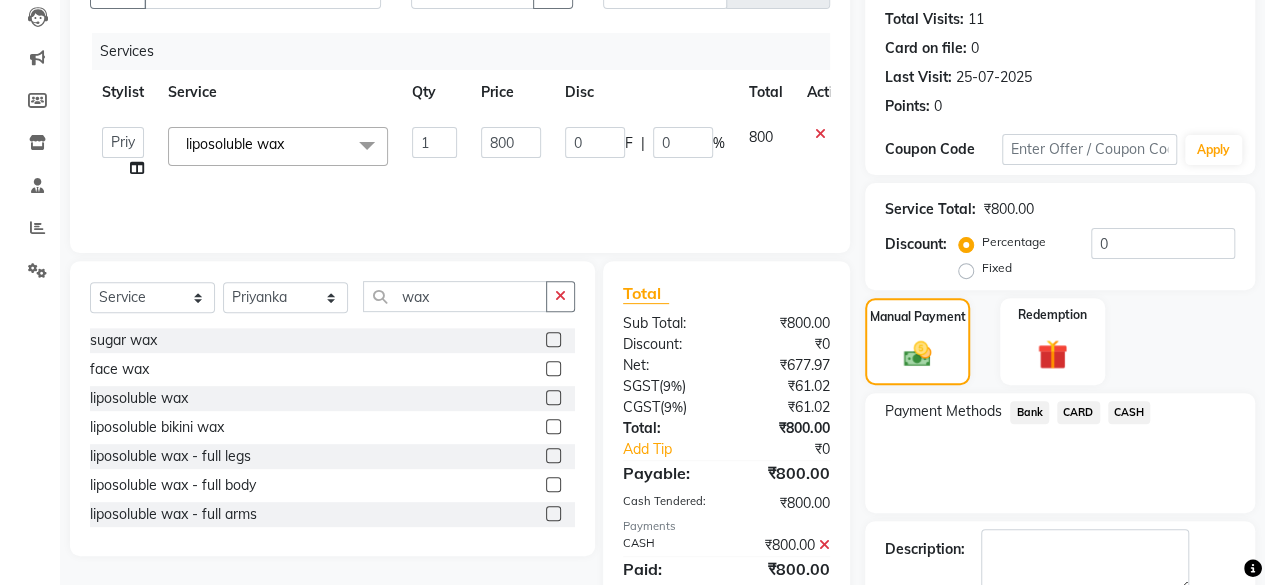 scroll, scrollTop: 324, scrollLeft: 0, axis: vertical 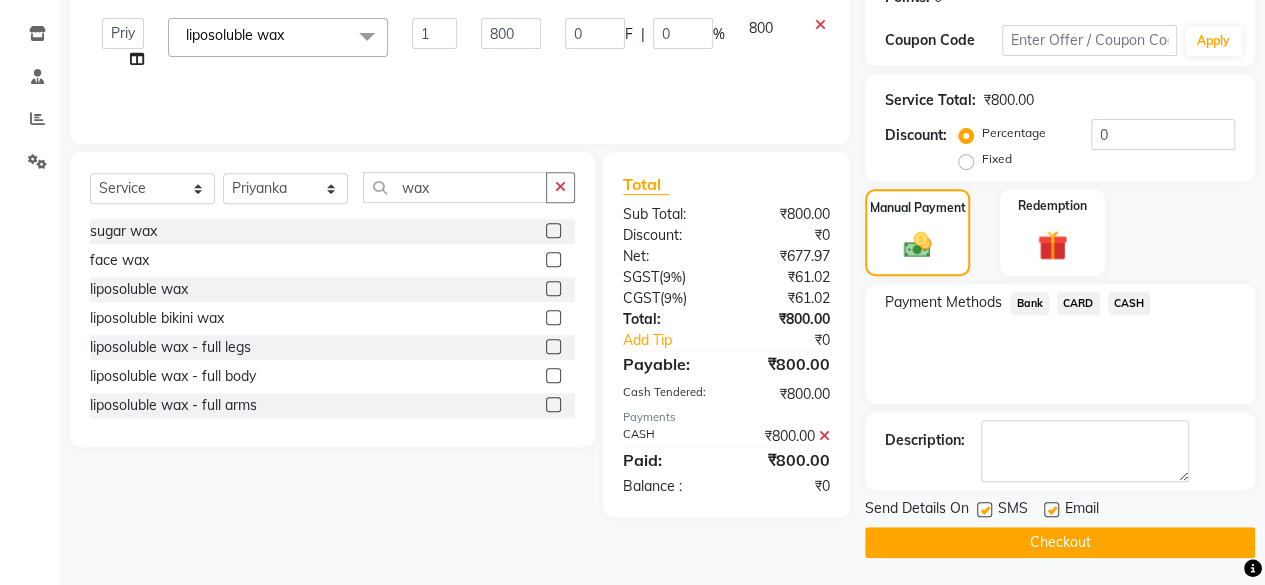 click on "Checkout" 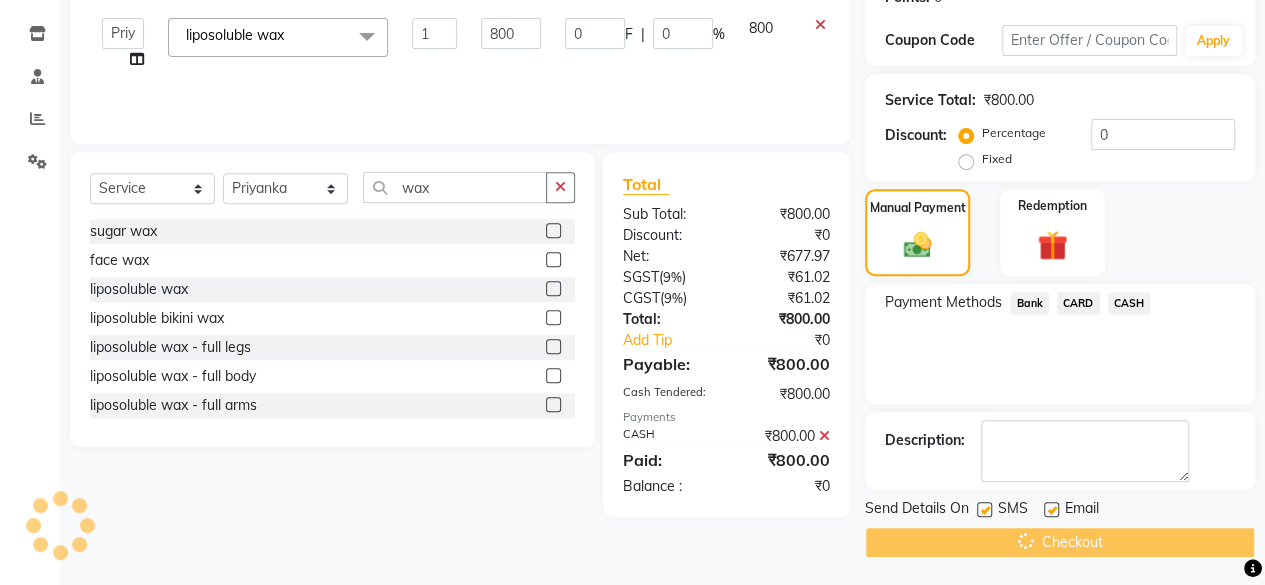 scroll, scrollTop: 24, scrollLeft: 0, axis: vertical 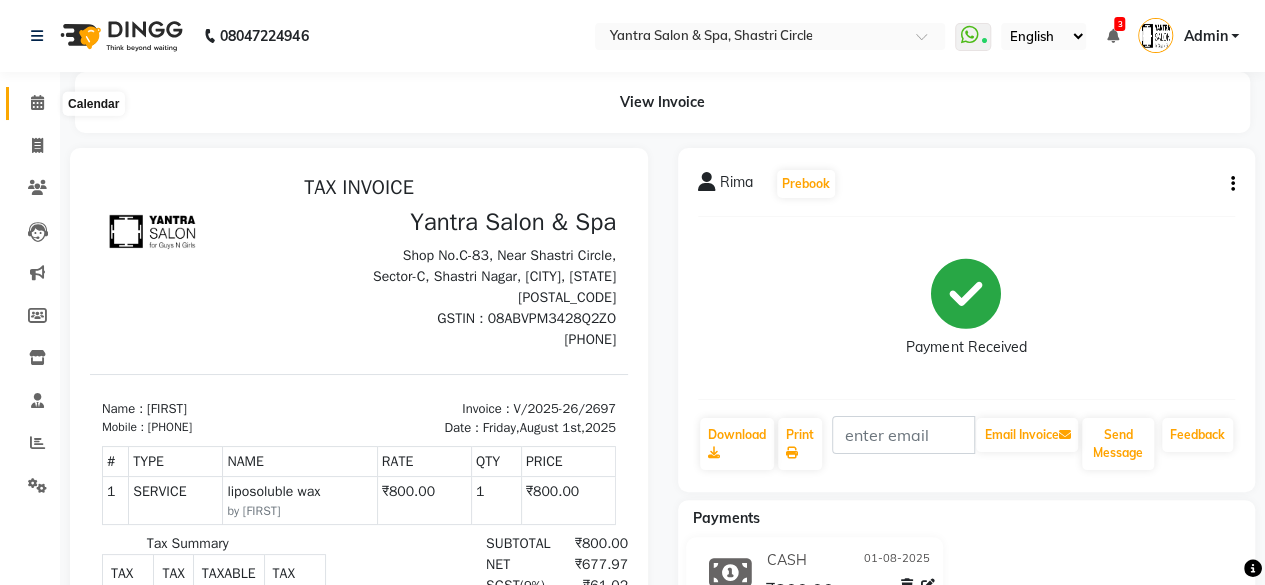 click 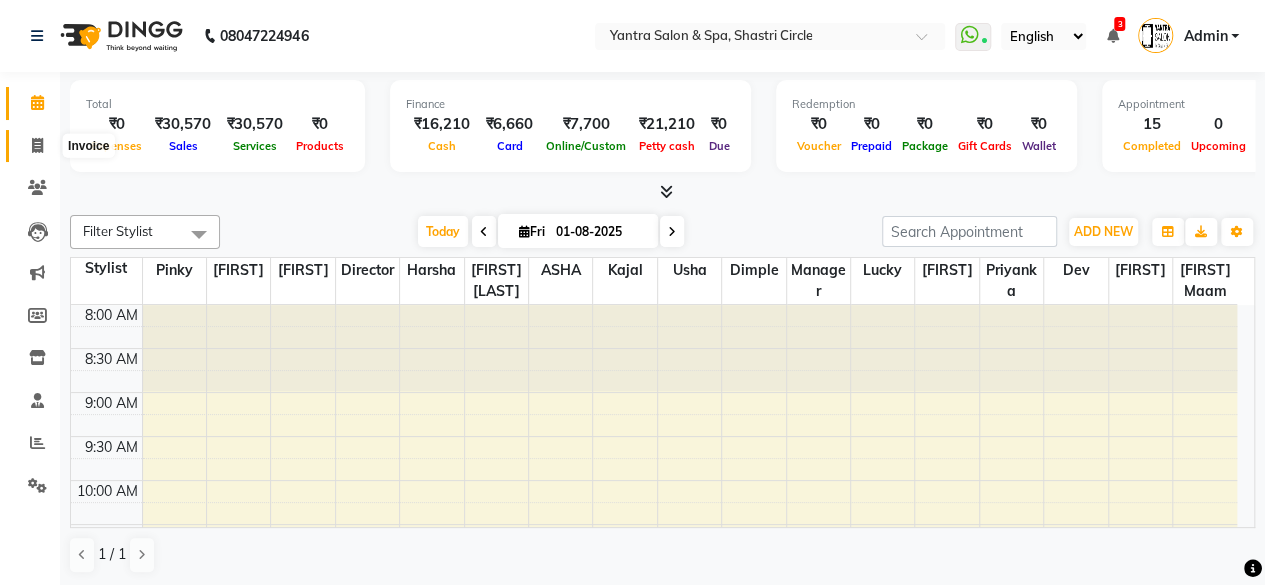 click 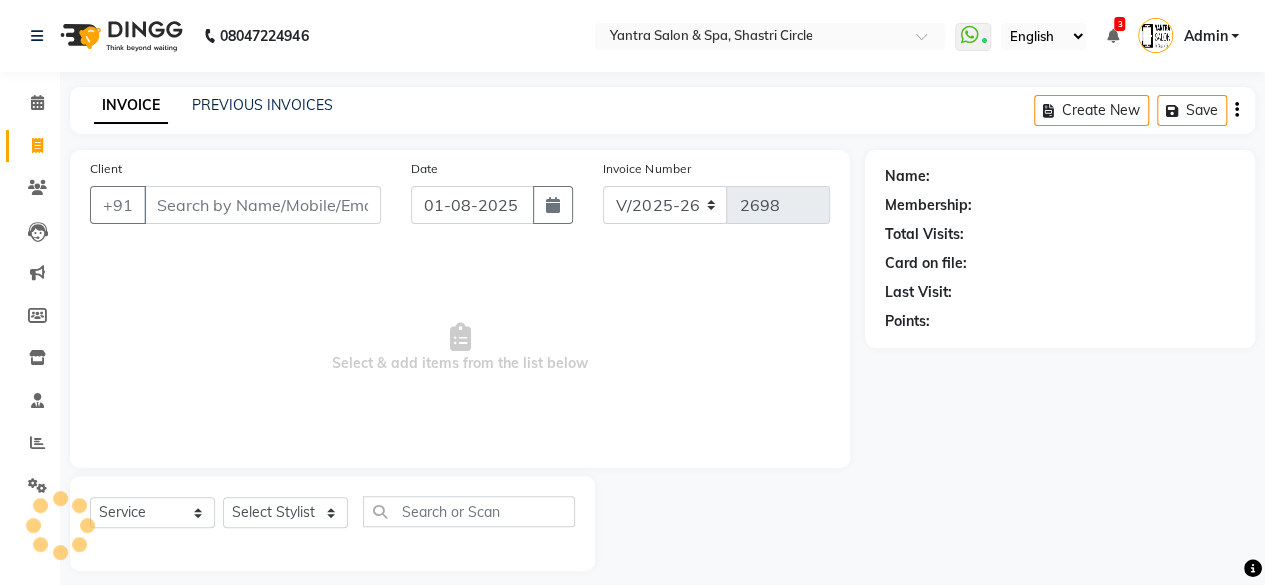 click on "Client" at bounding box center (262, 205) 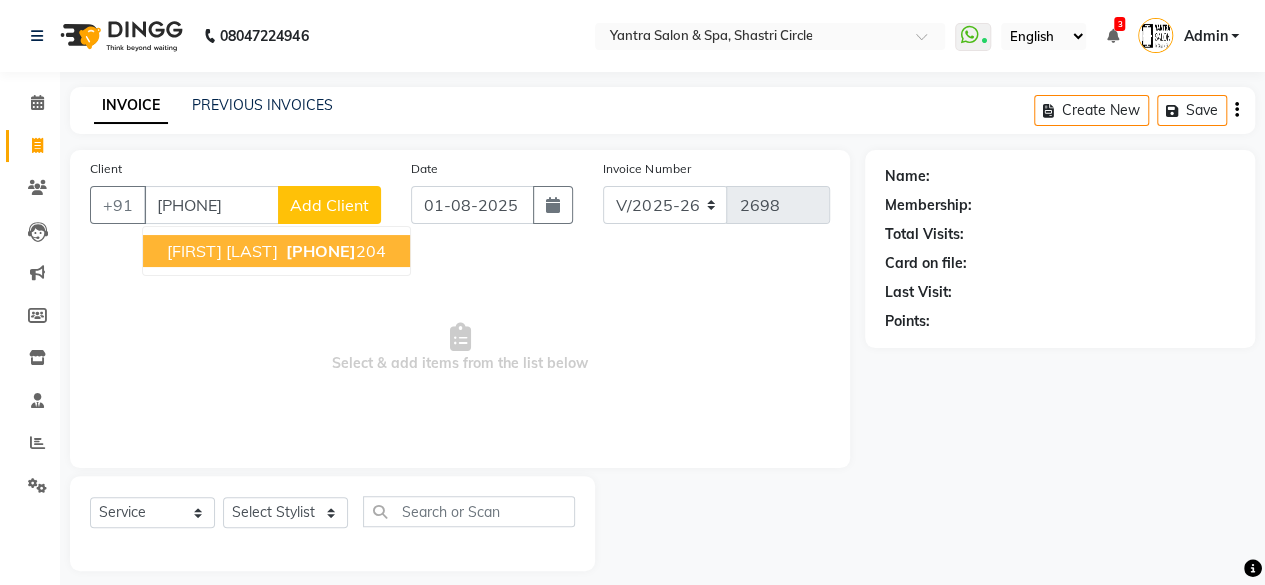 click on "9870799" at bounding box center [321, 251] 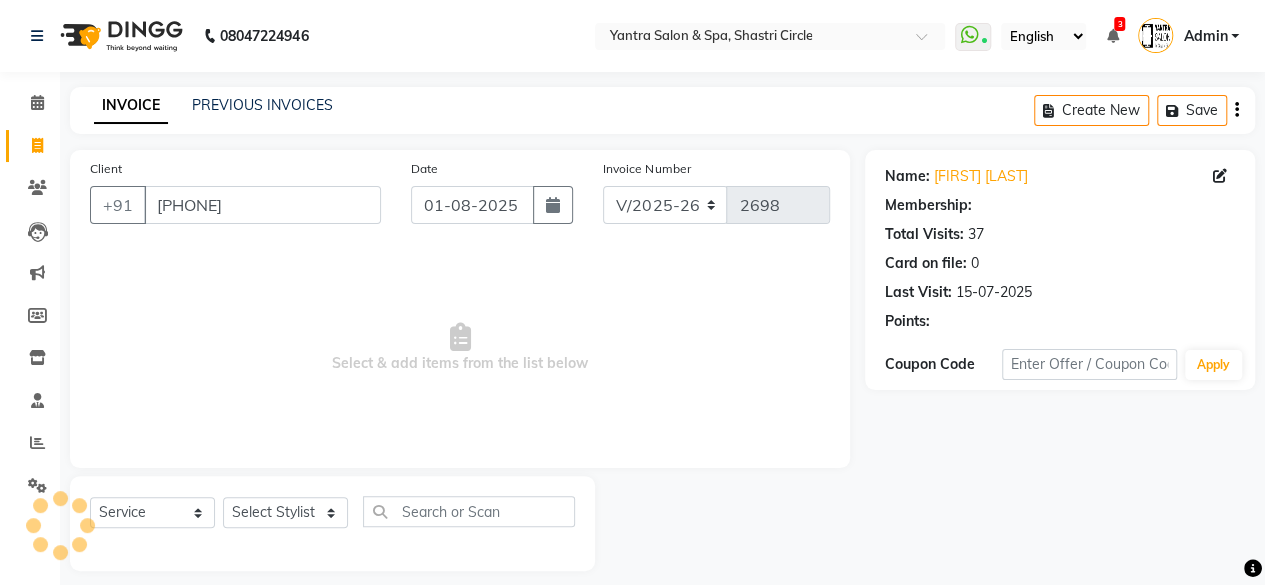 select on "1: Object" 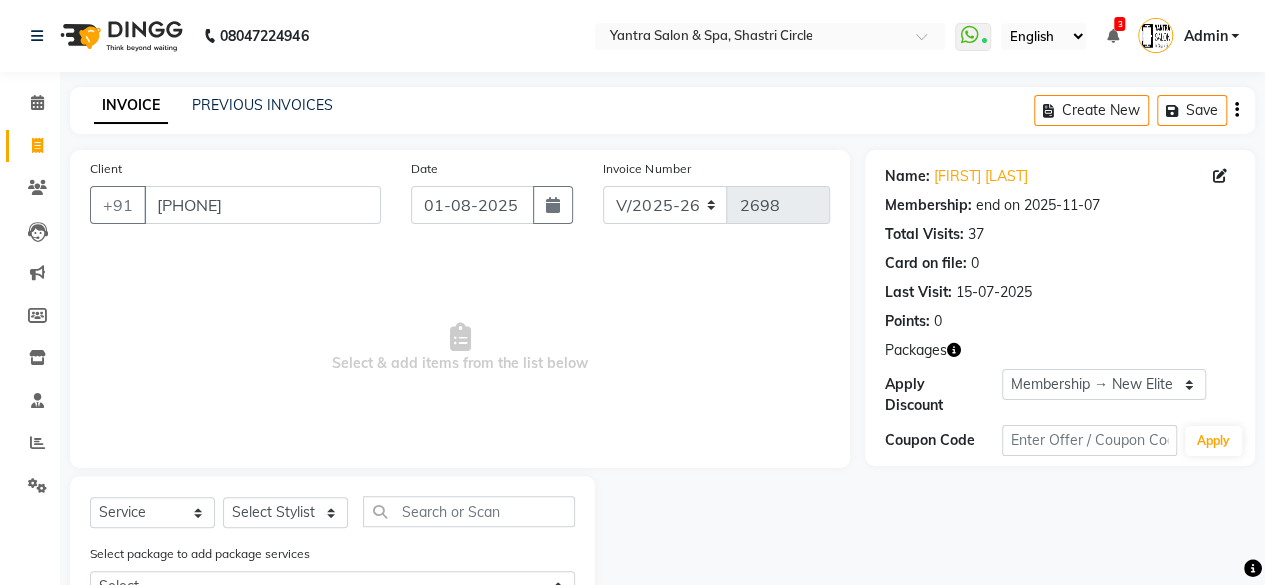 scroll, scrollTop: 82, scrollLeft: 0, axis: vertical 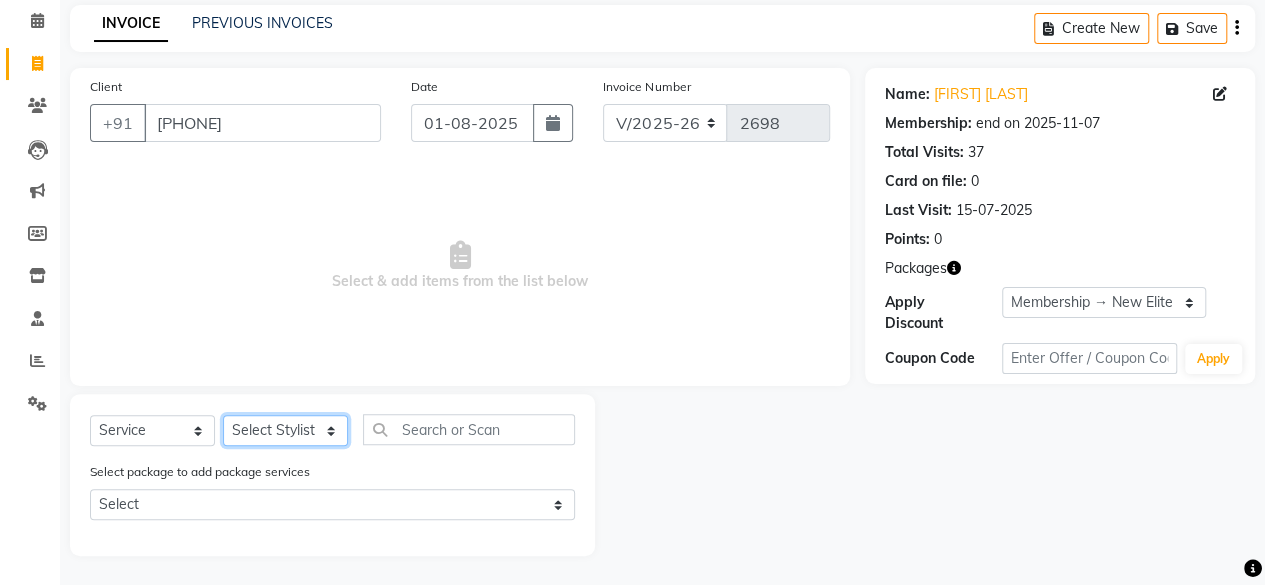 click on "Select Stylist Arvind ASHA bhawna goyal Dev Dimple Director Harsha Hemlata kajal Latika lucky Manager Manisha maam Neelu  Pallavi Pinky Priyanka Rahul Sekhar usha" 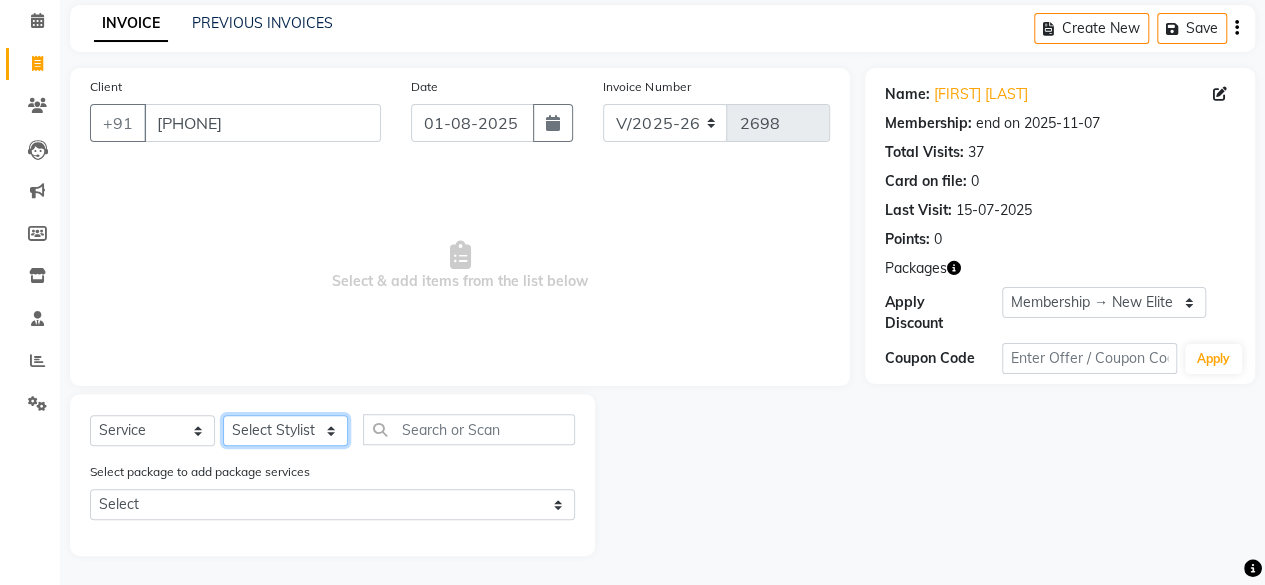 select on "4414" 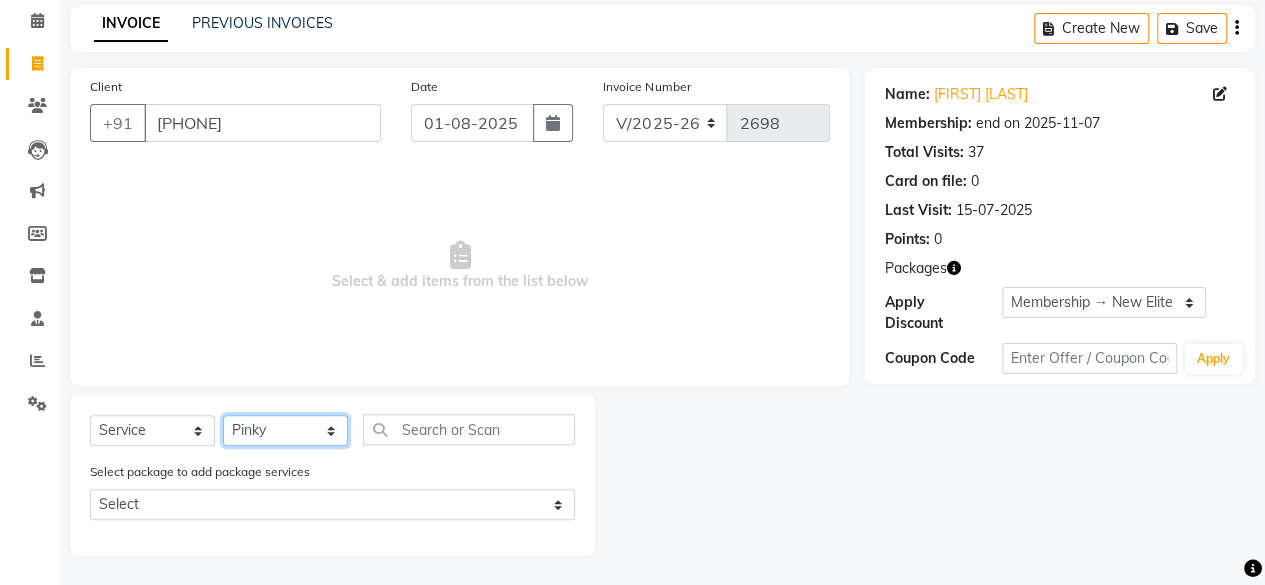 click on "Select Stylist Arvind ASHA bhawna goyal Dev Dimple Director Harsha Hemlata kajal Latika lucky Manager Manisha maam Neelu  Pallavi Pinky Priyanka Rahul Sekhar usha" 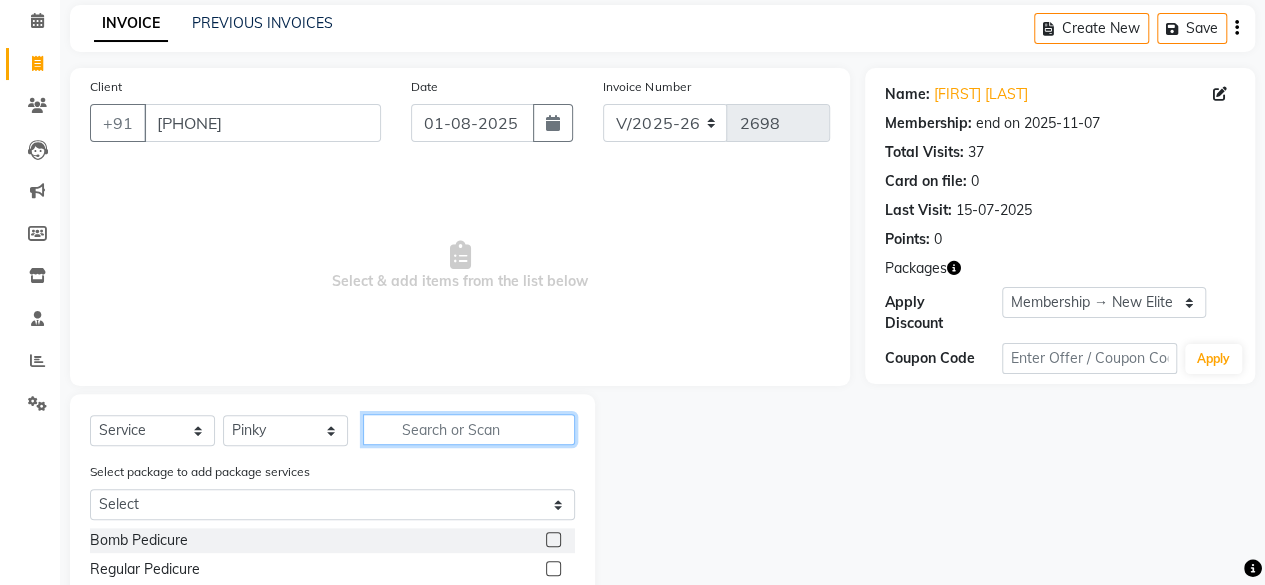 click 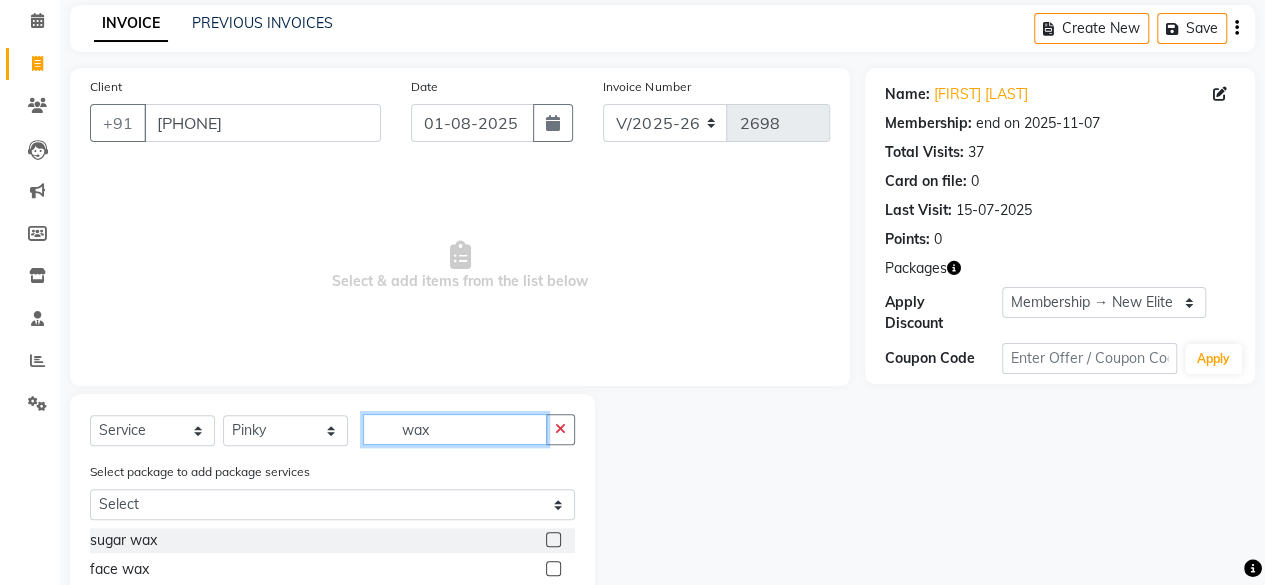 scroll, scrollTop: 282, scrollLeft: 0, axis: vertical 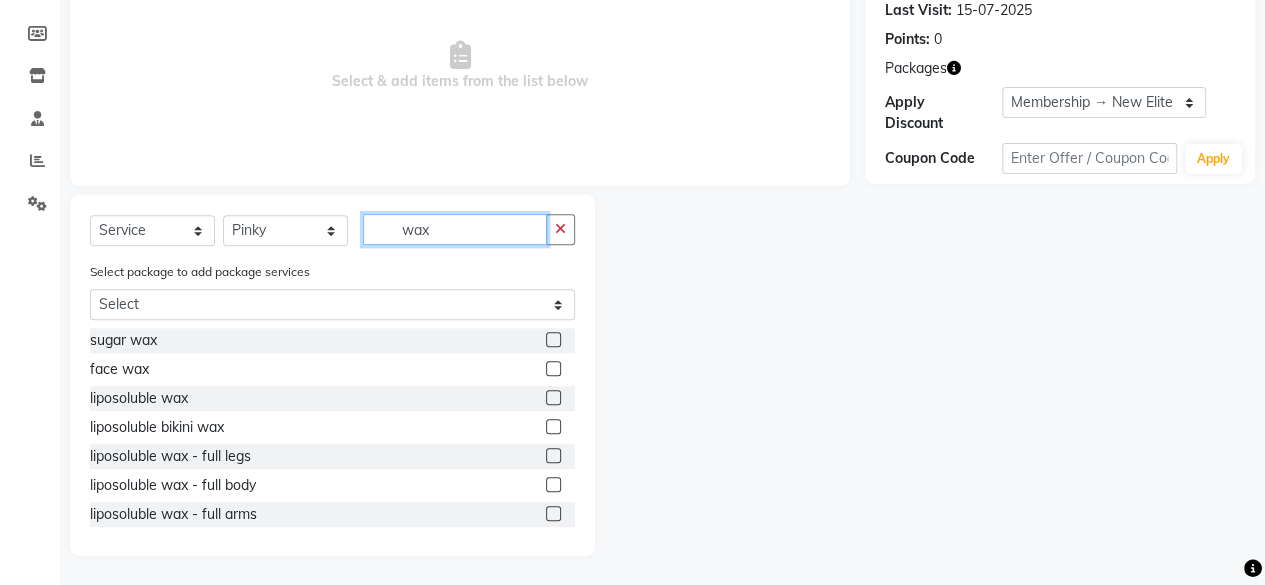 type on "wax" 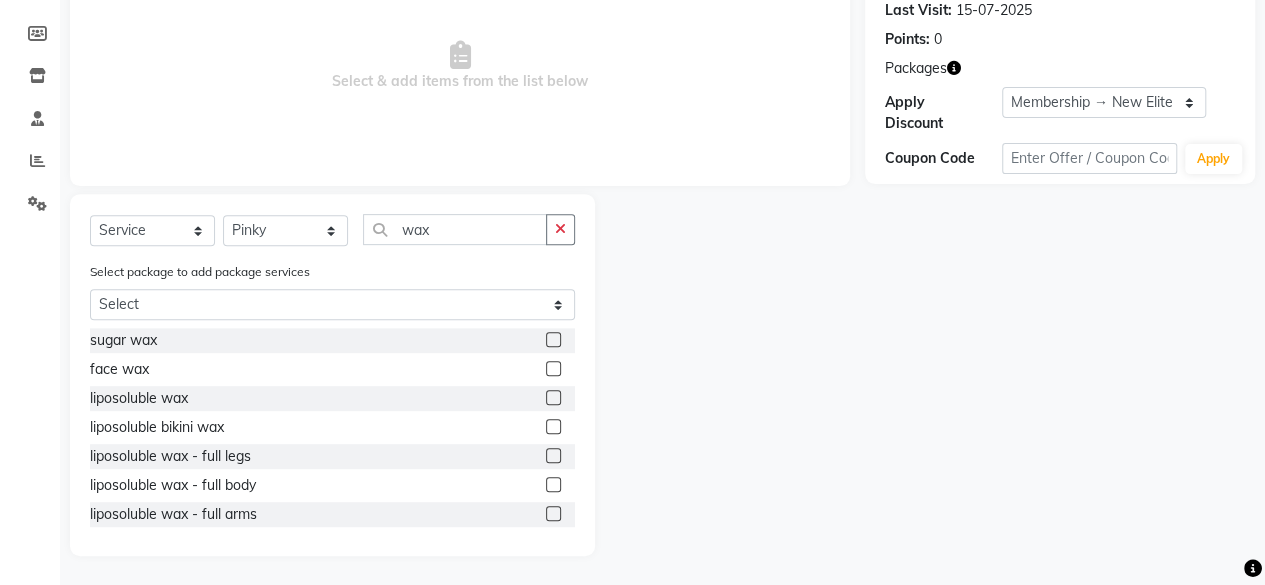 click 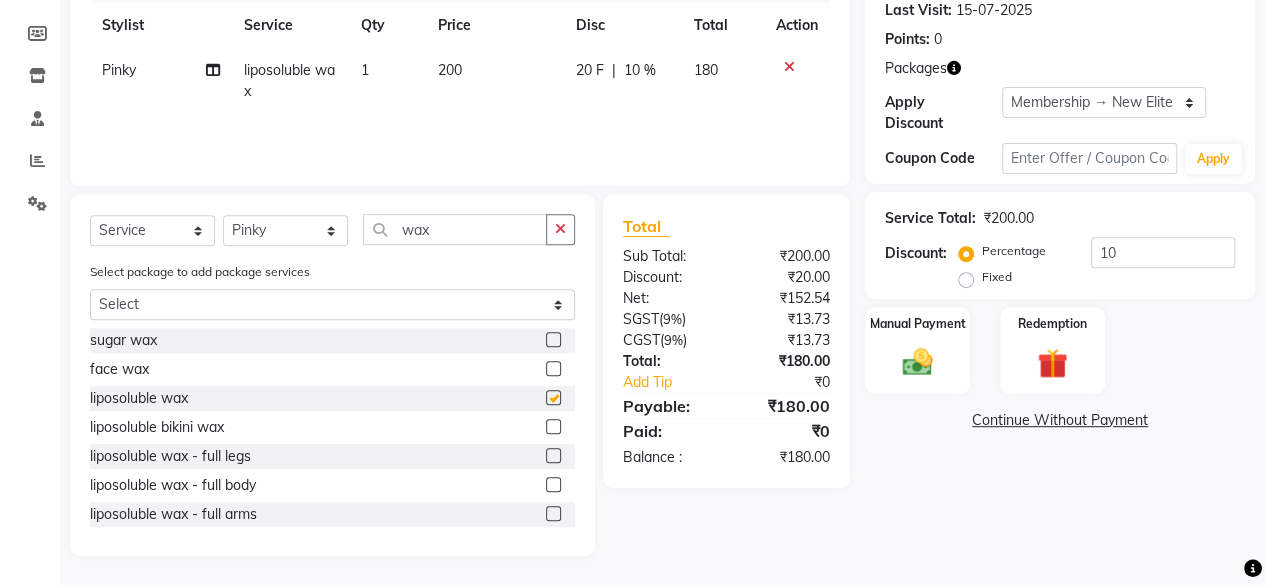 checkbox on "false" 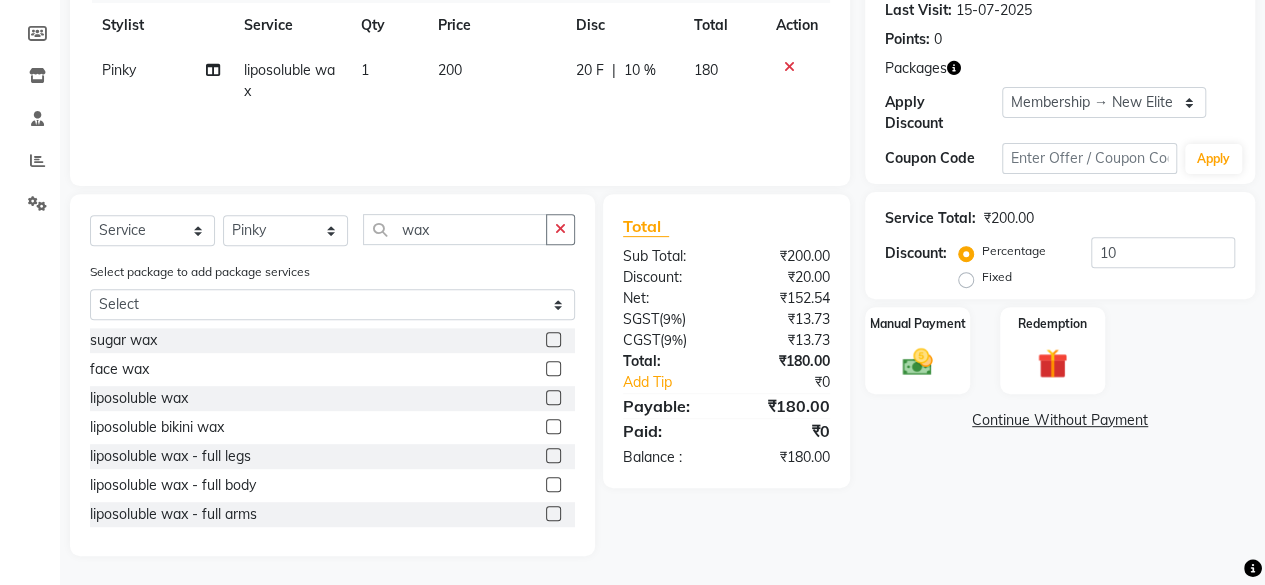 click on "200" 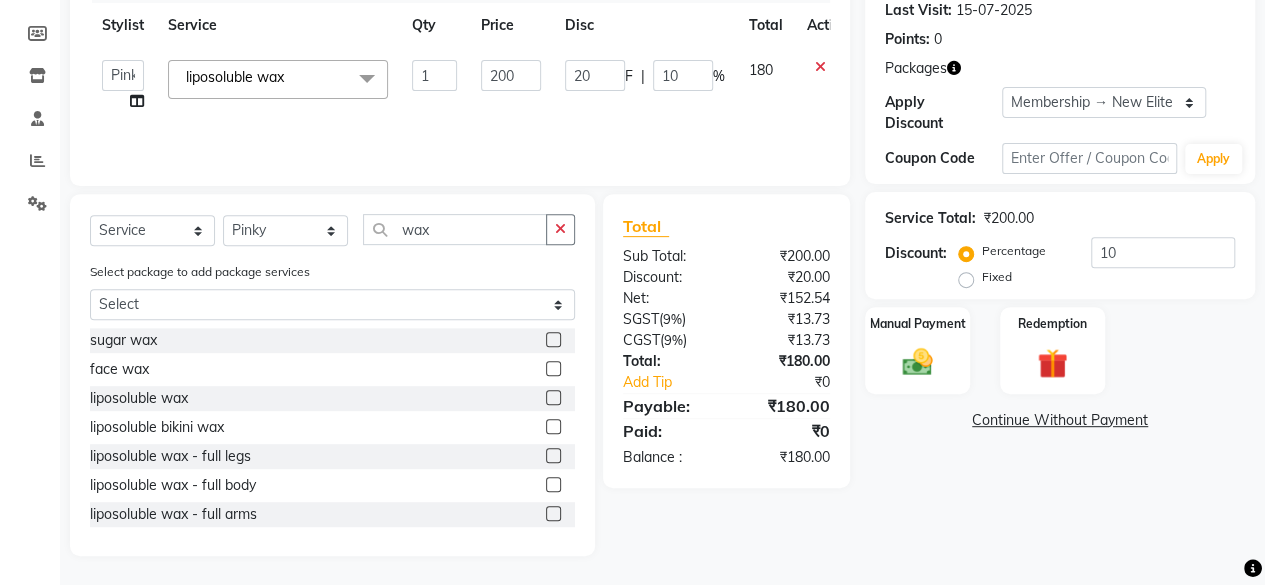 click on "200" 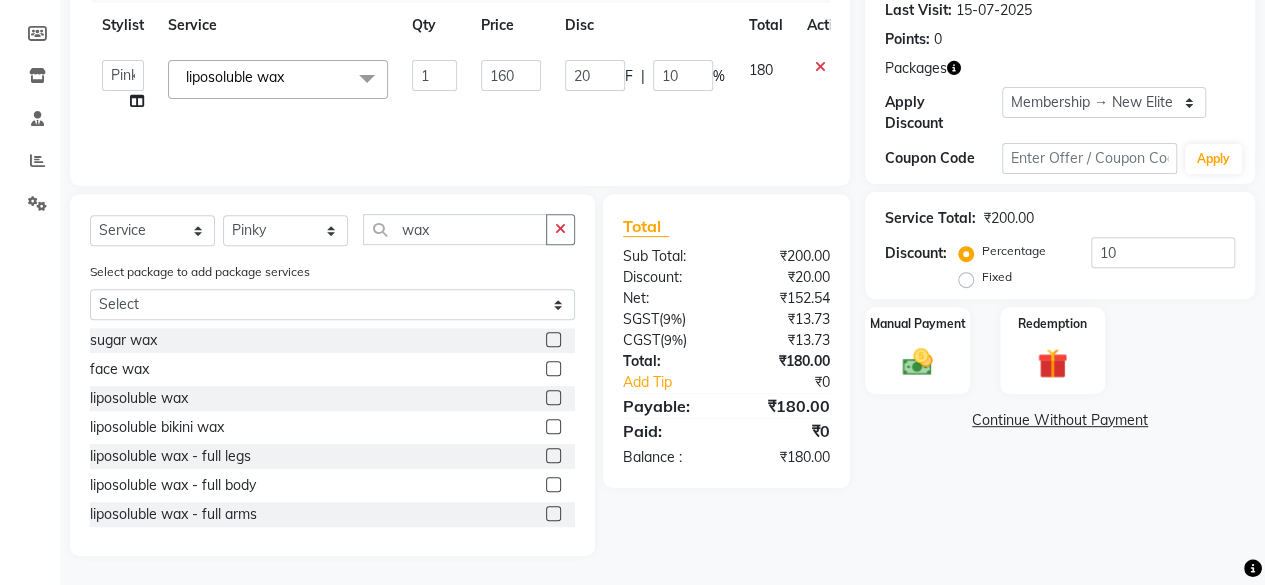 type on "1600" 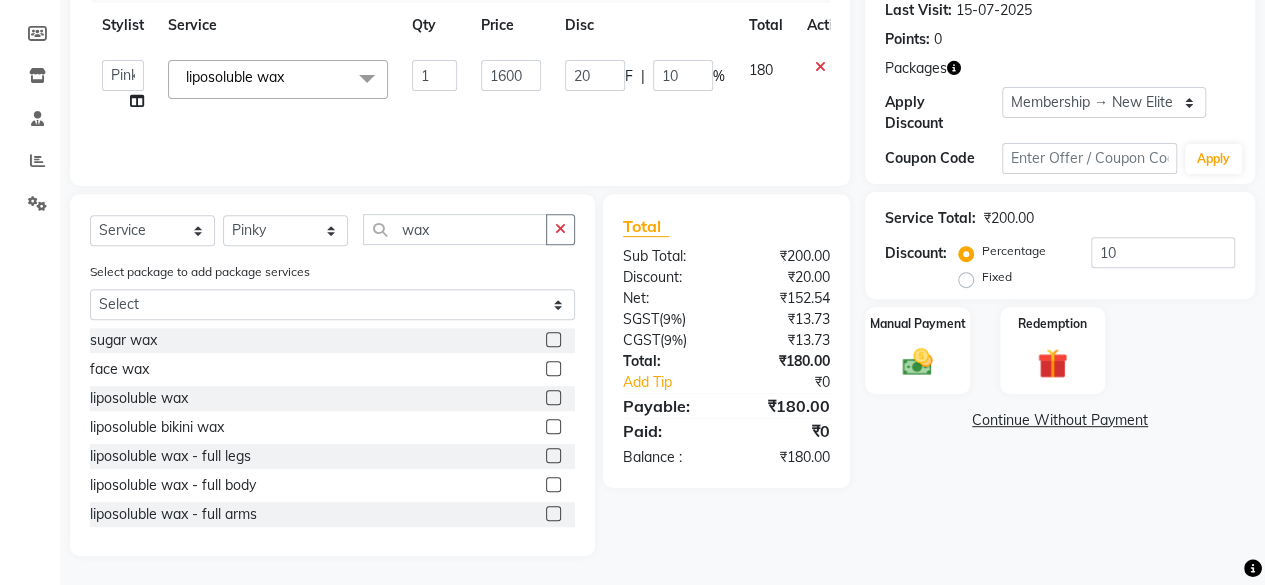 drag, startPoint x: 502, startPoint y: 124, endPoint x: 481, endPoint y: 141, distance: 27.018513 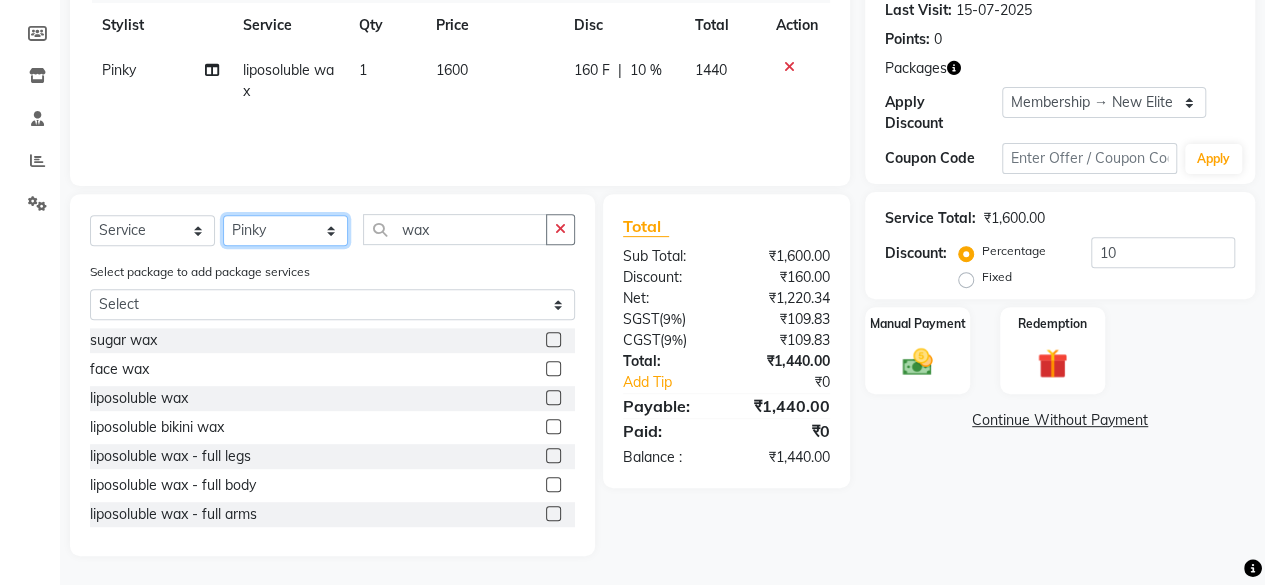 click on "Select Stylist Arvind ASHA bhawna goyal Dev Dimple Director Harsha Hemlata kajal Latika lucky Manager Manisha maam Neelu  Pallavi Pinky Priyanka Rahul Sekhar usha" 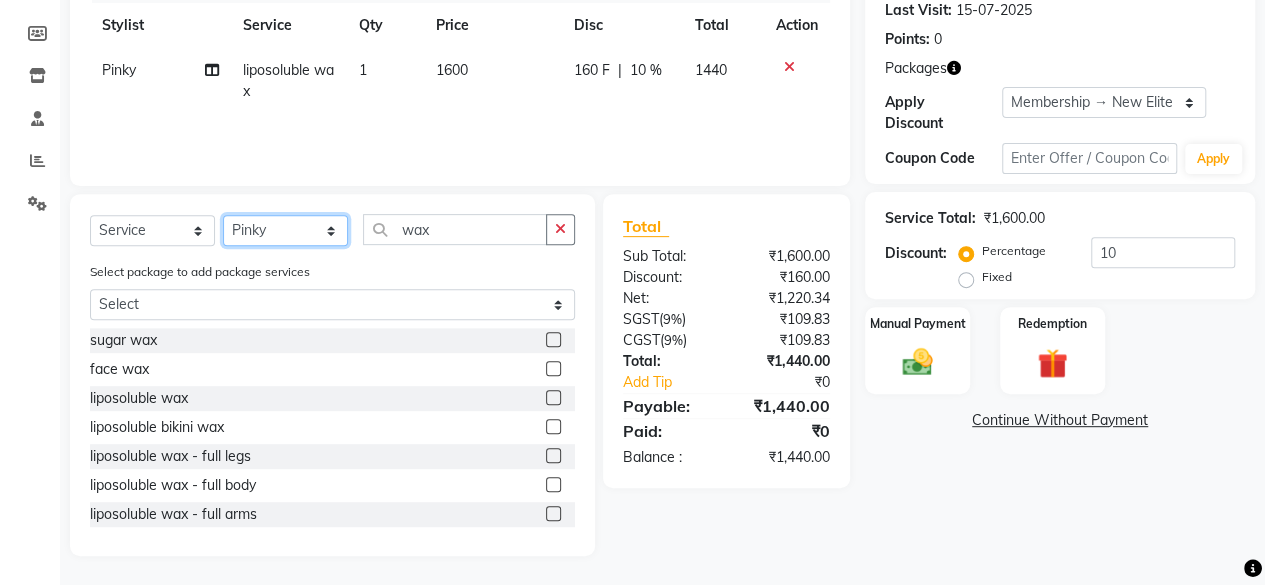 select on "15716" 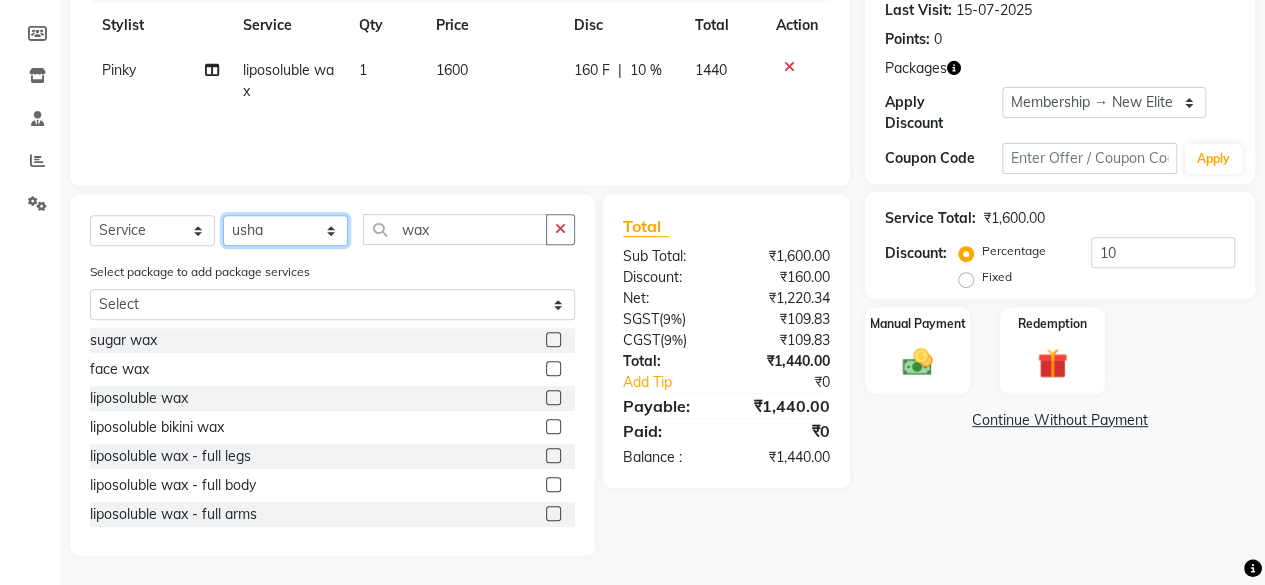 click on "Select Stylist Arvind ASHA bhawna goyal Dev Dimple Director Harsha Hemlata kajal Latika lucky Manager Manisha maam Neelu  Pallavi Pinky Priyanka Rahul Sekhar usha" 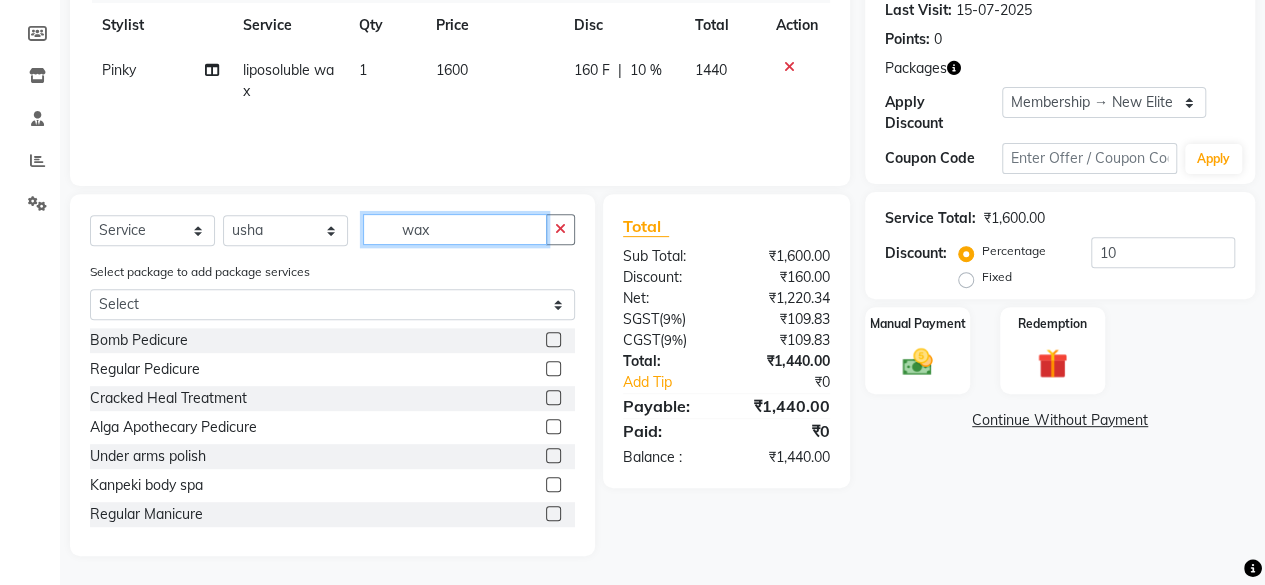 click on "wax" 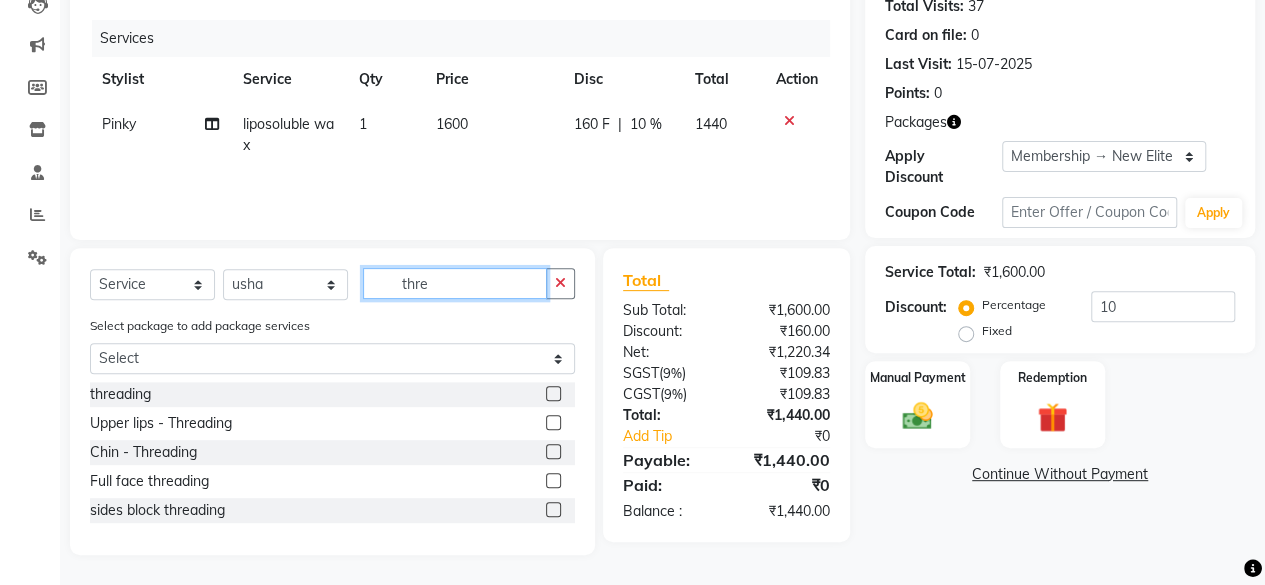 scroll, scrollTop: 227, scrollLeft: 0, axis: vertical 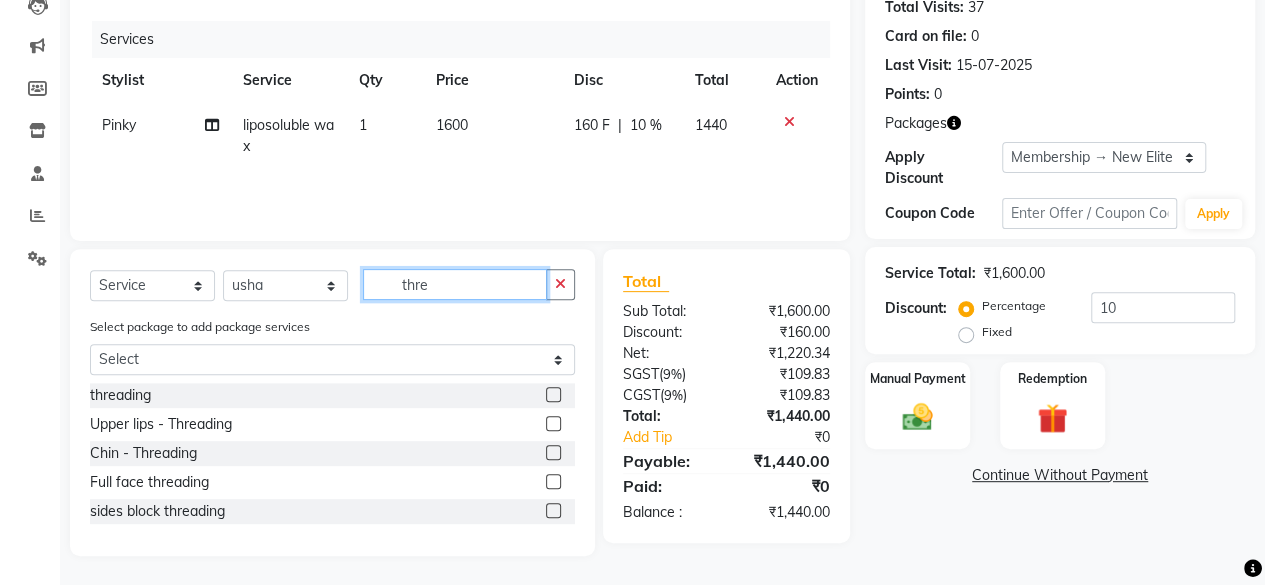 type on "thre" 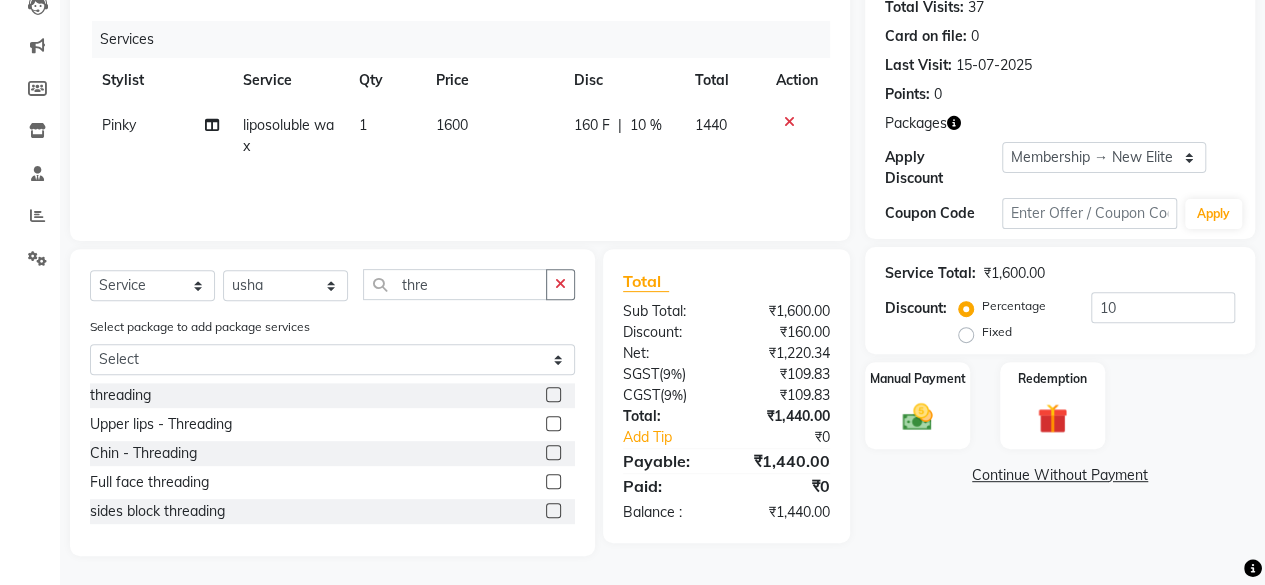 click on "Select package to add package services Select New Elite - Free Massage Single Person" 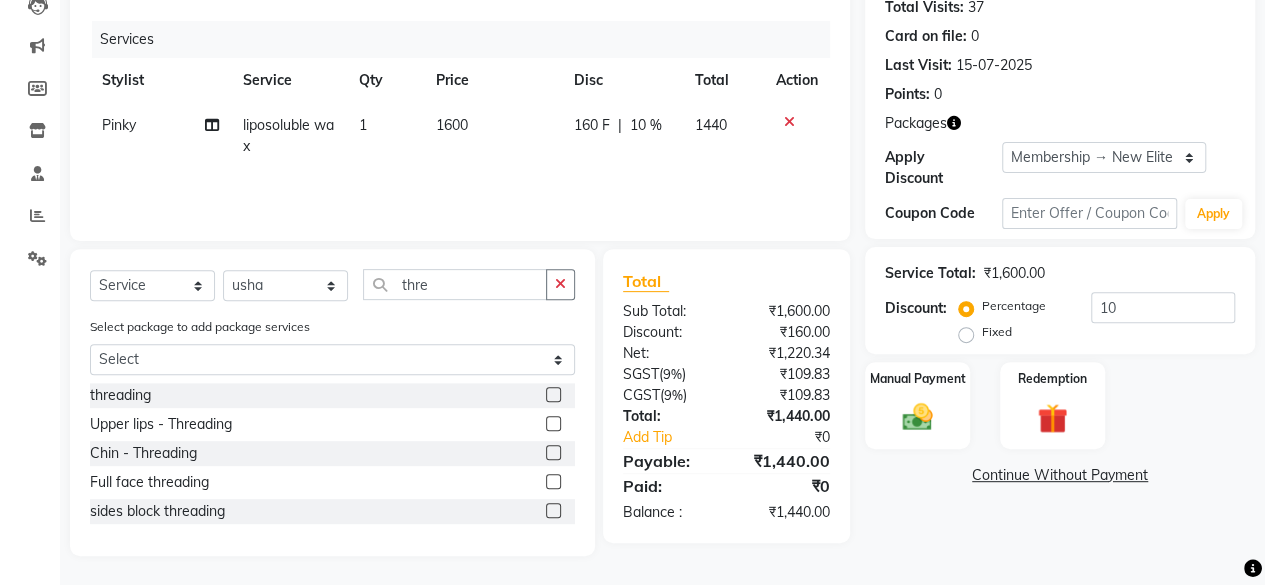 click 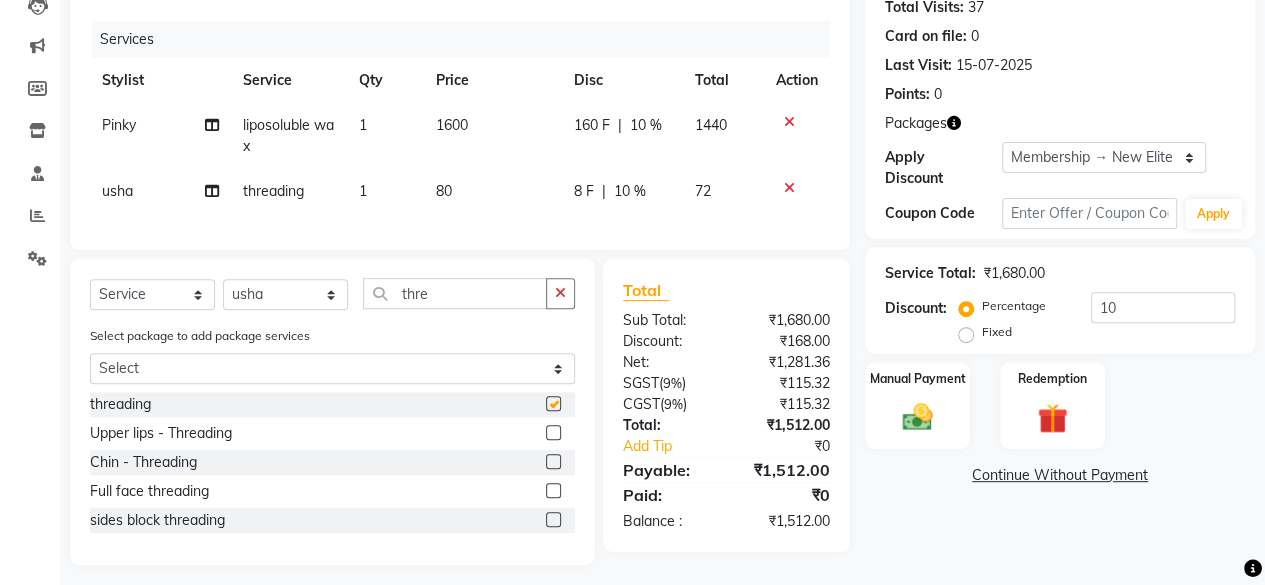 checkbox on "false" 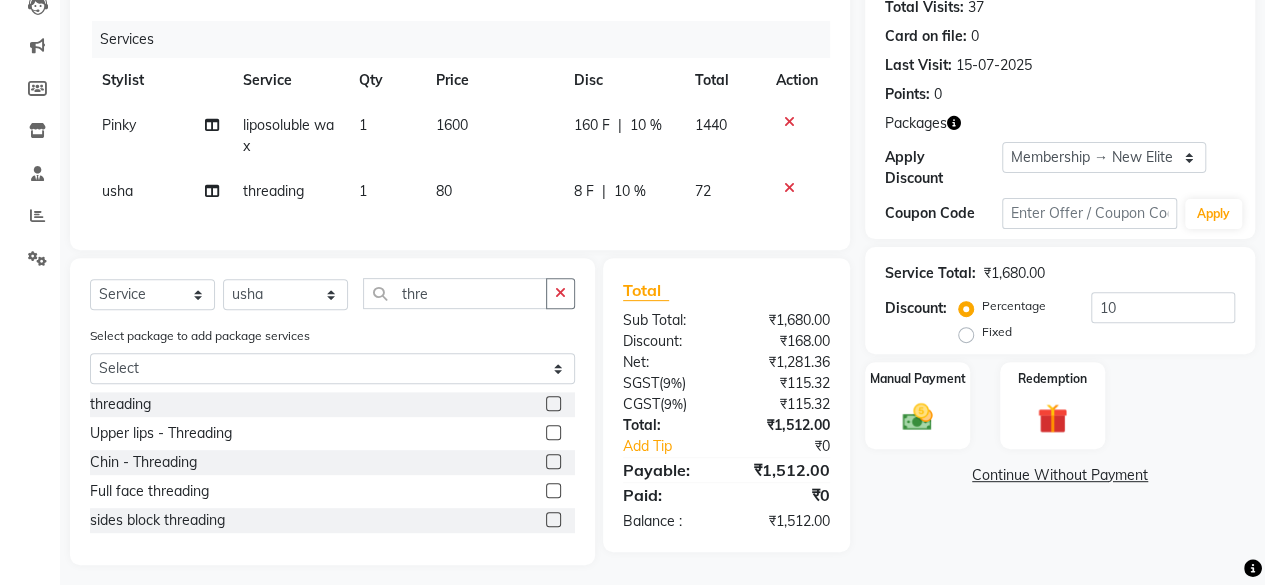 scroll, scrollTop: 251, scrollLeft: 0, axis: vertical 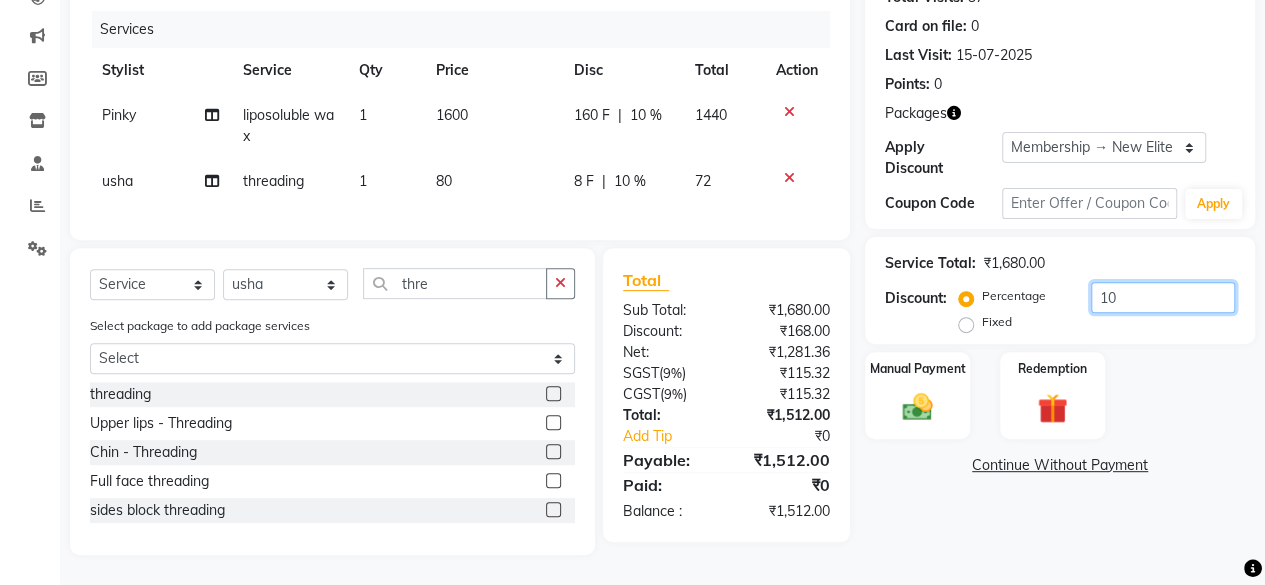 click on "10" 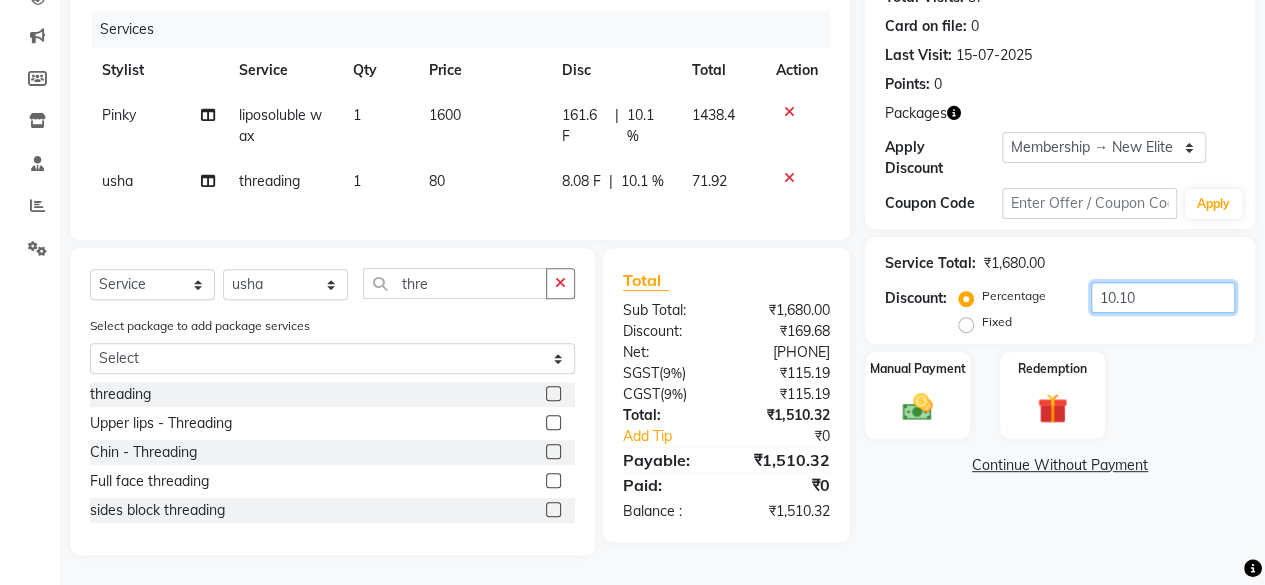 type on "10.10" 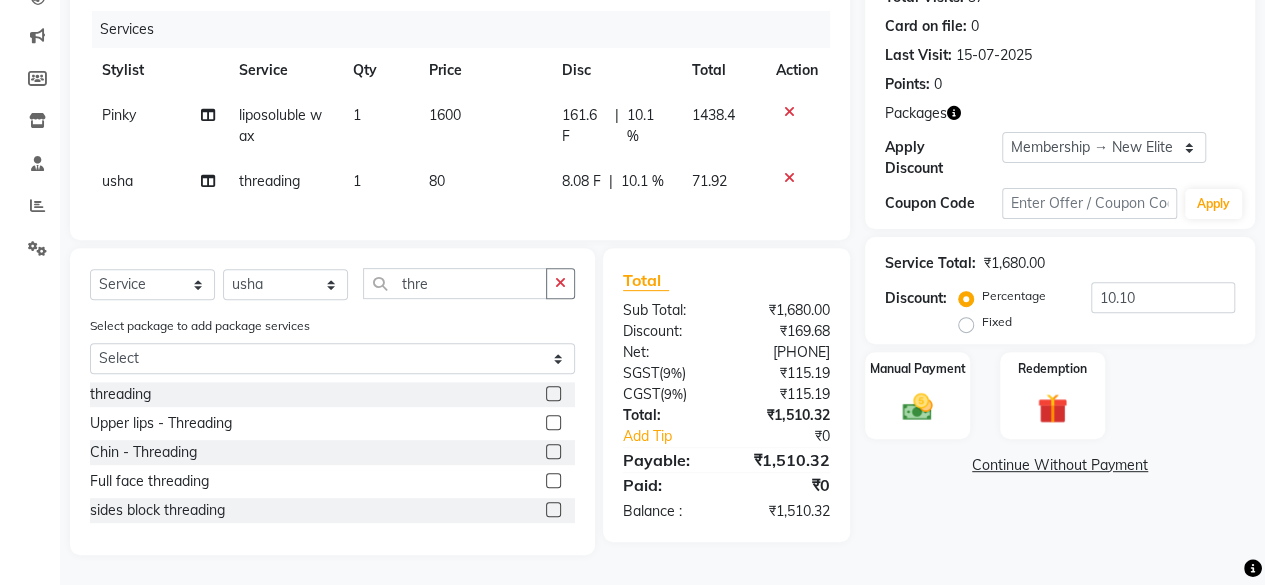 click on "Name: Aarohi Mantri Membership: end on 07-11-2025 Total Visits:  37 Card on file:  0 Last Visit:   15-07-2025 Points:   0  Packages Apply Discount Select Membership → New Elite Membership 10% Off - Single Person Coupon Code Apply Service Total:  ₹1,680.00  Discount:  Percentage   Fixed  10.10 Manual Payment Redemption  Continue Without Payment" 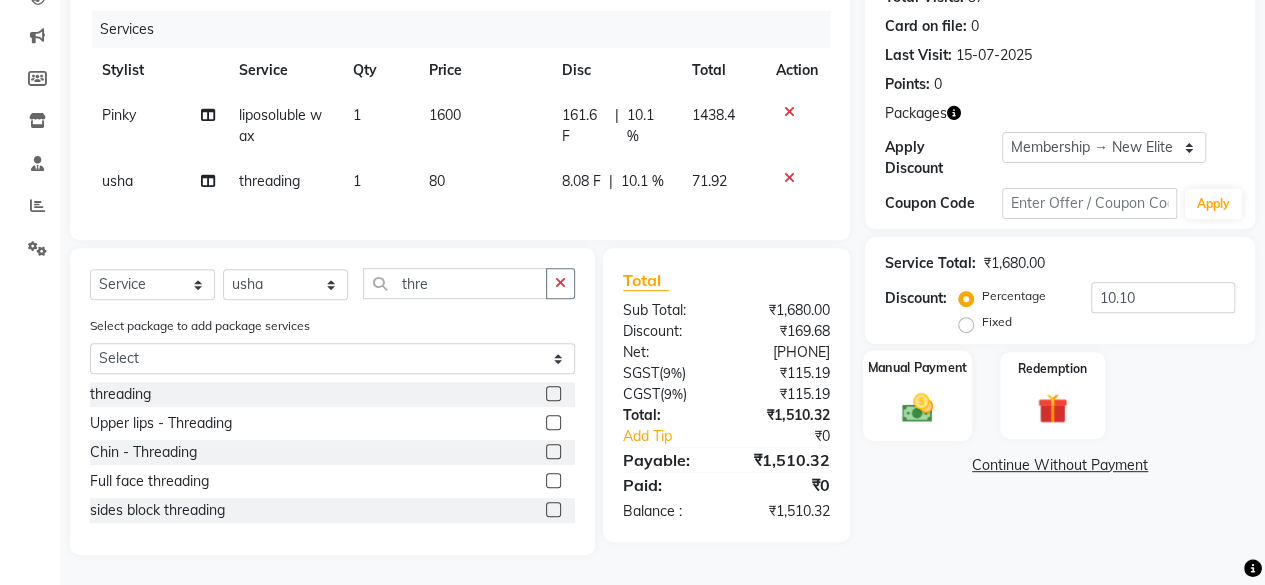 click on "Manual Payment" 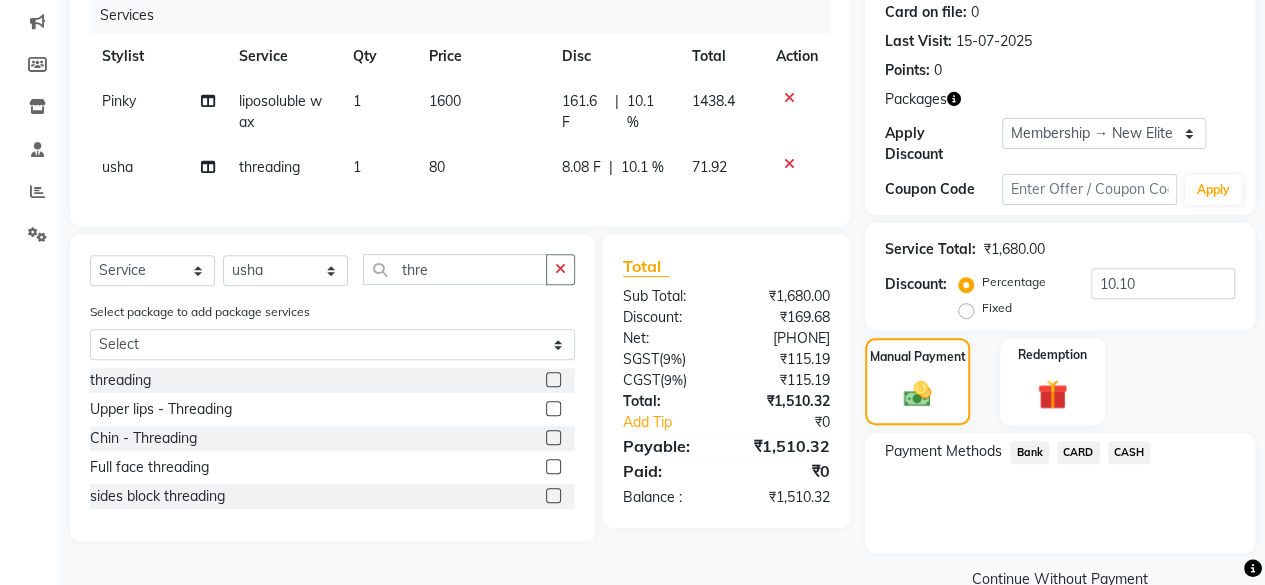 click on "Payment Methods  Bank   CARD   CASH" 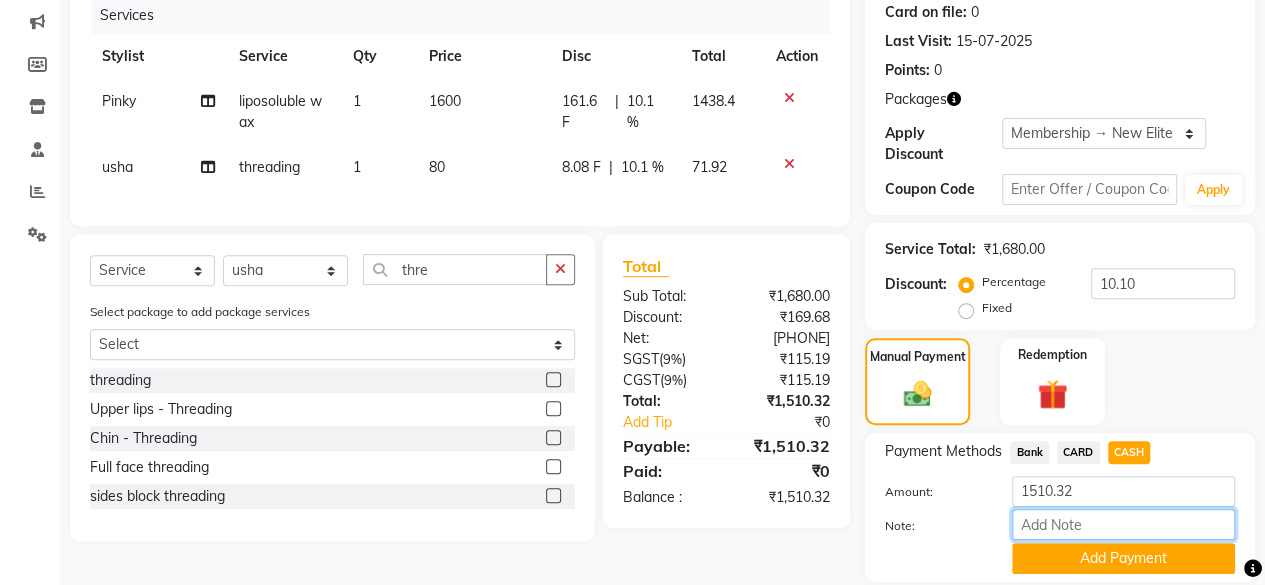 click on "Note:" at bounding box center (1123, 524) 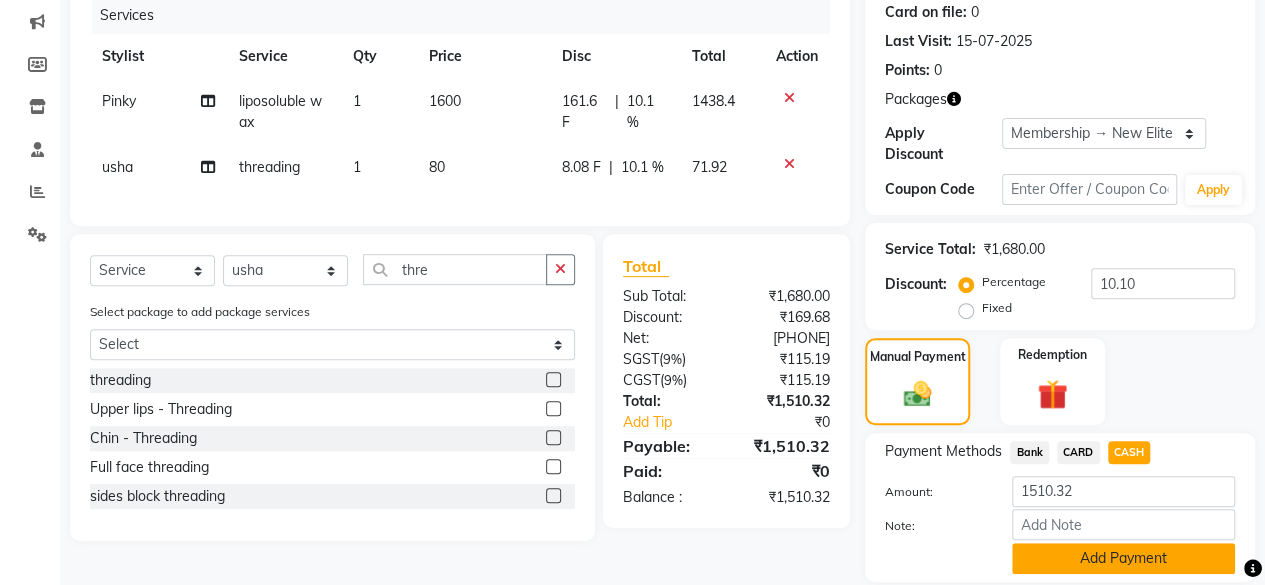 click on "Add Payment" 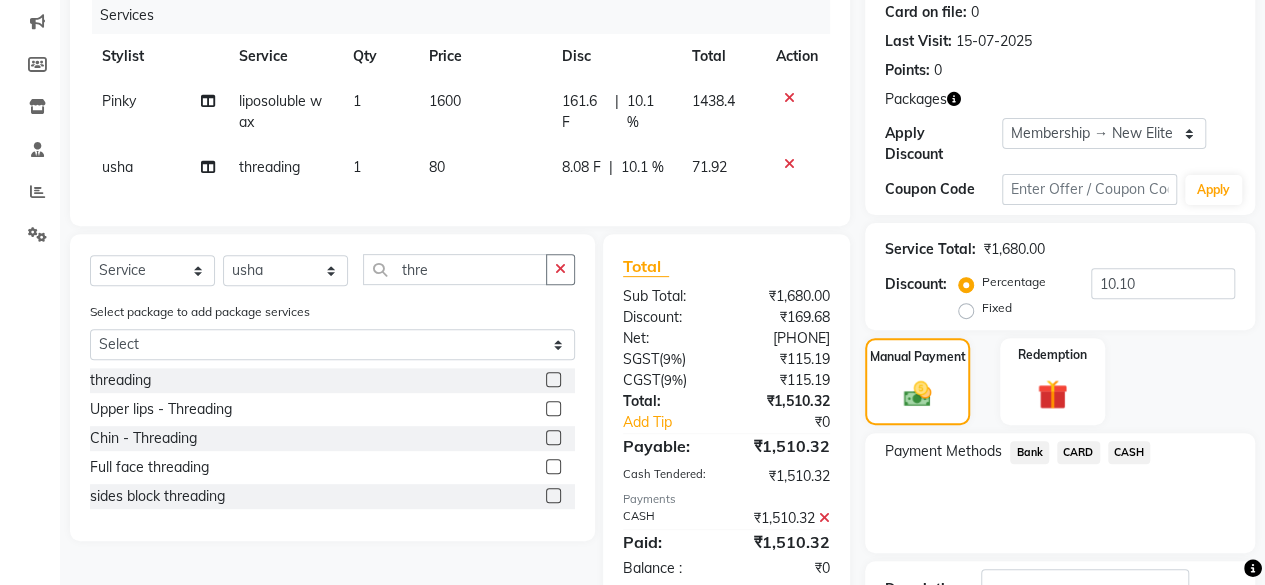 scroll, scrollTop: 400, scrollLeft: 0, axis: vertical 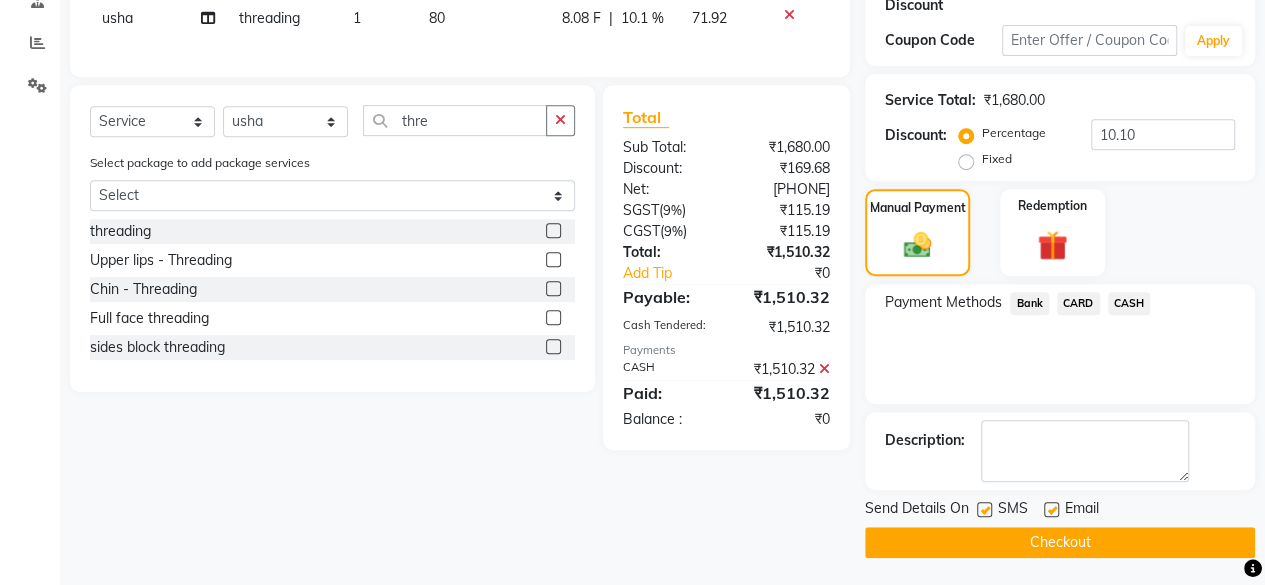 click on "Checkout" 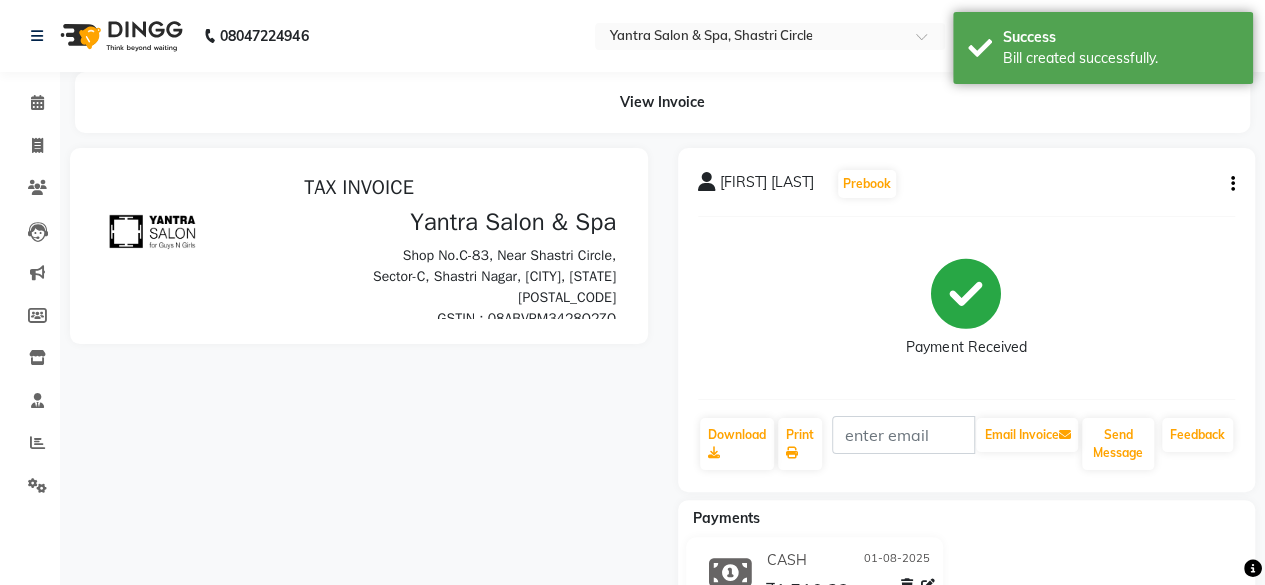 scroll, scrollTop: 0, scrollLeft: 0, axis: both 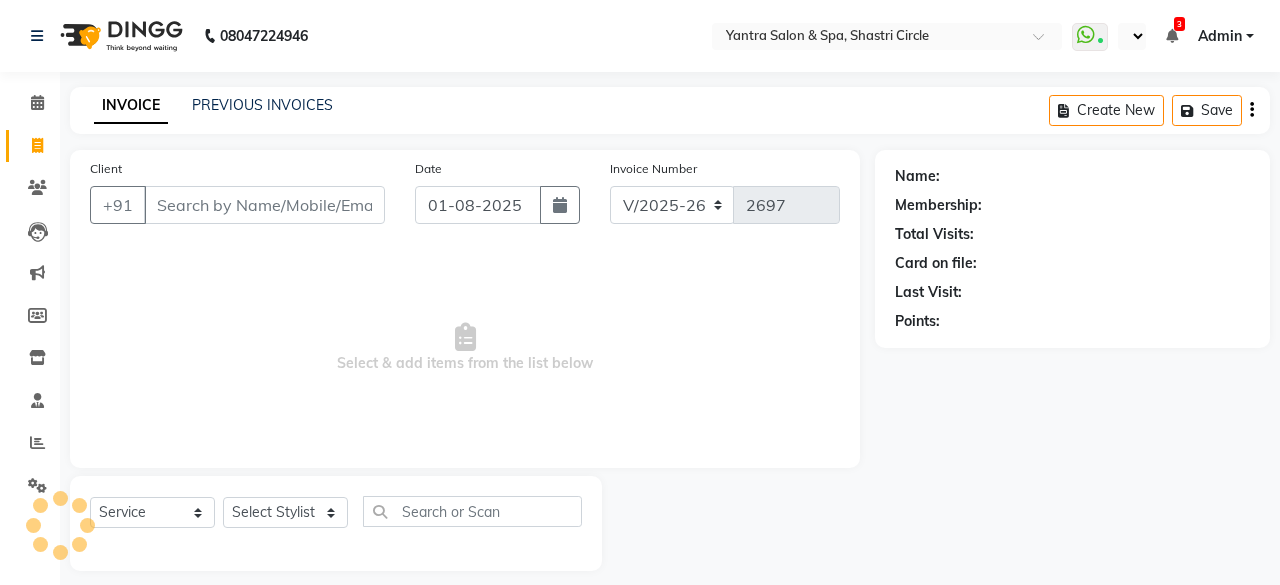 select on "154" 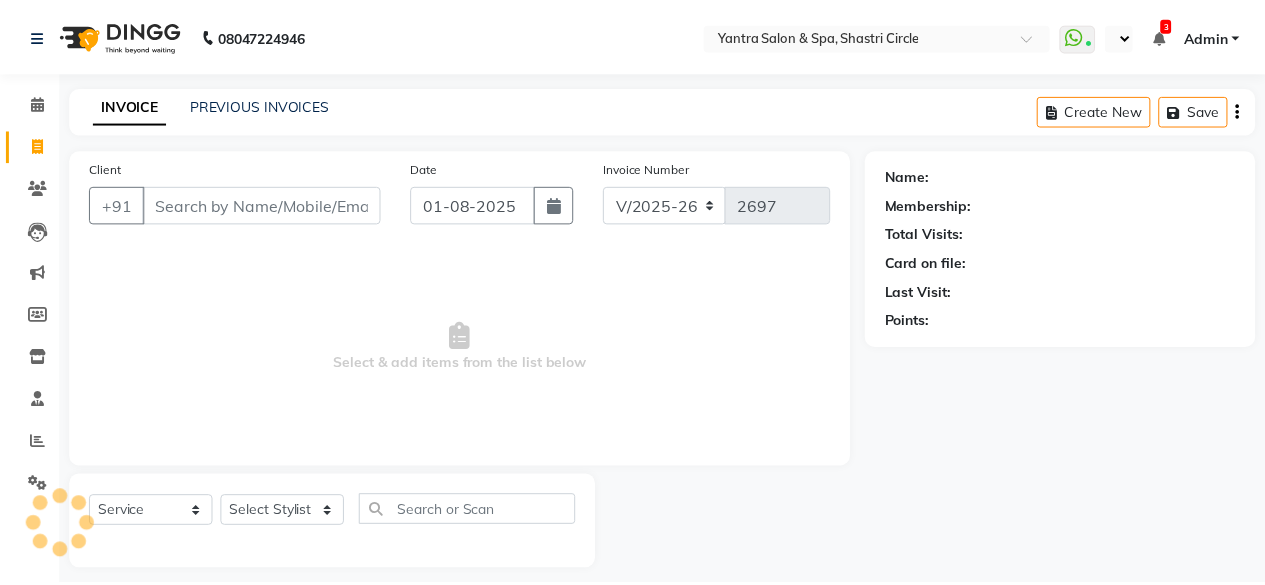 scroll, scrollTop: 0, scrollLeft: 0, axis: both 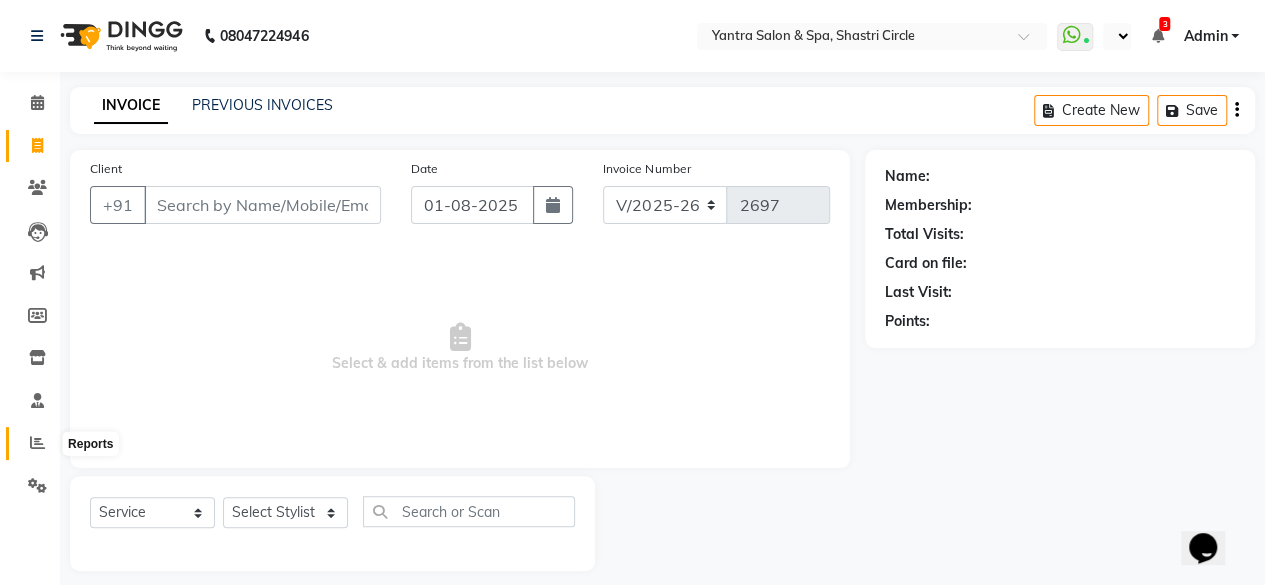 click 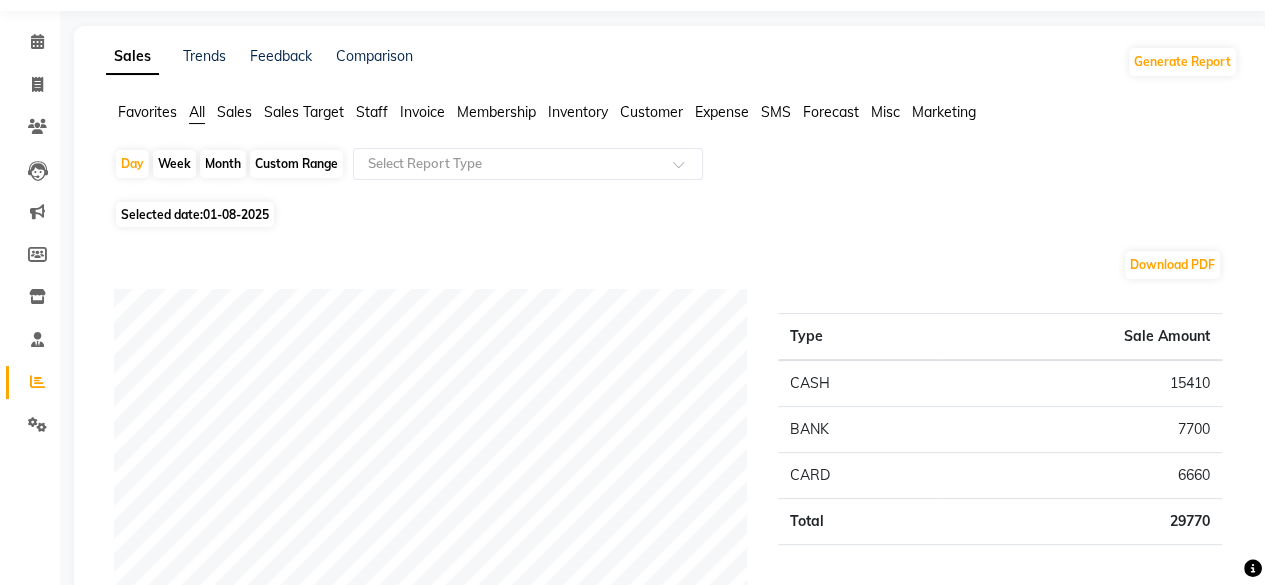 scroll, scrollTop: 0, scrollLeft: 0, axis: both 